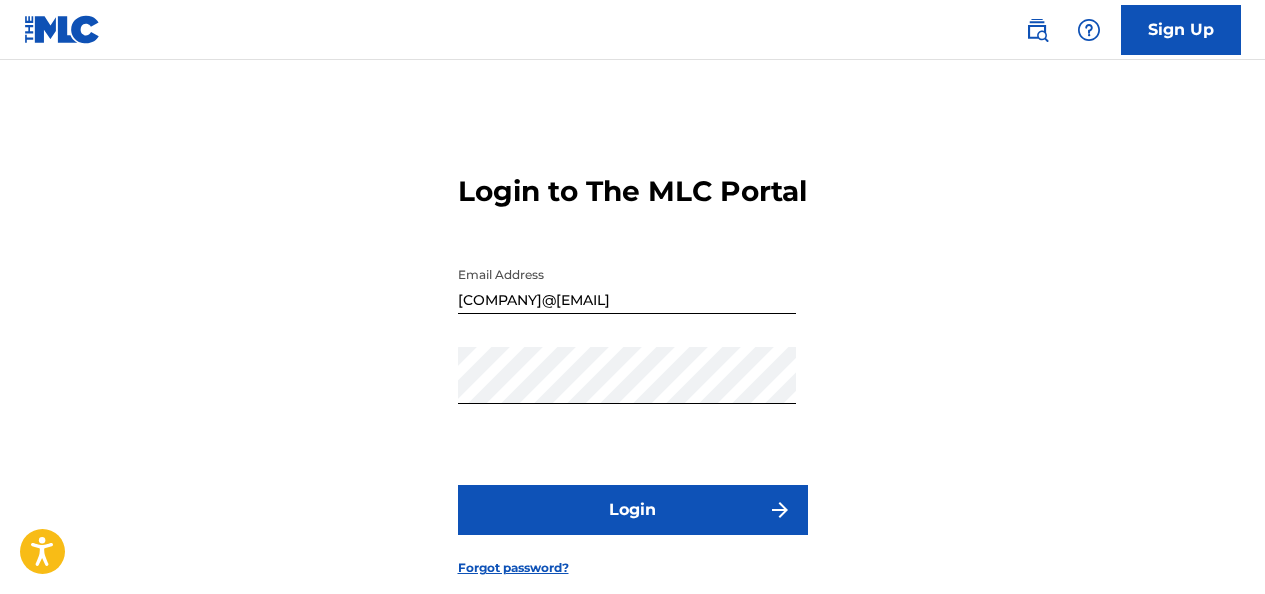 scroll, scrollTop: 0, scrollLeft: 0, axis: both 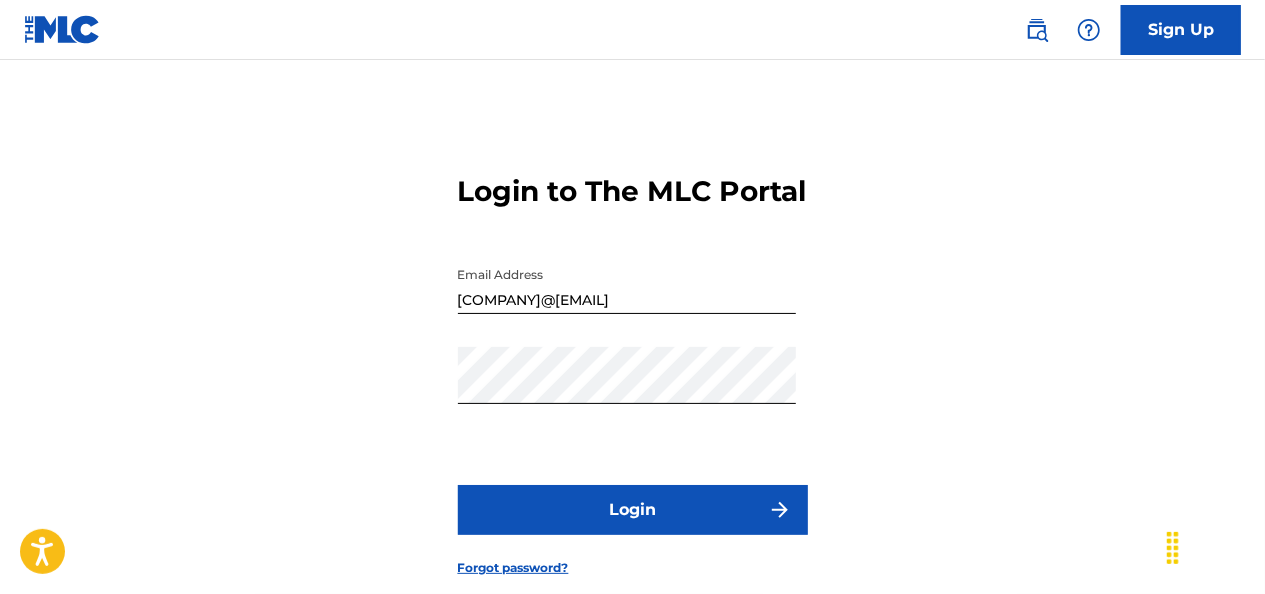 click on "Login" at bounding box center (633, 510) 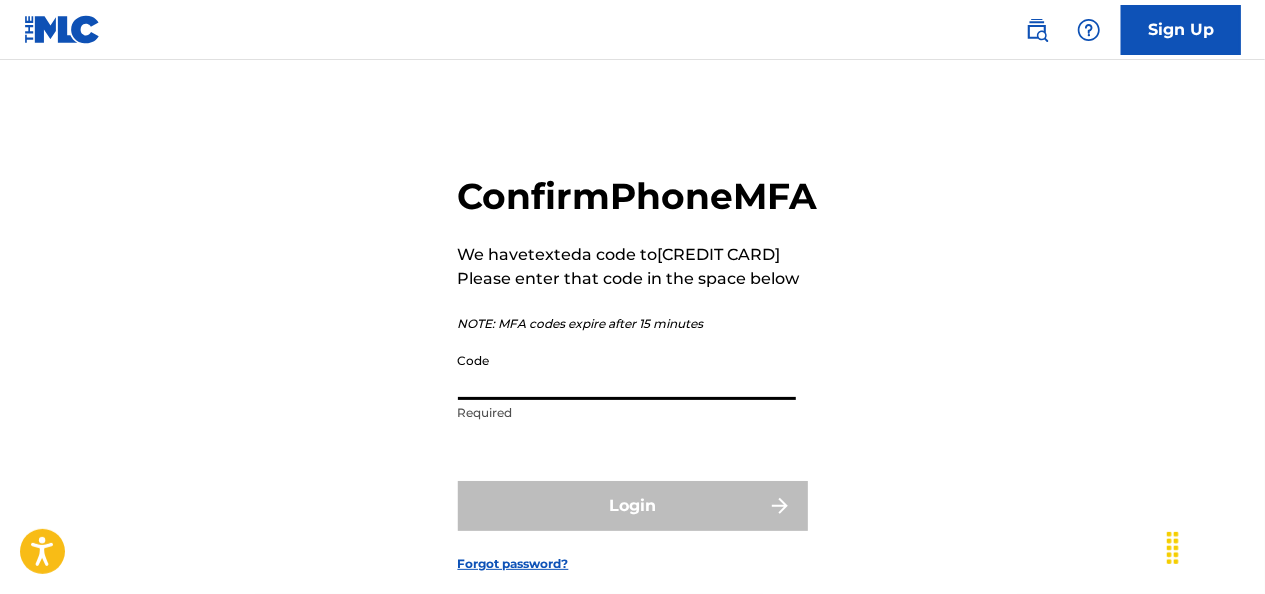 click on "Code" at bounding box center (627, 371) 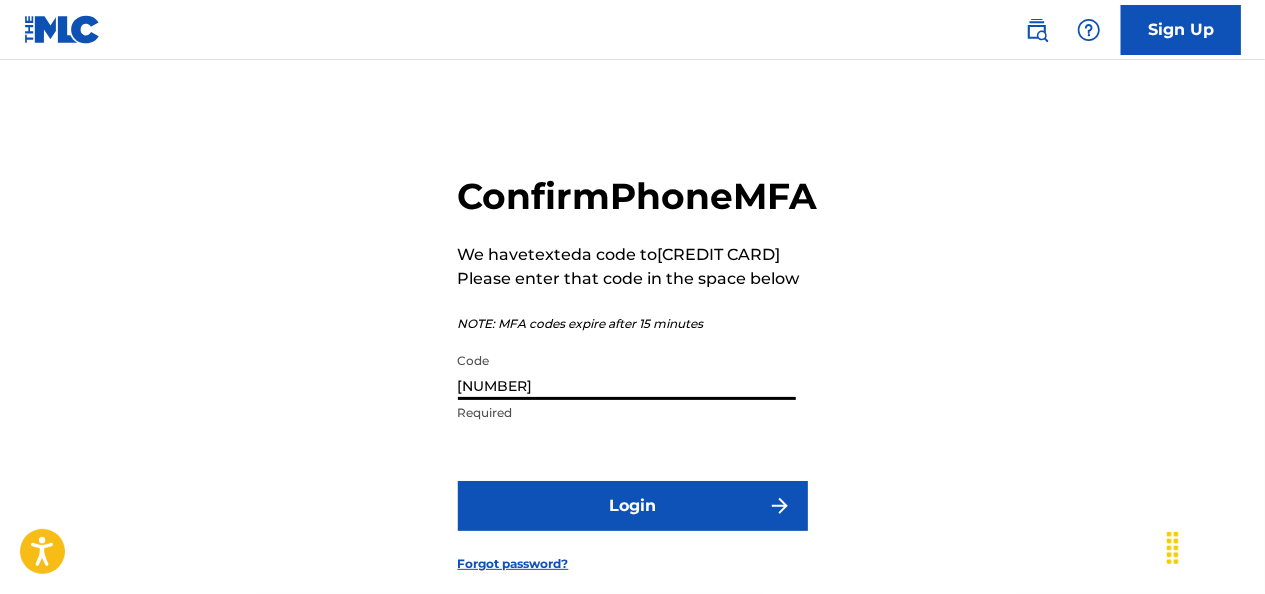type on "[NUMBER]" 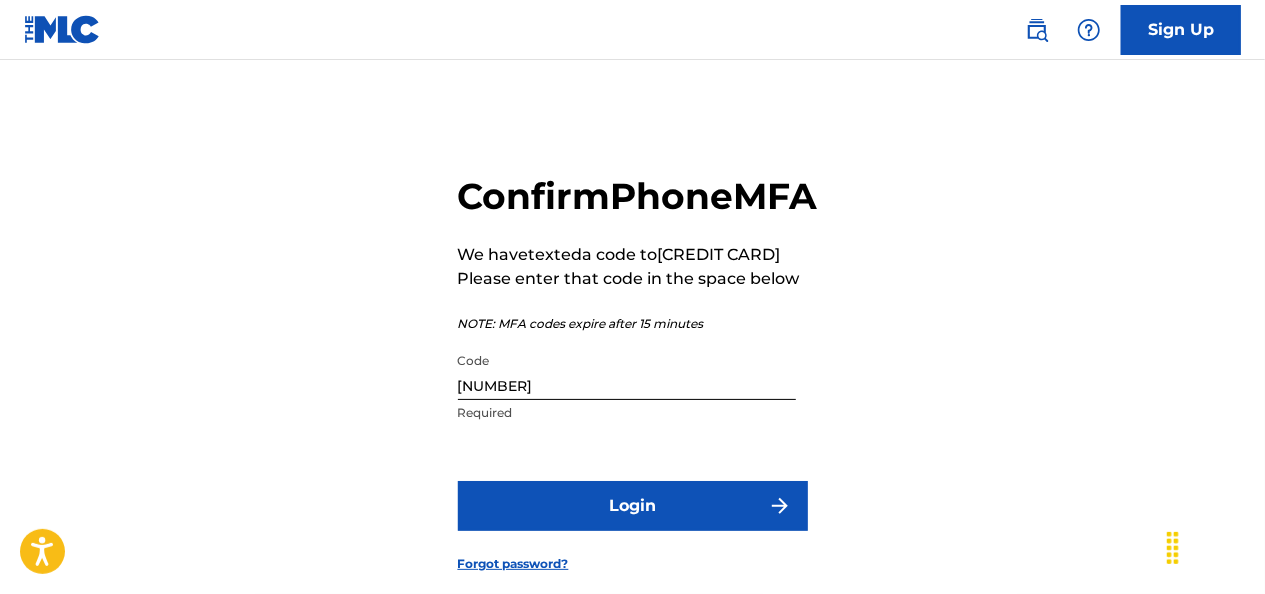 click on "Login" at bounding box center (633, 506) 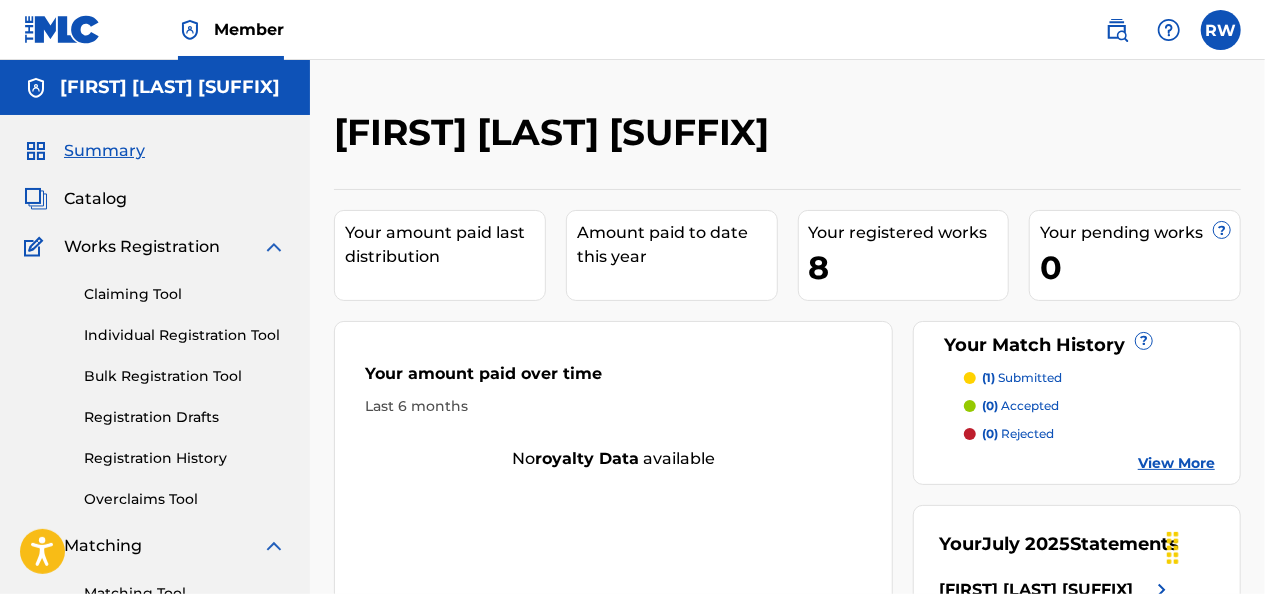 scroll, scrollTop: 0, scrollLeft: 0, axis: both 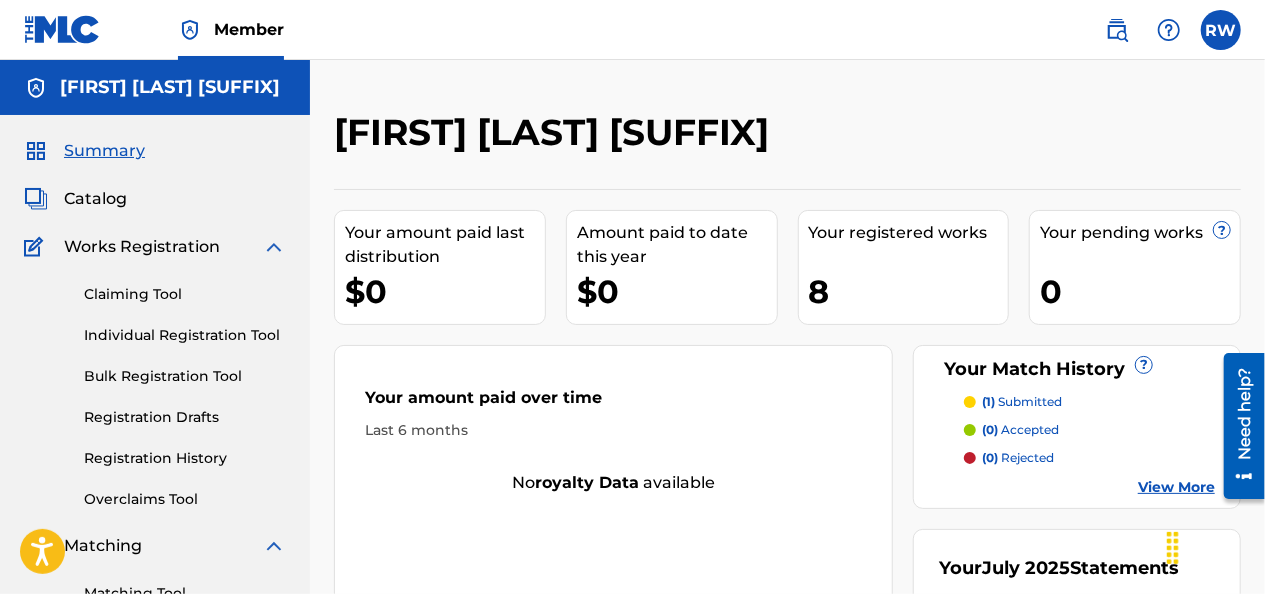 click on "Individual Registration Tool" at bounding box center [185, 335] 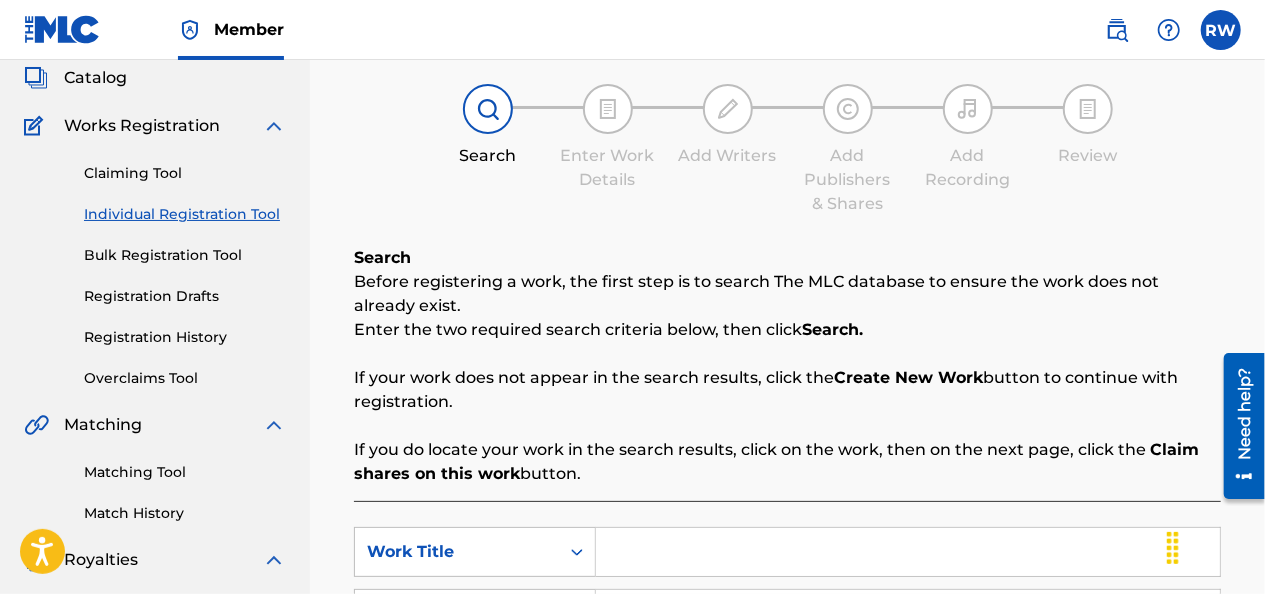 scroll, scrollTop: 155, scrollLeft: 0, axis: vertical 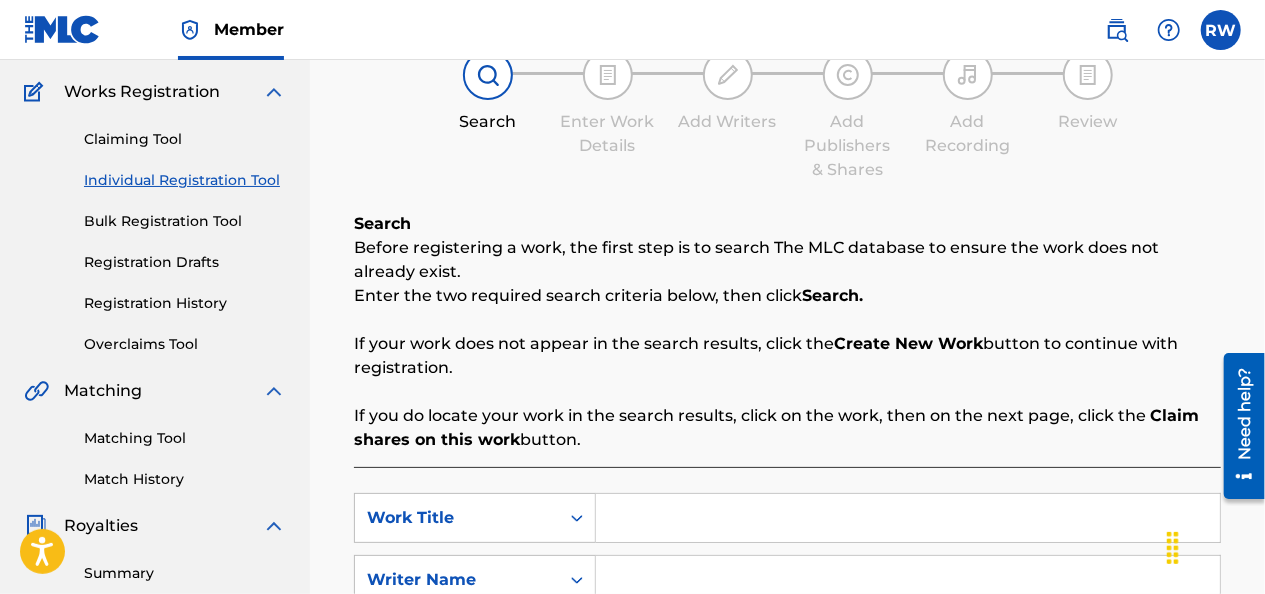 click on "Claiming Tool" at bounding box center [185, 139] 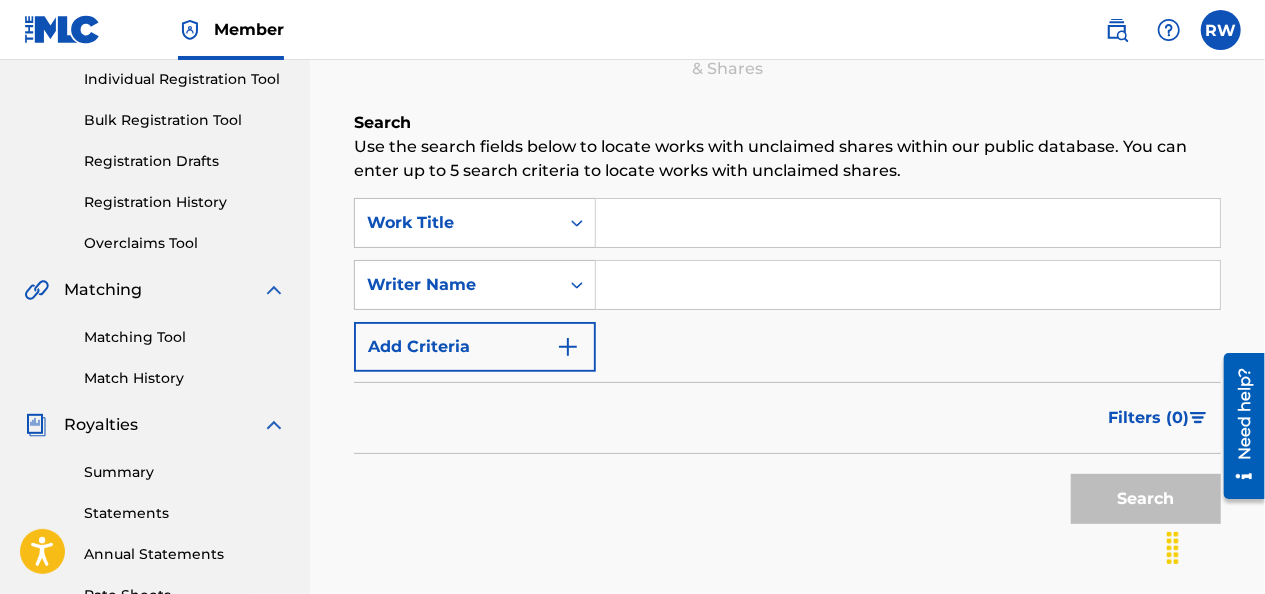 scroll, scrollTop: 259, scrollLeft: 0, axis: vertical 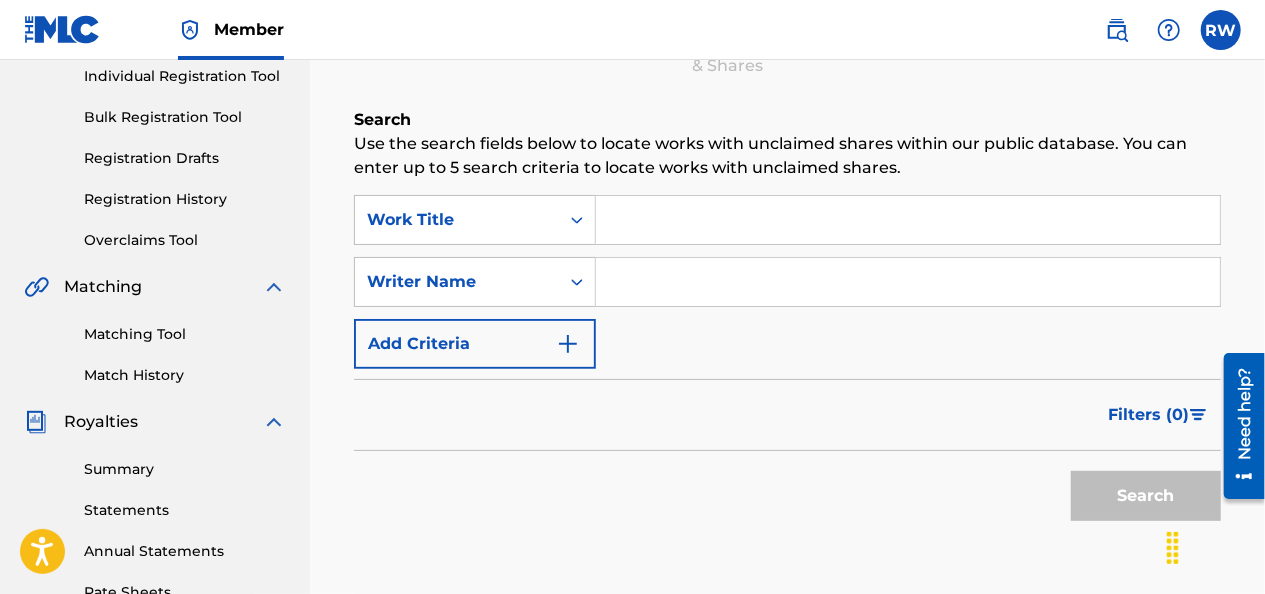 click at bounding box center (908, 220) 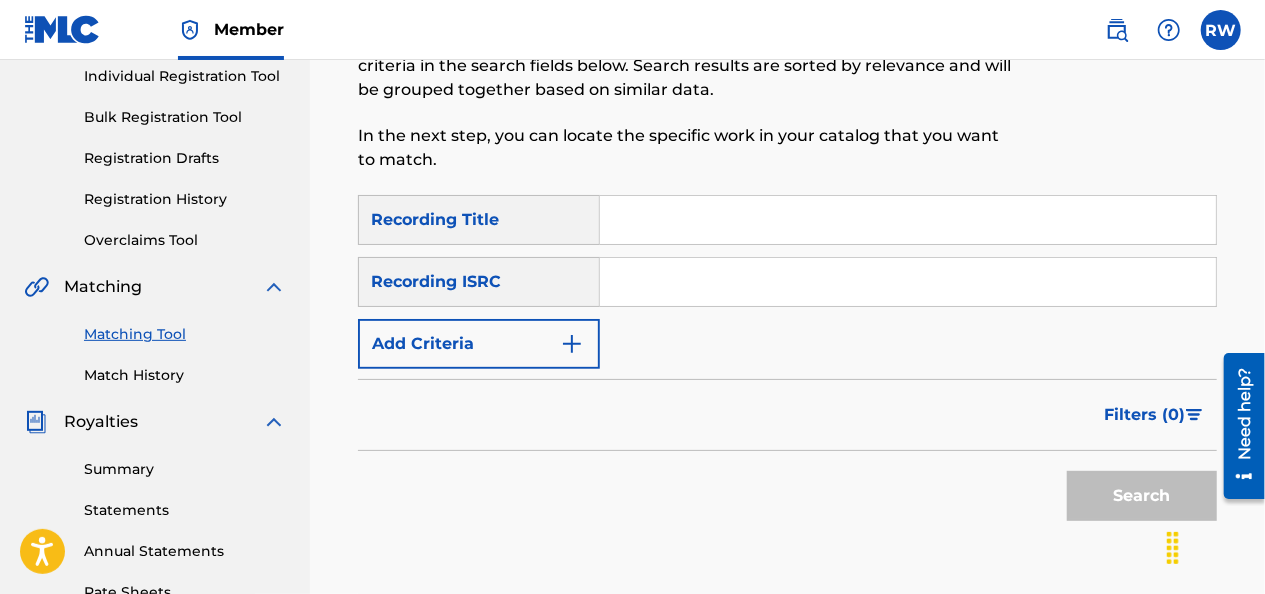 scroll, scrollTop: 0, scrollLeft: 0, axis: both 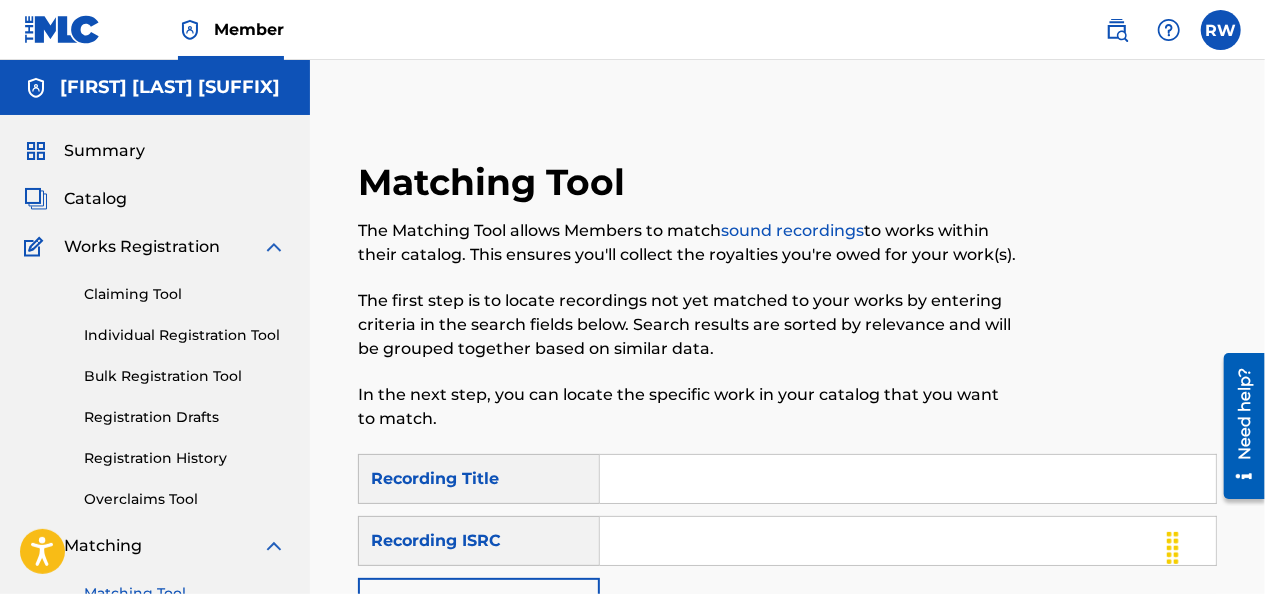 click on "Summary Catalog Works Registration Claiming Tool Individual Registration Tool Bulk Registration Tool Registration Drafts Registration History Overclaims Tool Matching Matching Tool Match History Royalties Summary Statements Annual Statements Rate Sheets Member Settings Banking Information Member Information User Permissions Contact Information Member Benefits" at bounding box center [155, 629] 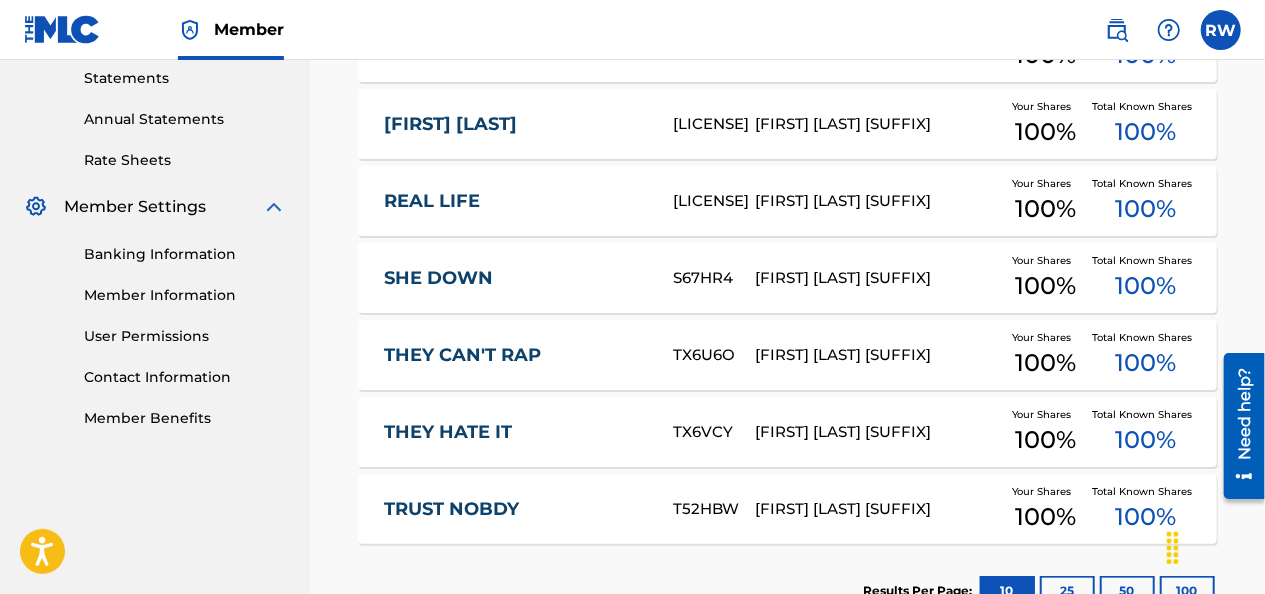 scroll, scrollTop: 736, scrollLeft: 0, axis: vertical 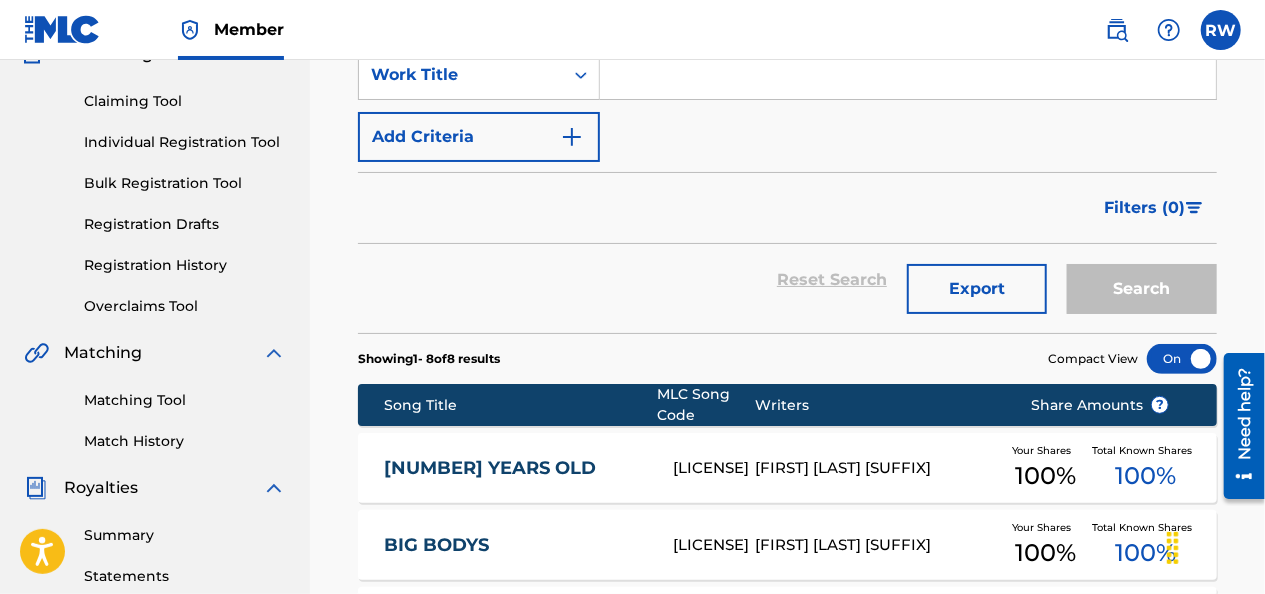 click on "Claiming Tool" at bounding box center [185, 101] 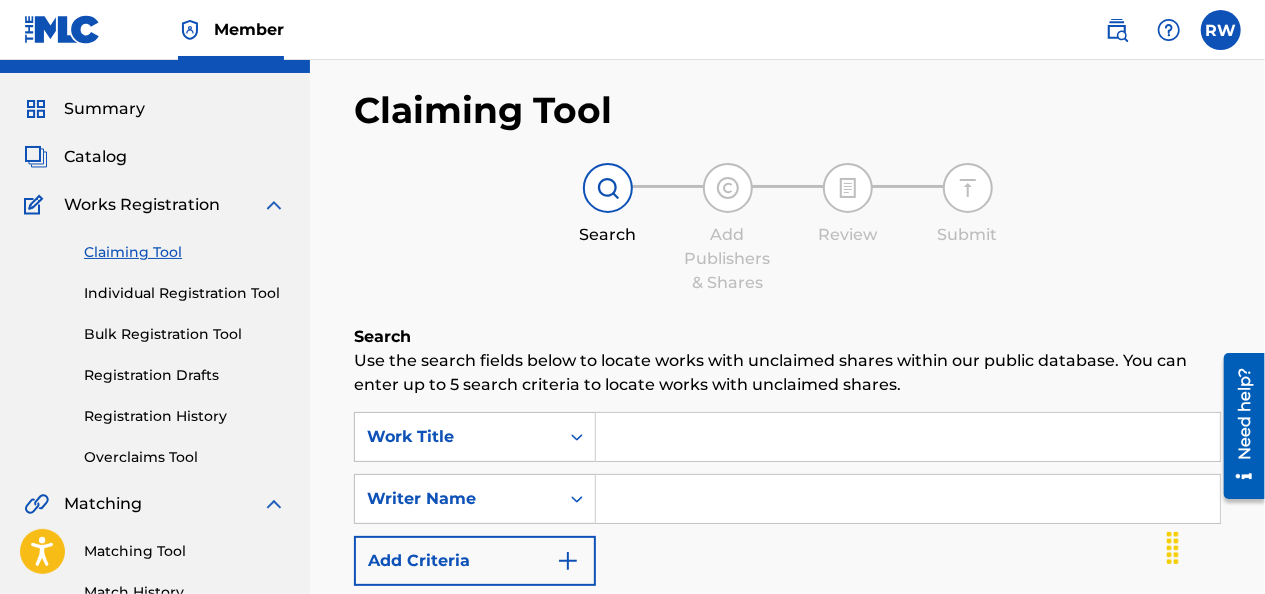 scroll, scrollTop: 177, scrollLeft: 0, axis: vertical 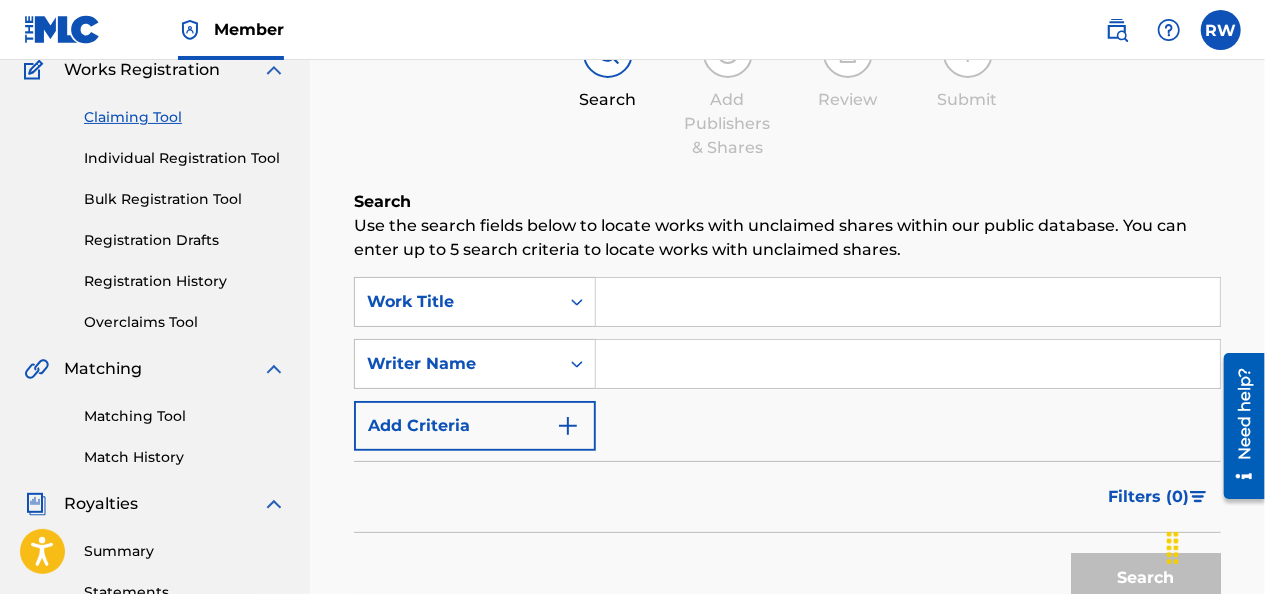 click at bounding box center (908, 302) 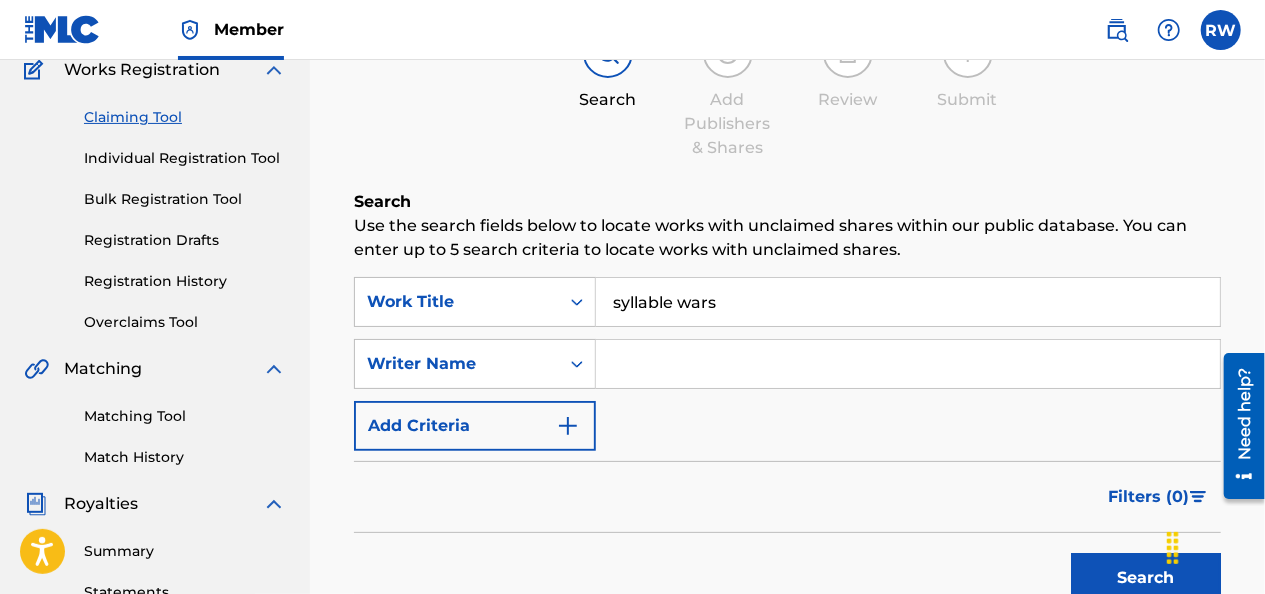 type on "syllable wars" 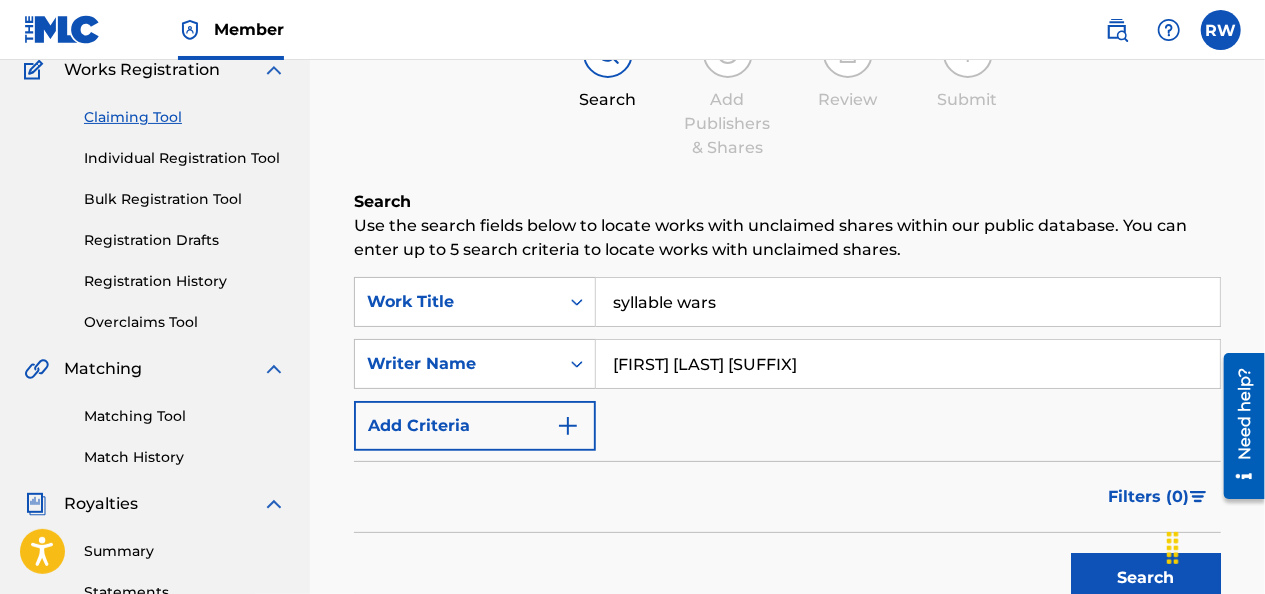 click on "Search" at bounding box center (1146, 578) 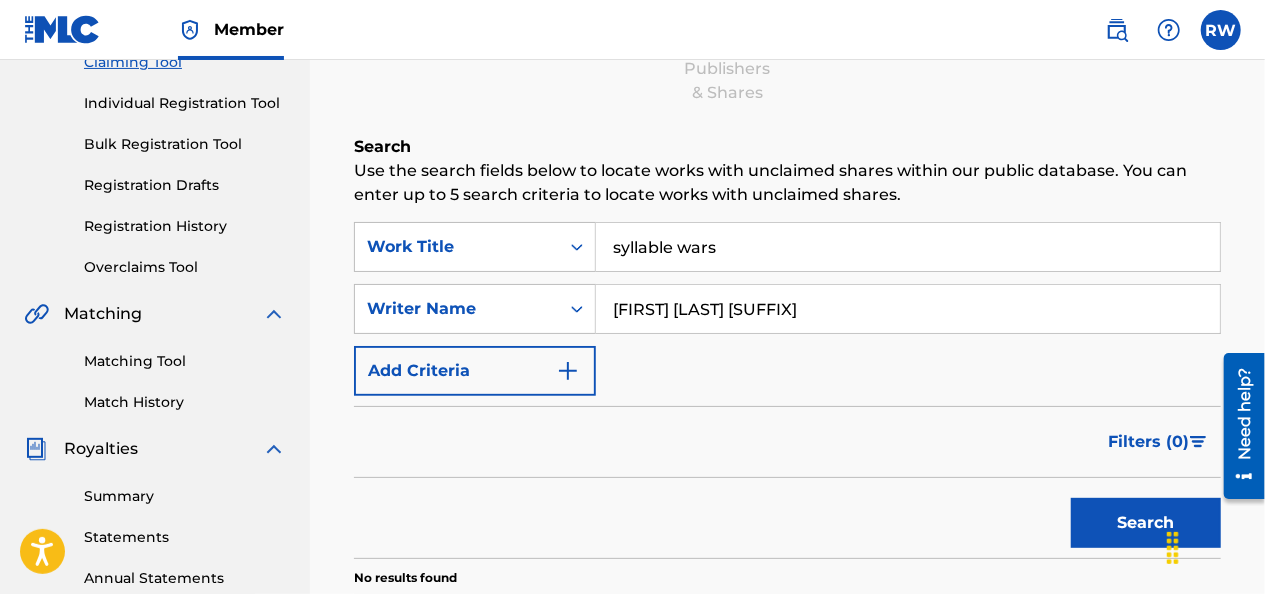 scroll, scrollTop: 230, scrollLeft: 0, axis: vertical 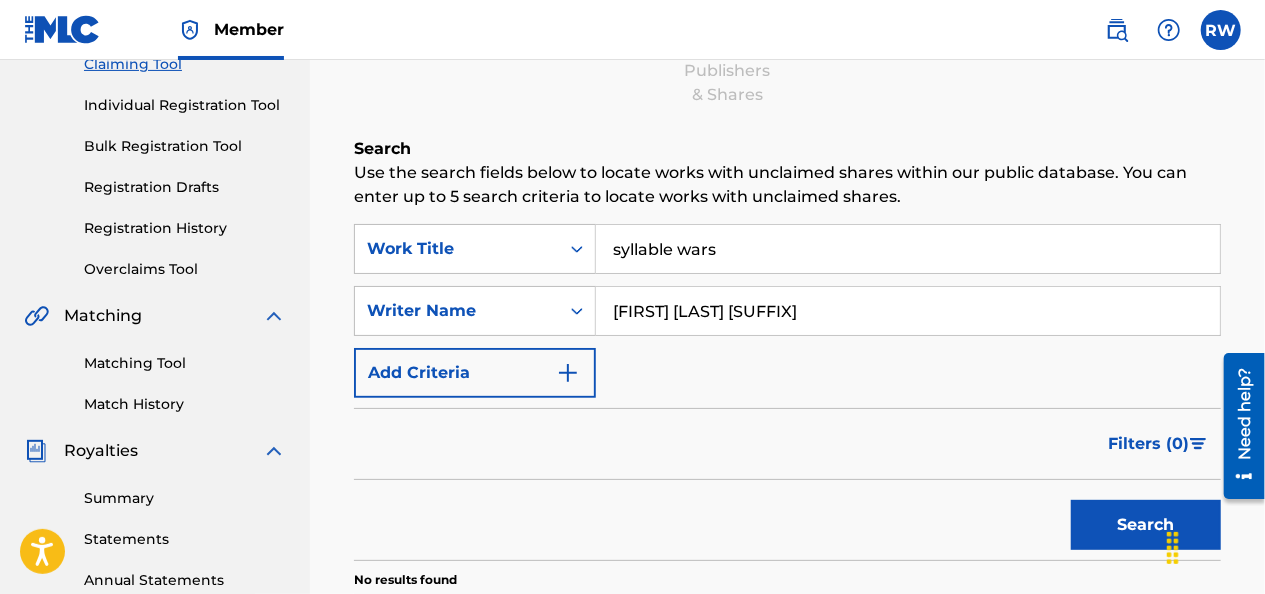 click on "[FIRST] [LAST] [SUFFIX]" at bounding box center (908, 311) 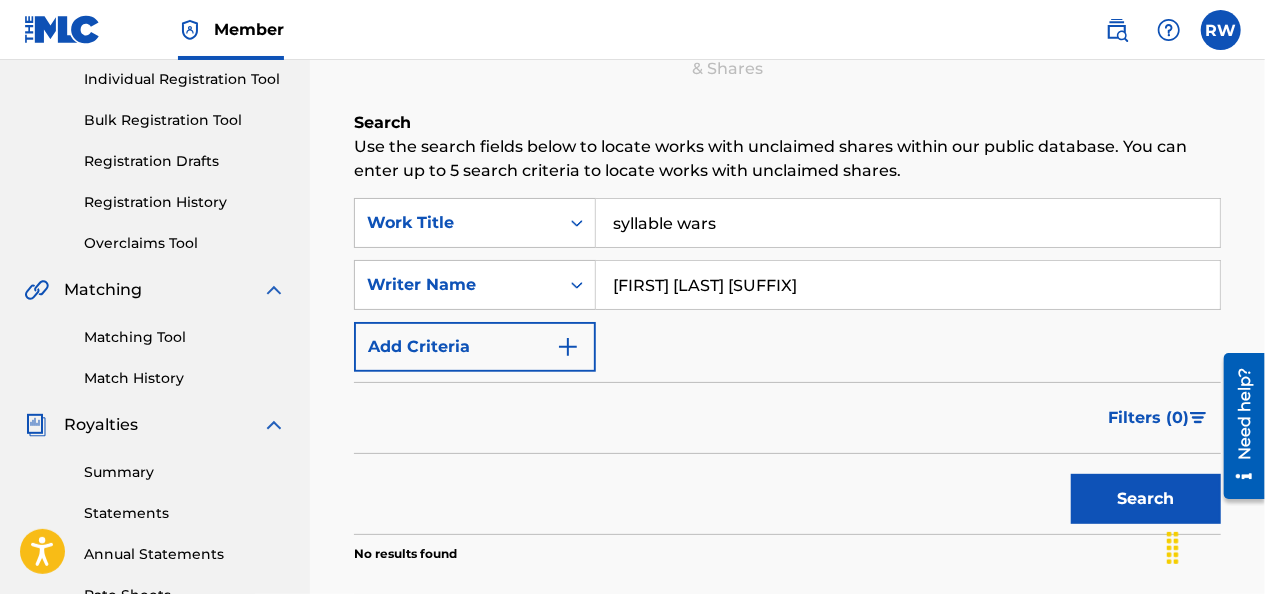 scroll, scrollTop: 250, scrollLeft: 0, axis: vertical 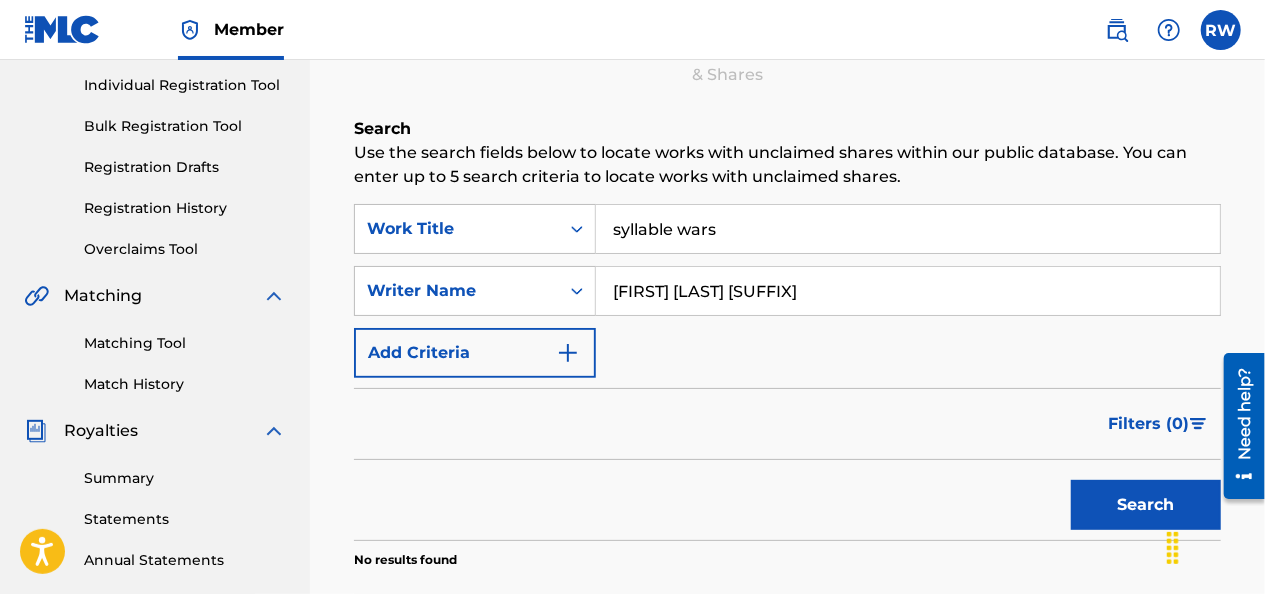 click on "Matching Tool" at bounding box center [185, 343] 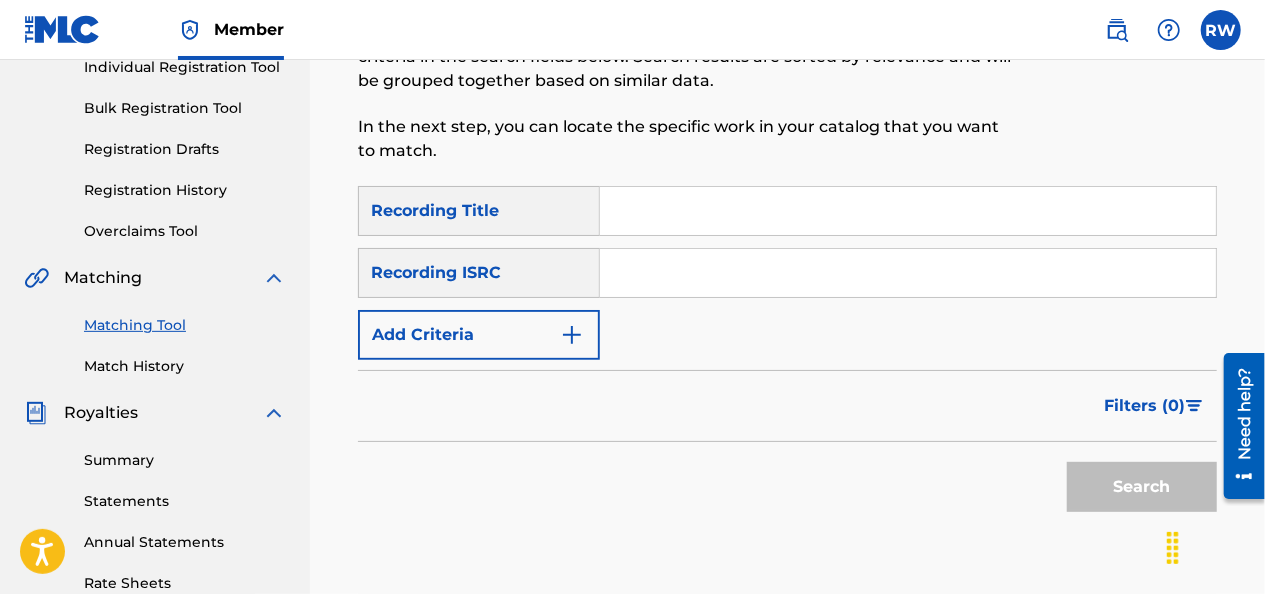 scroll, scrollTop: 268, scrollLeft: 0, axis: vertical 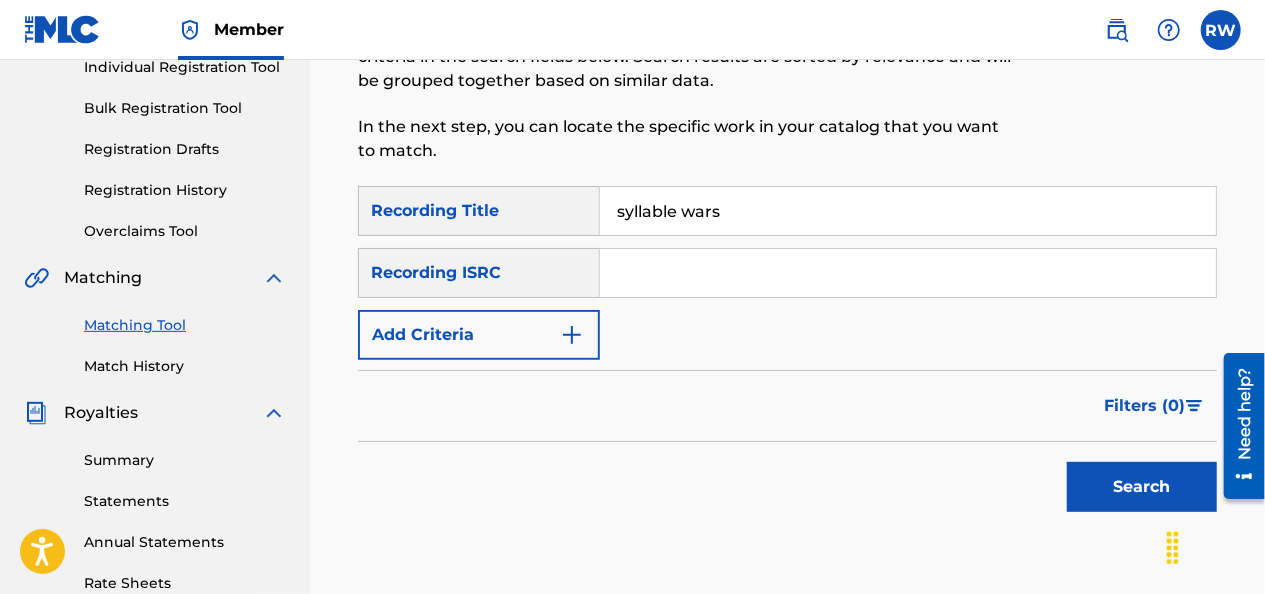 type on "syllable wars" 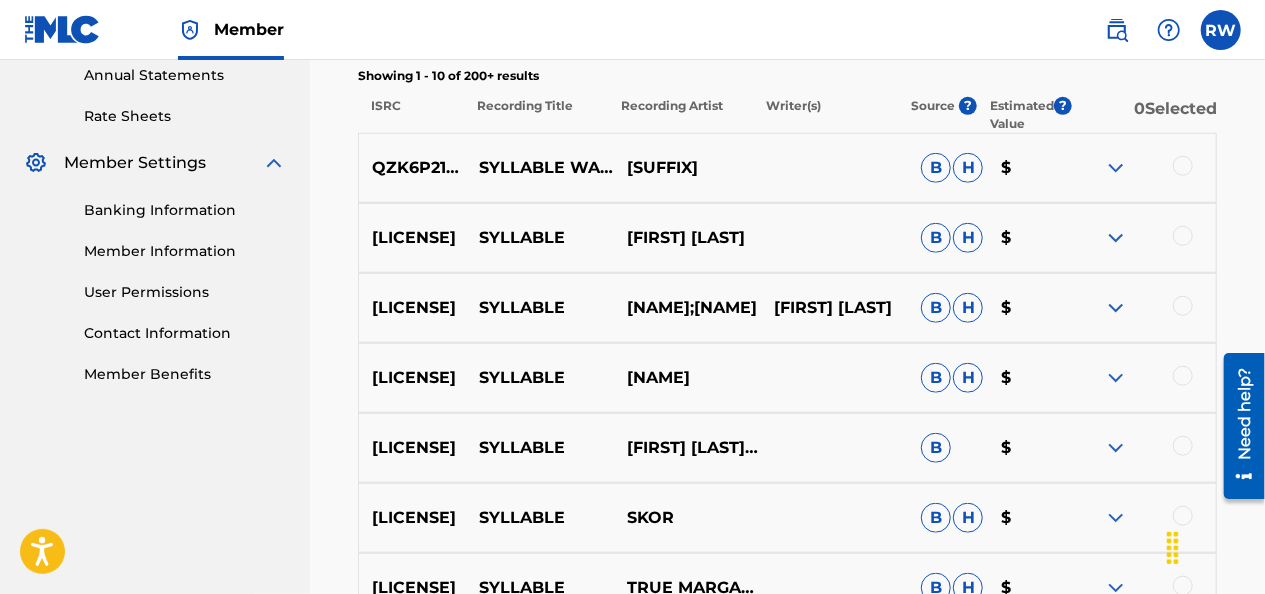 scroll, scrollTop: 736, scrollLeft: 0, axis: vertical 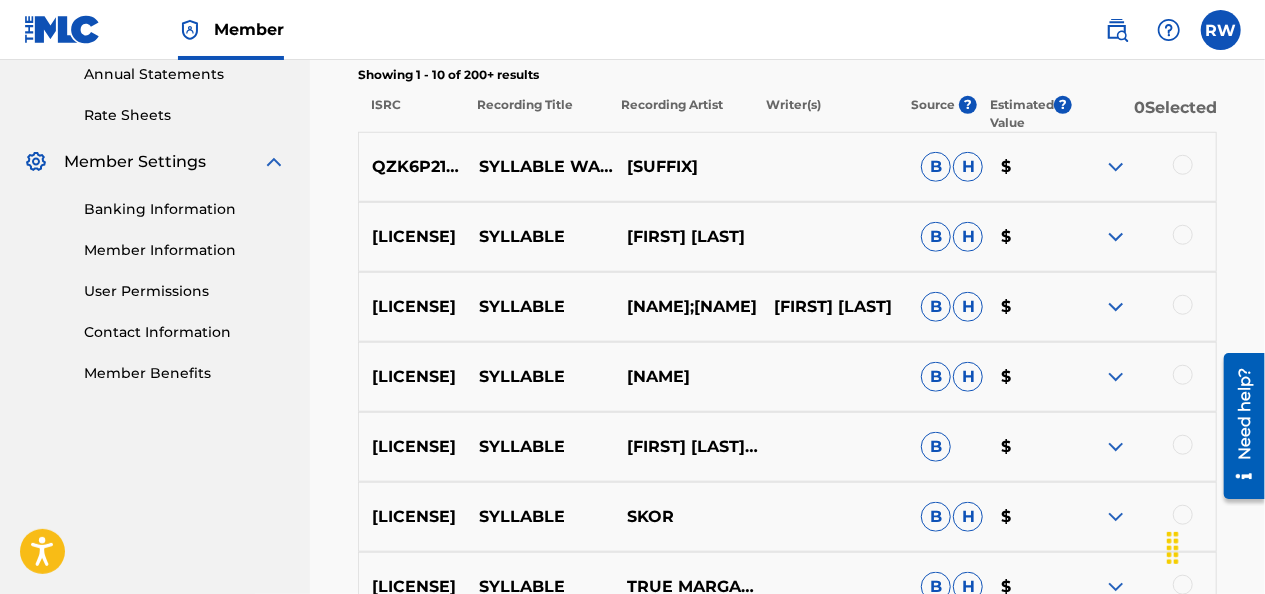 click at bounding box center [1116, 167] 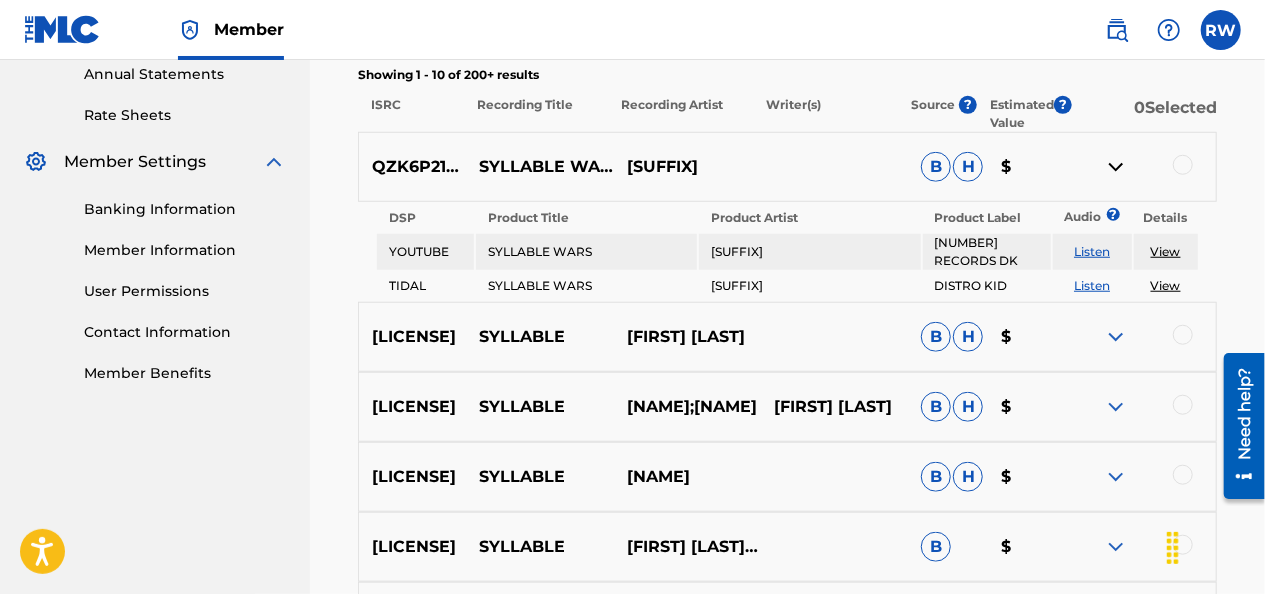 click on "View" at bounding box center [1166, 251] 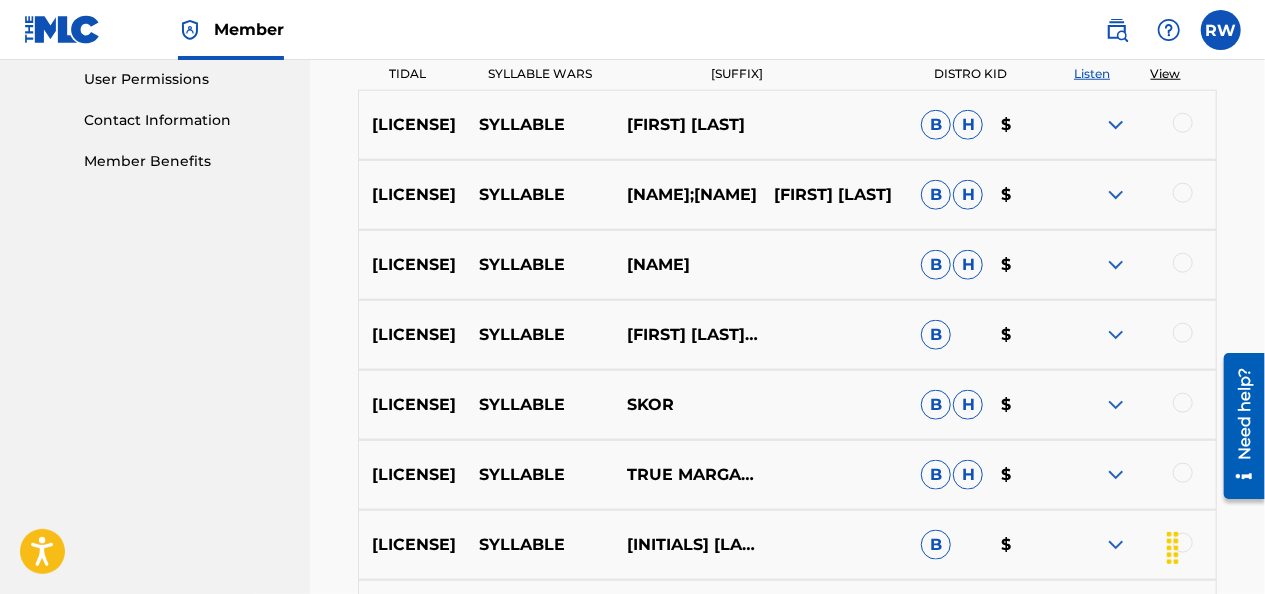 scroll, scrollTop: 1319, scrollLeft: 0, axis: vertical 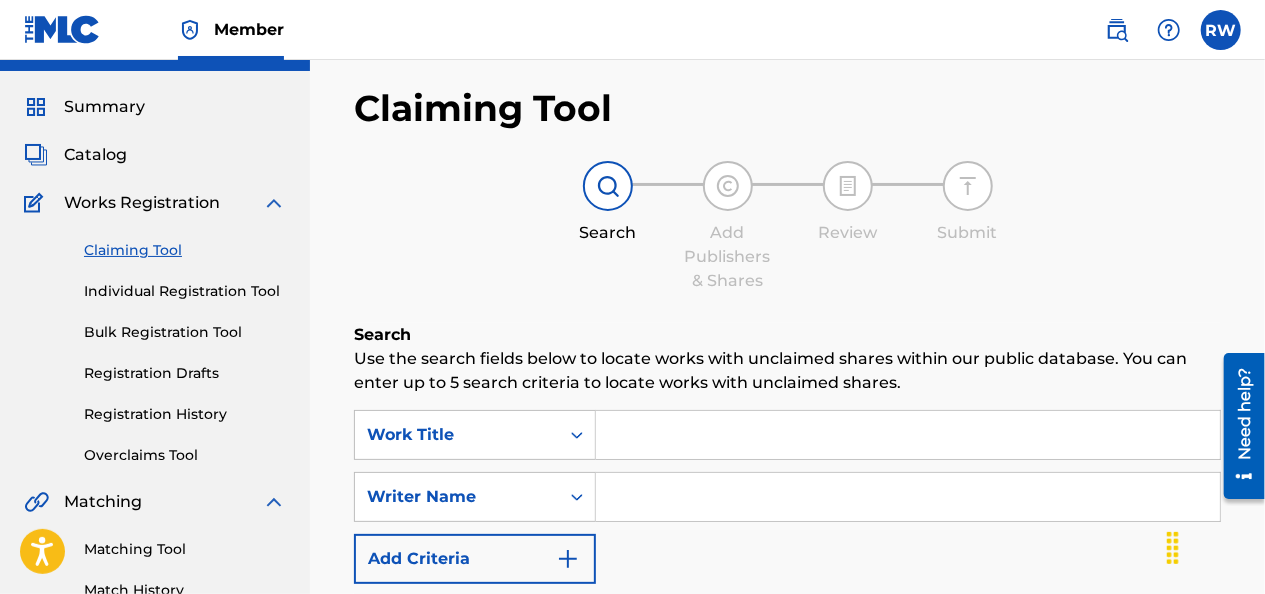 click on "Individual Registration Tool" at bounding box center [185, 291] 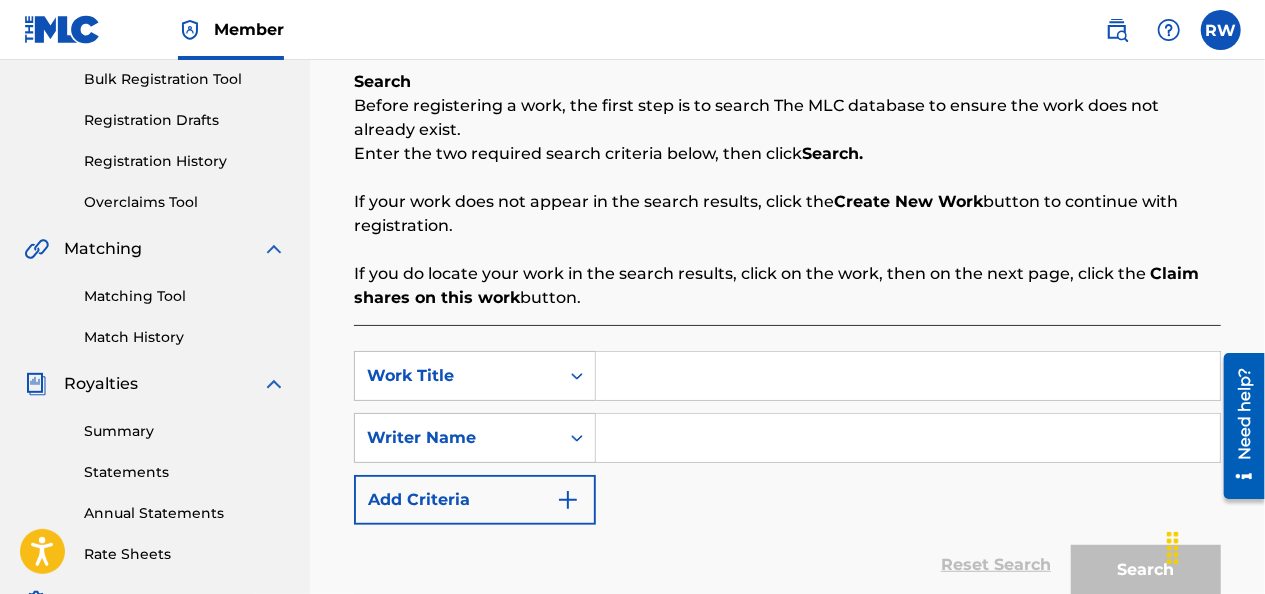 scroll, scrollTop: 298, scrollLeft: 0, axis: vertical 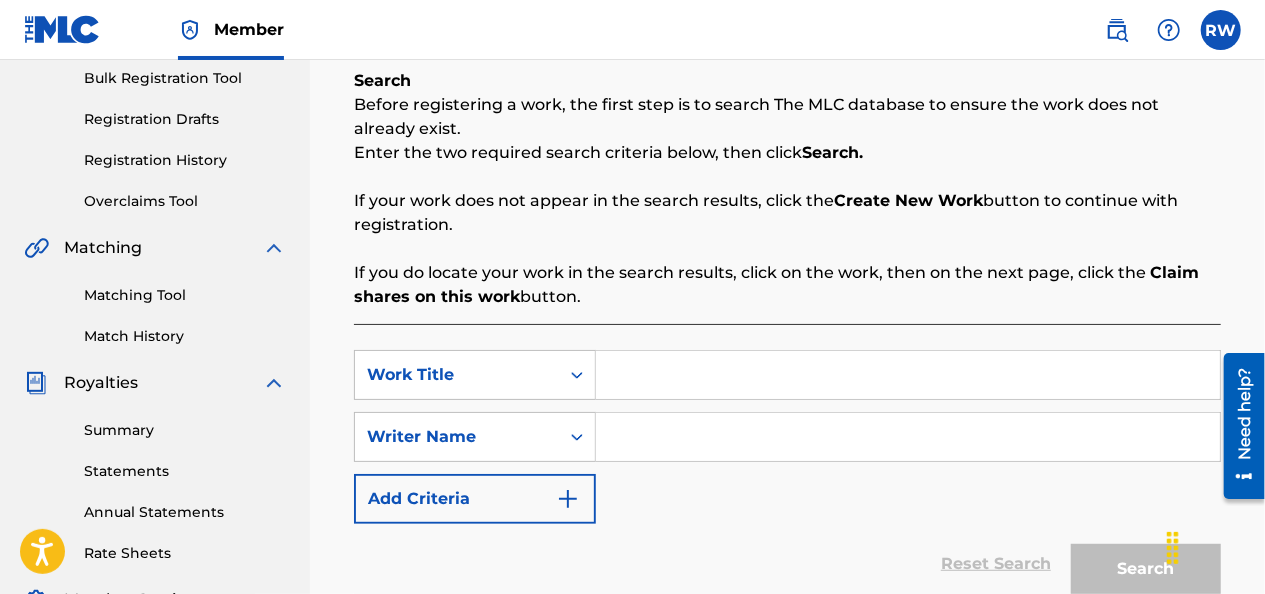 click at bounding box center (908, 375) 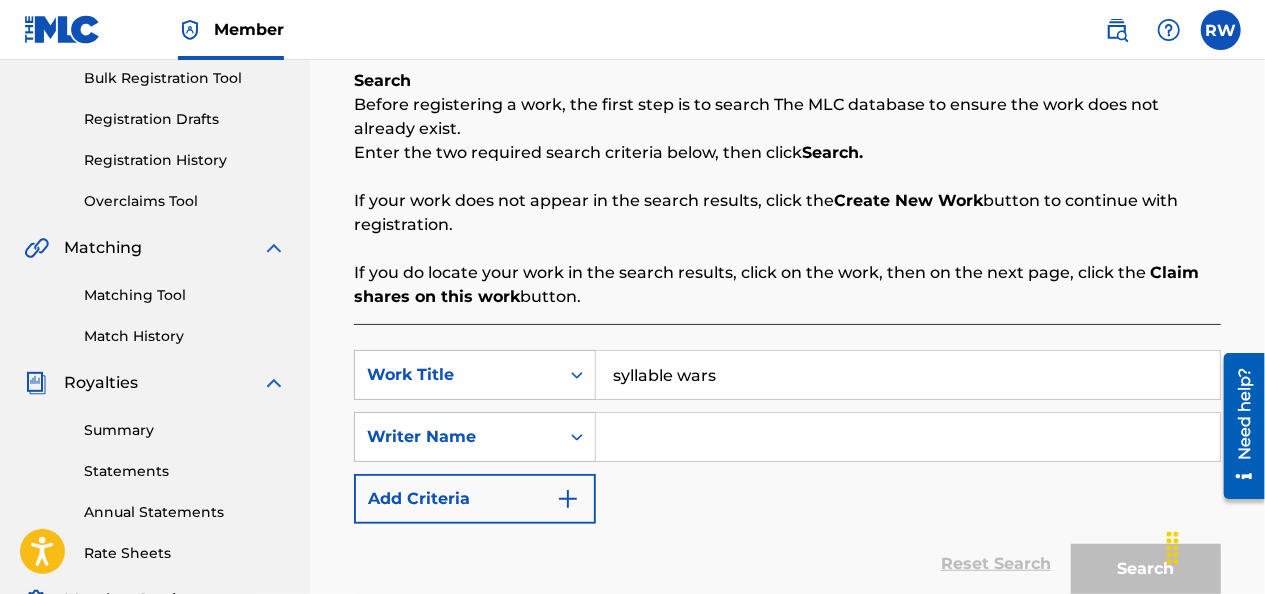 type on "syllable wars" 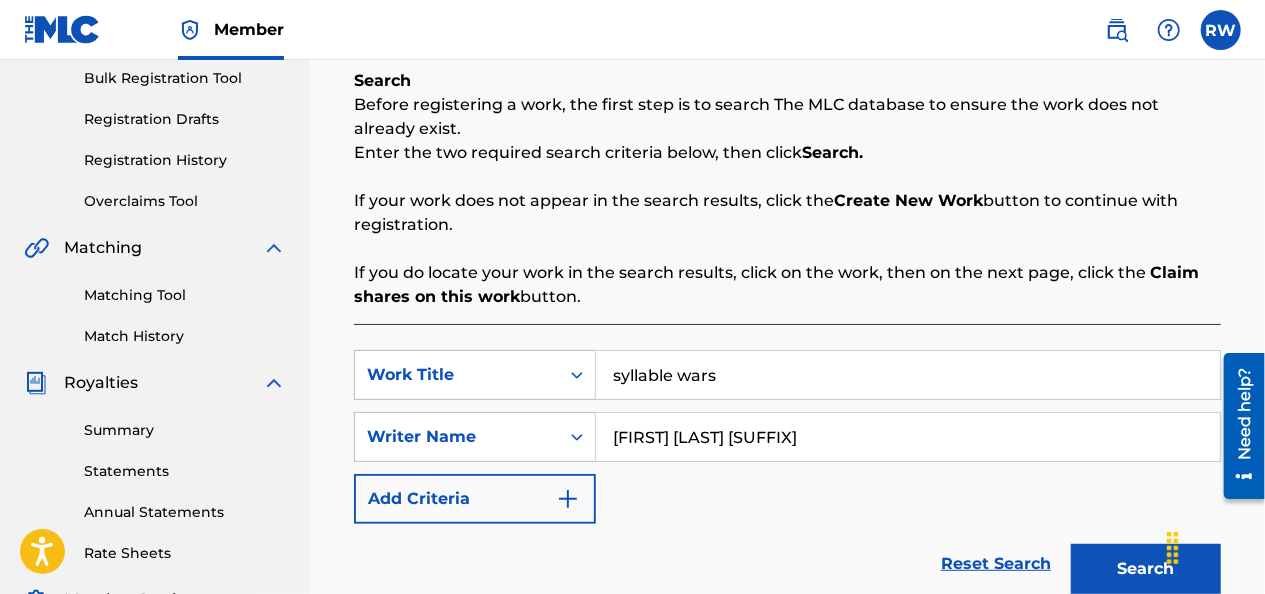 click on "Search" at bounding box center [1146, 569] 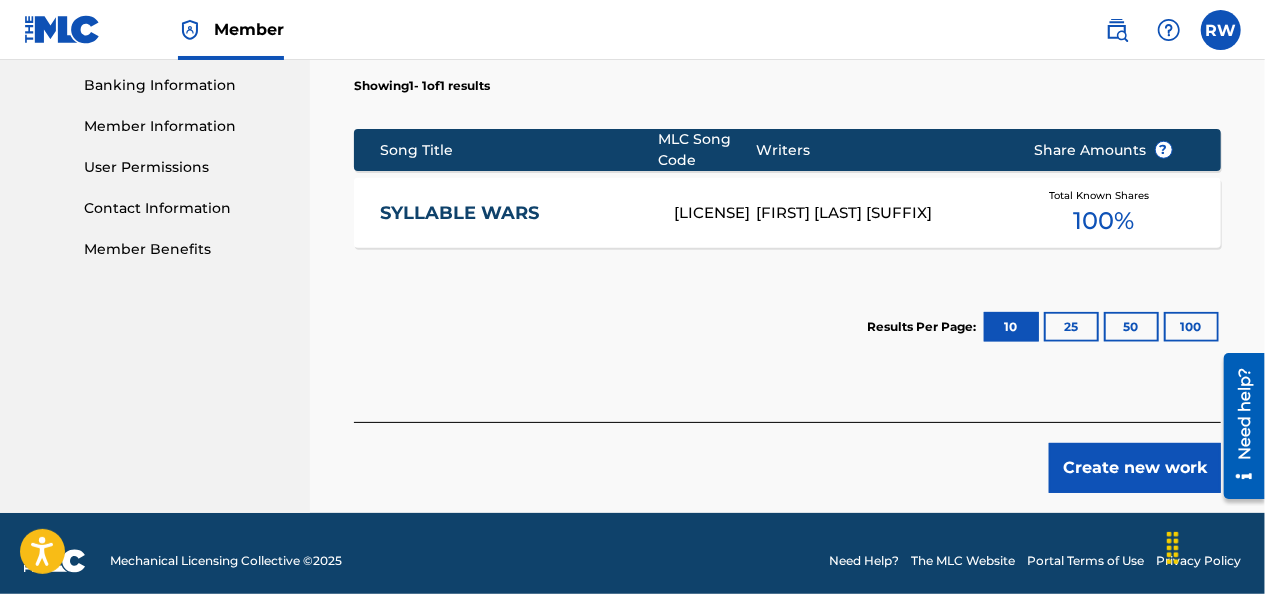 scroll, scrollTop: 862, scrollLeft: 0, axis: vertical 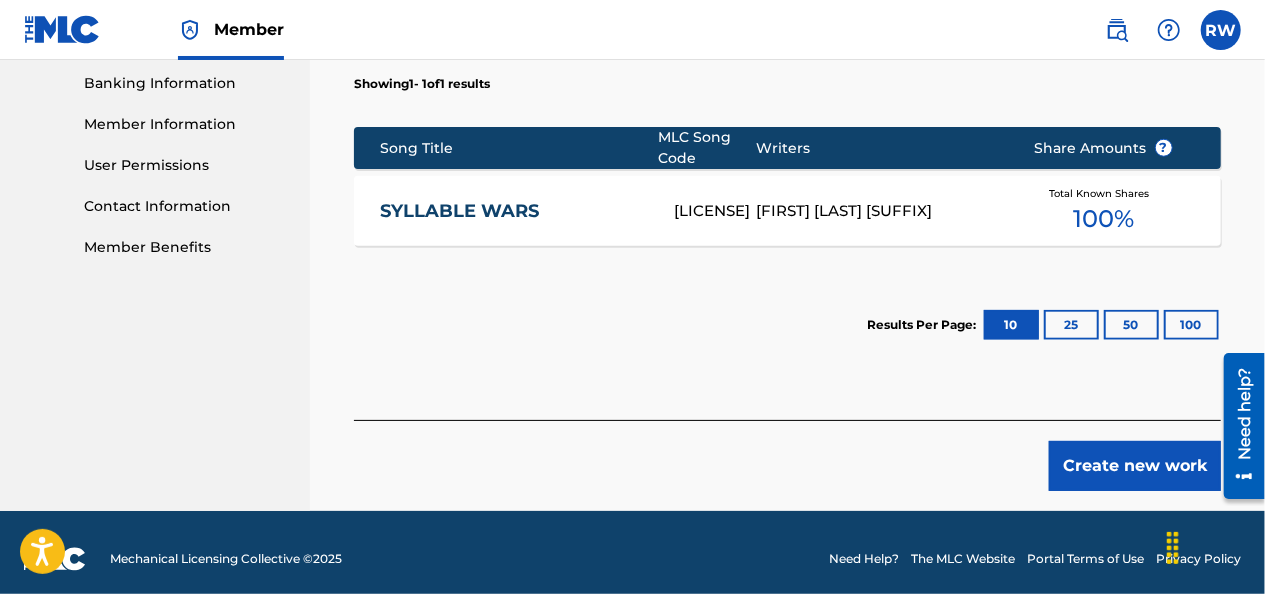 click on "Create new work" at bounding box center (1135, 466) 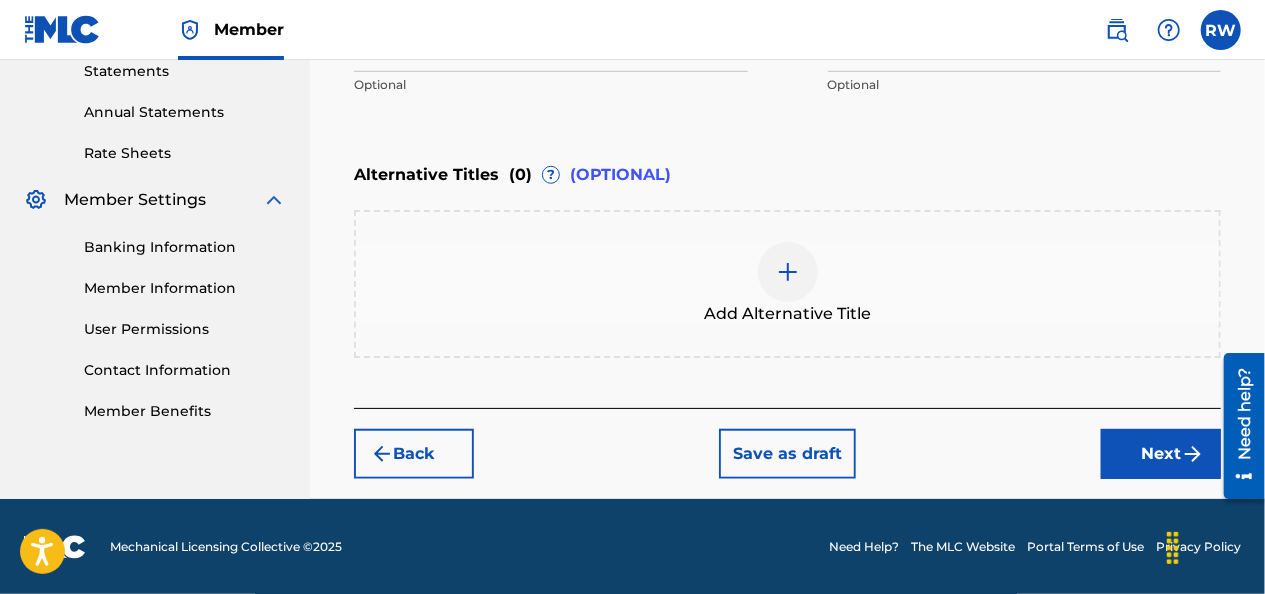 click on "Next" at bounding box center [1161, 454] 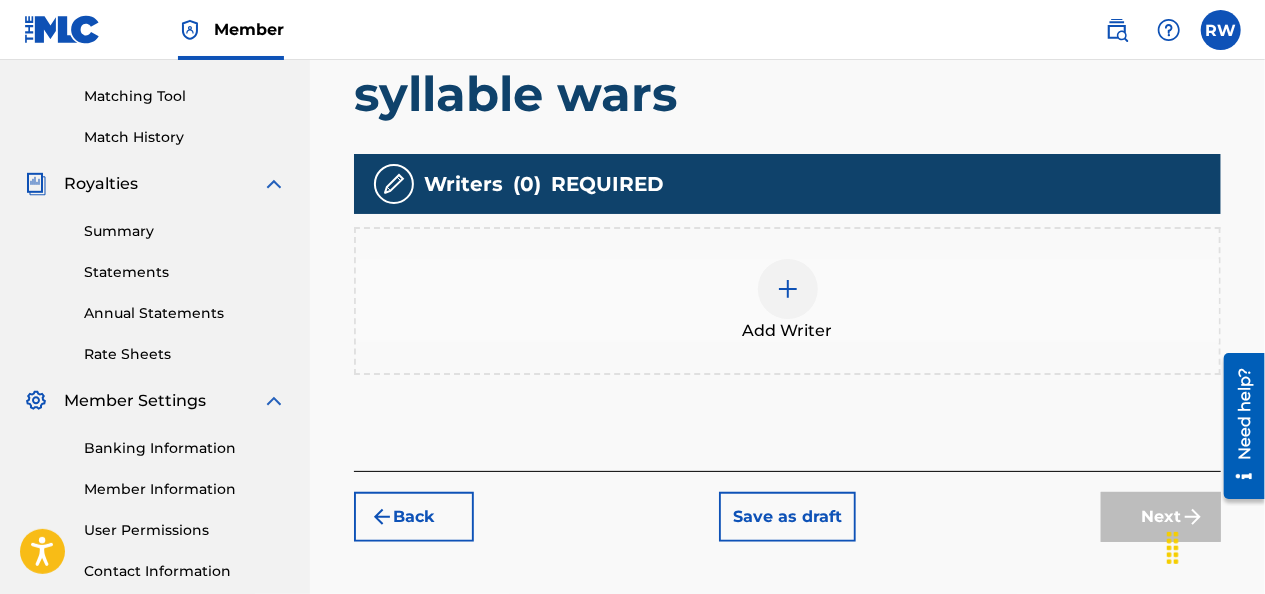scroll, scrollTop: 509, scrollLeft: 0, axis: vertical 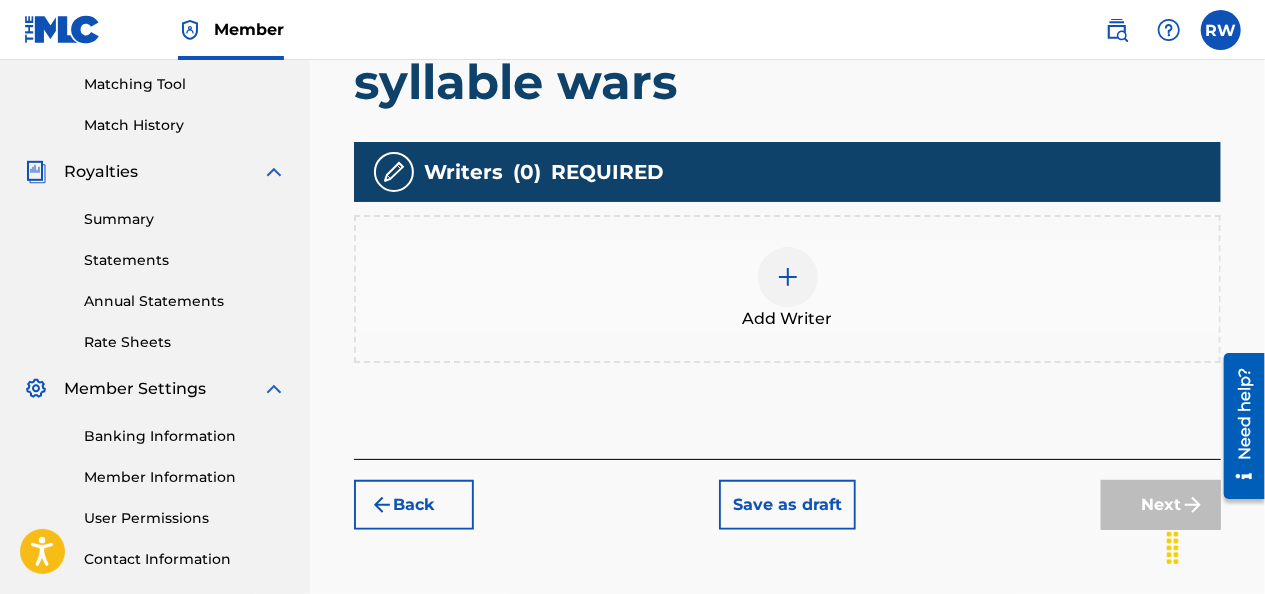 click at bounding box center [788, 277] 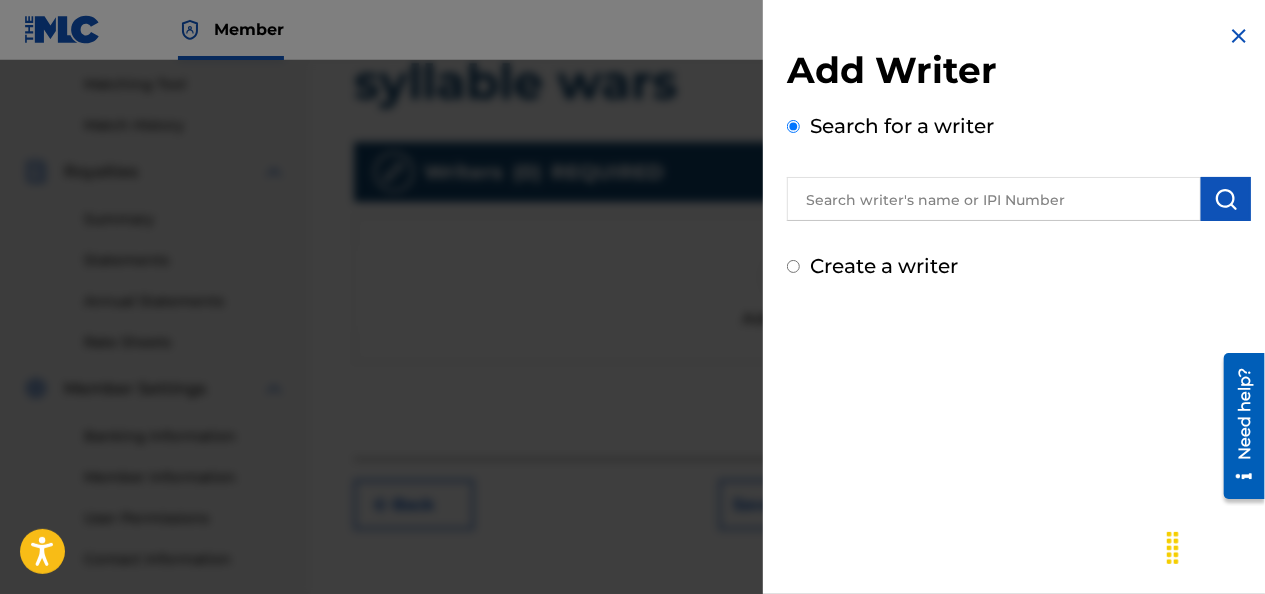 click at bounding box center (994, 199) 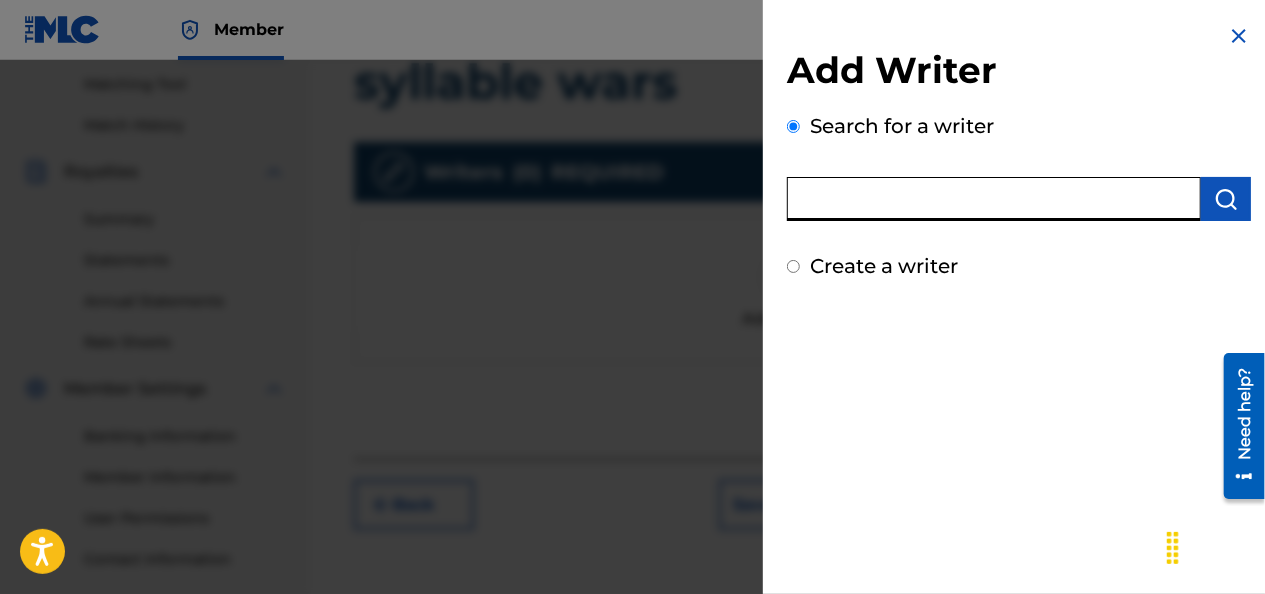 paste on "[NUMBER]" 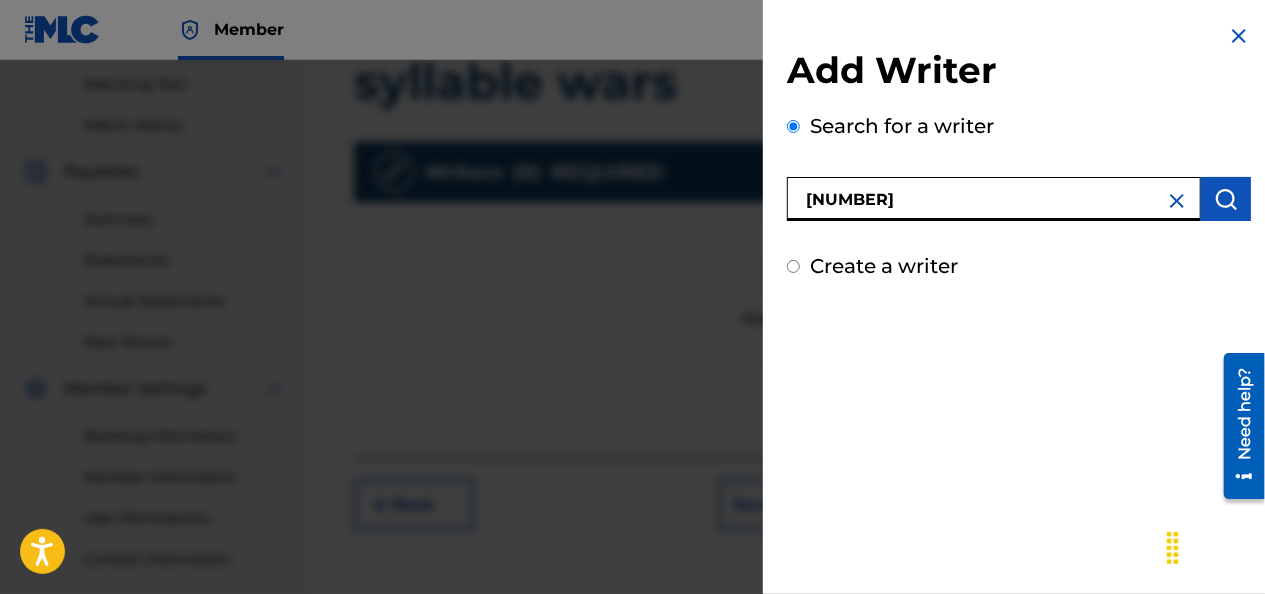 type on "[NUMBER]" 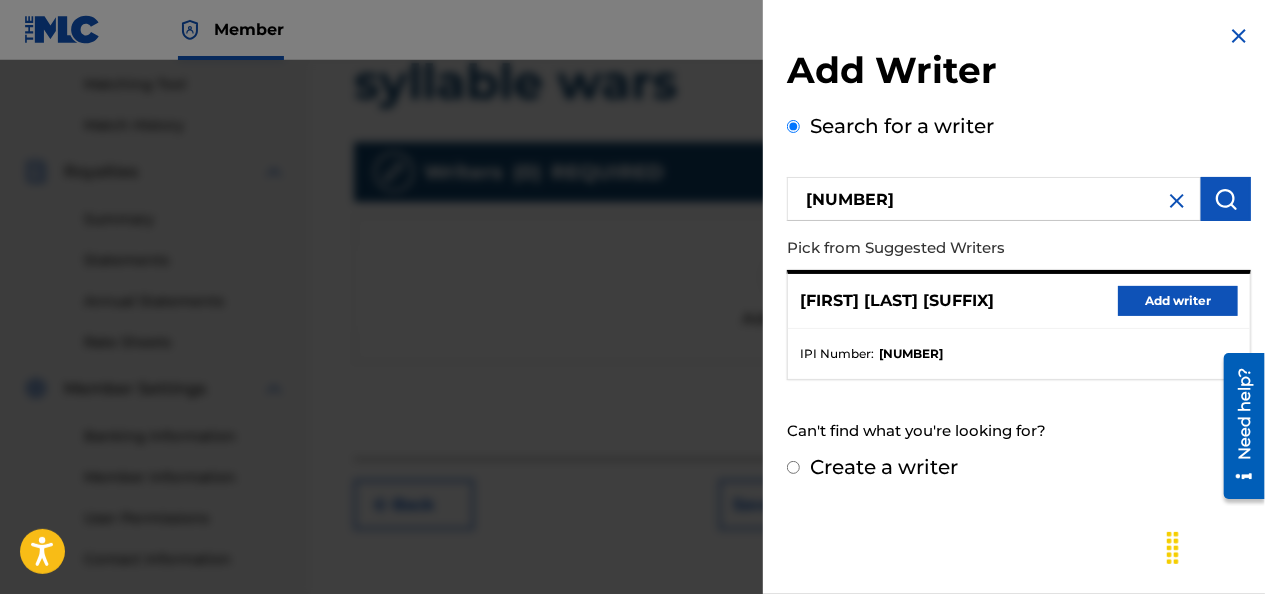 click on "Add writer" at bounding box center (1178, 301) 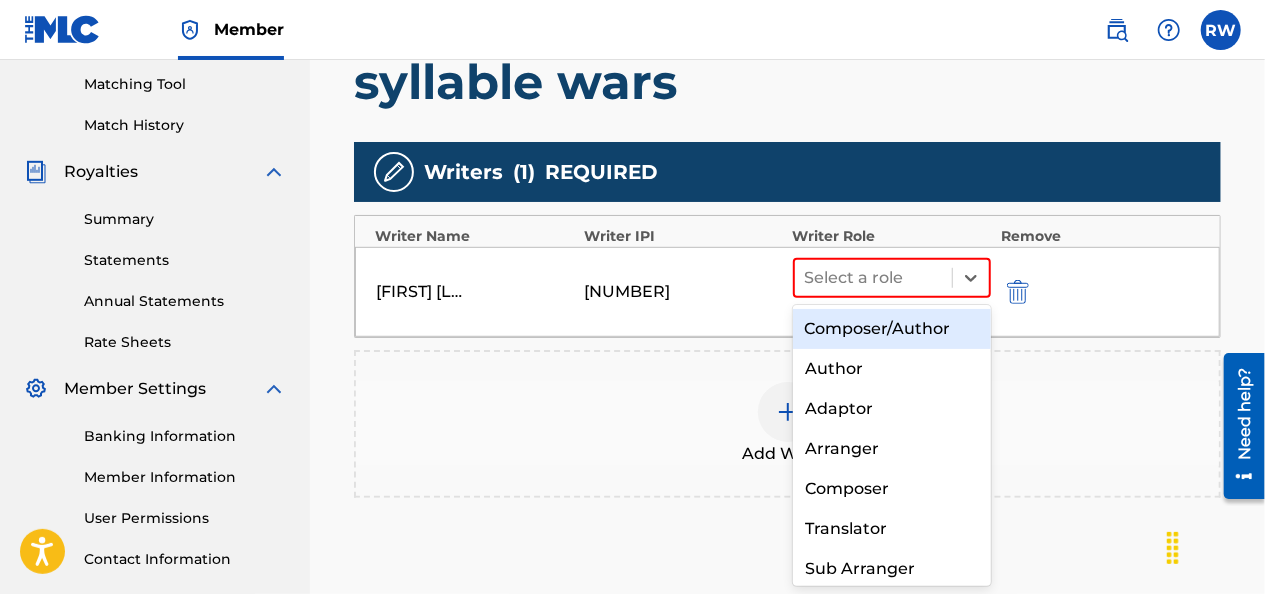 click on "Composer/Author" at bounding box center [892, 329] 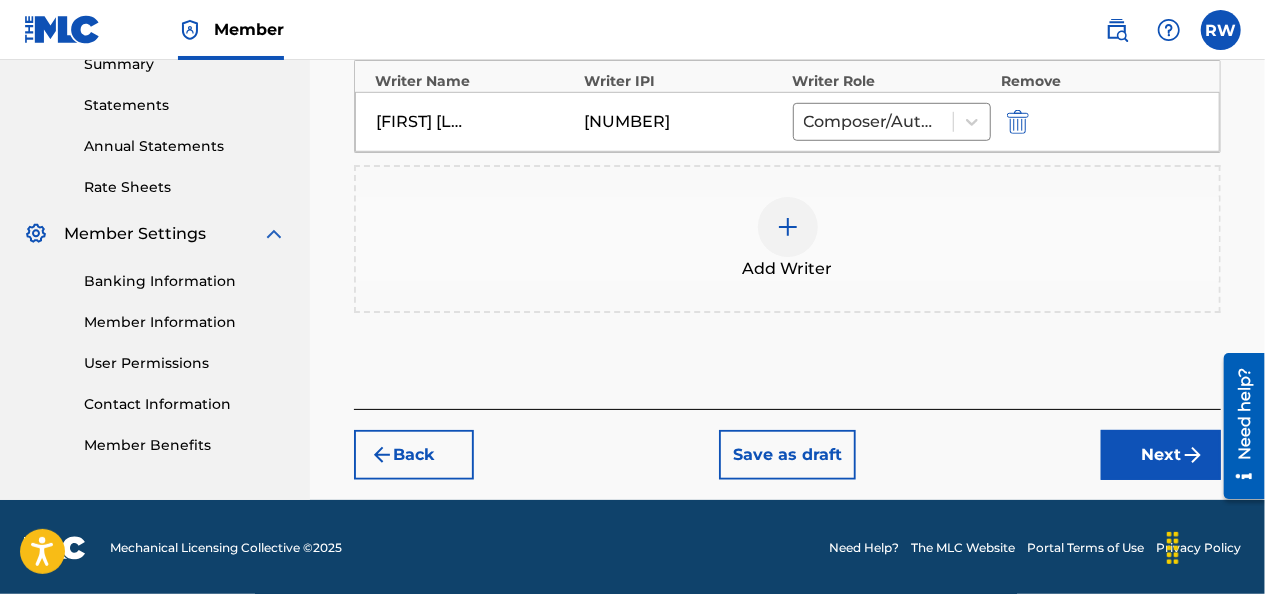 click on "Next" at bounding box center [1161, 455] 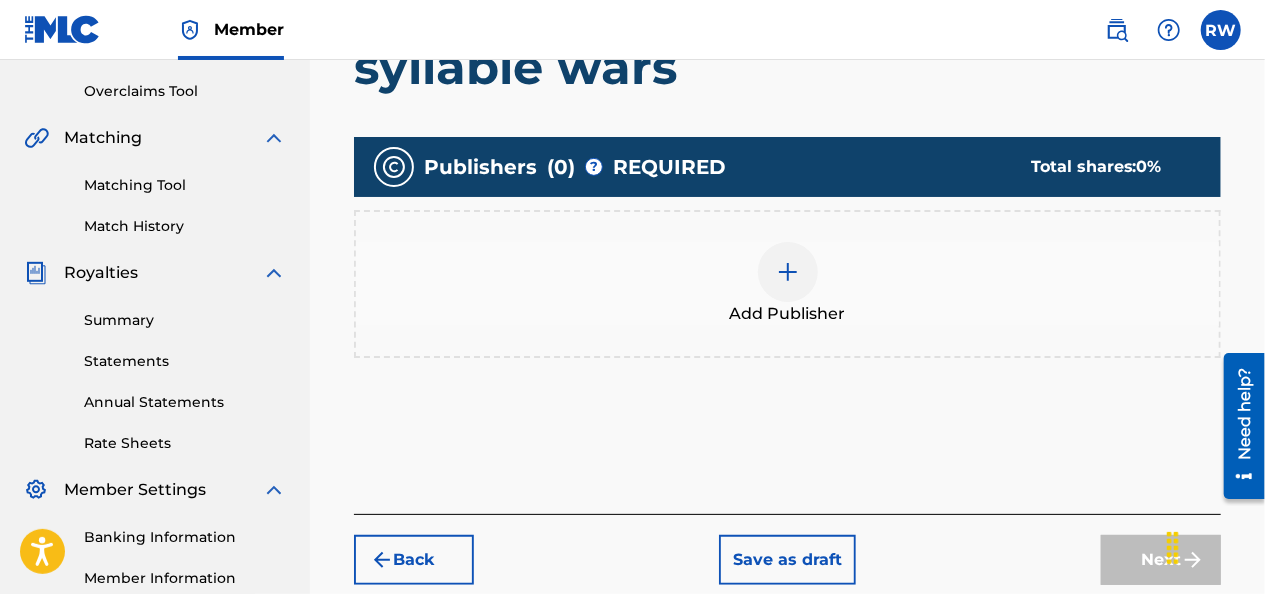 scroll, scrollTop: 409, scrollLeft: 0, axis: vertical 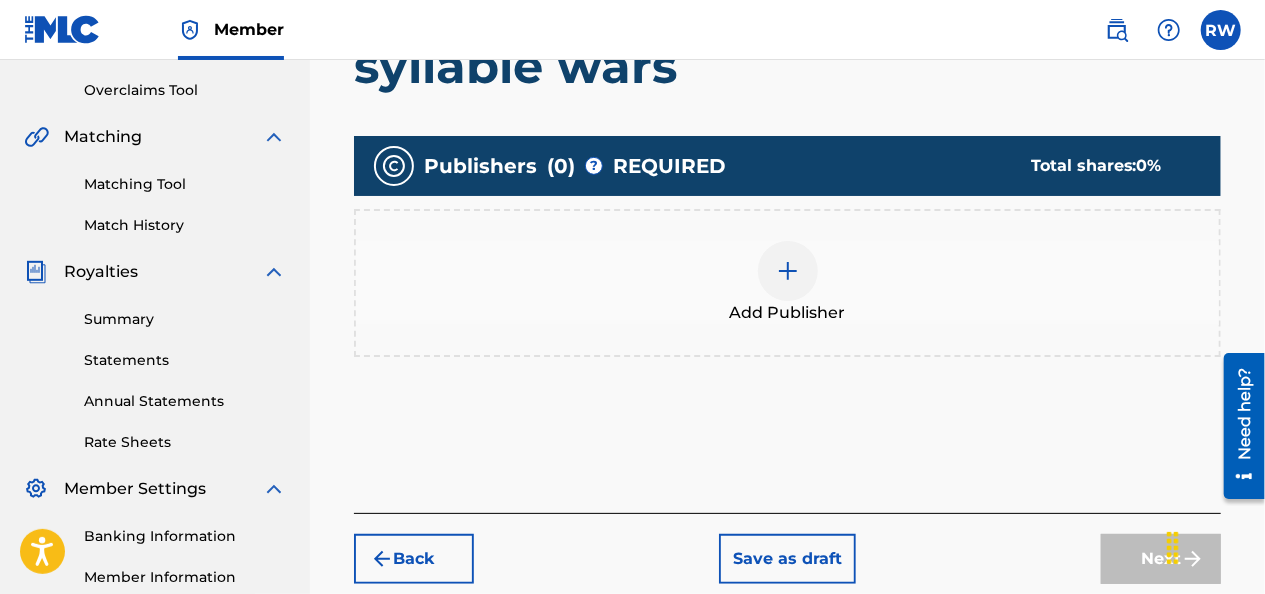 click at bounding box center [788, 271] 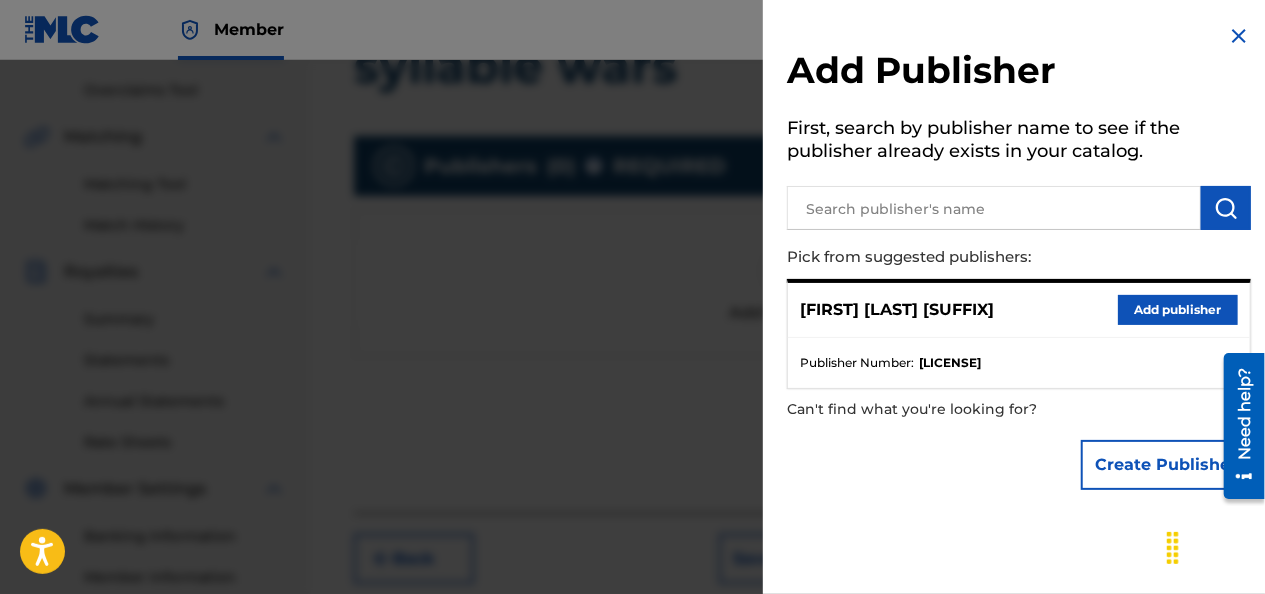 click on "Add publisher" at bounding box center (1178, 310) 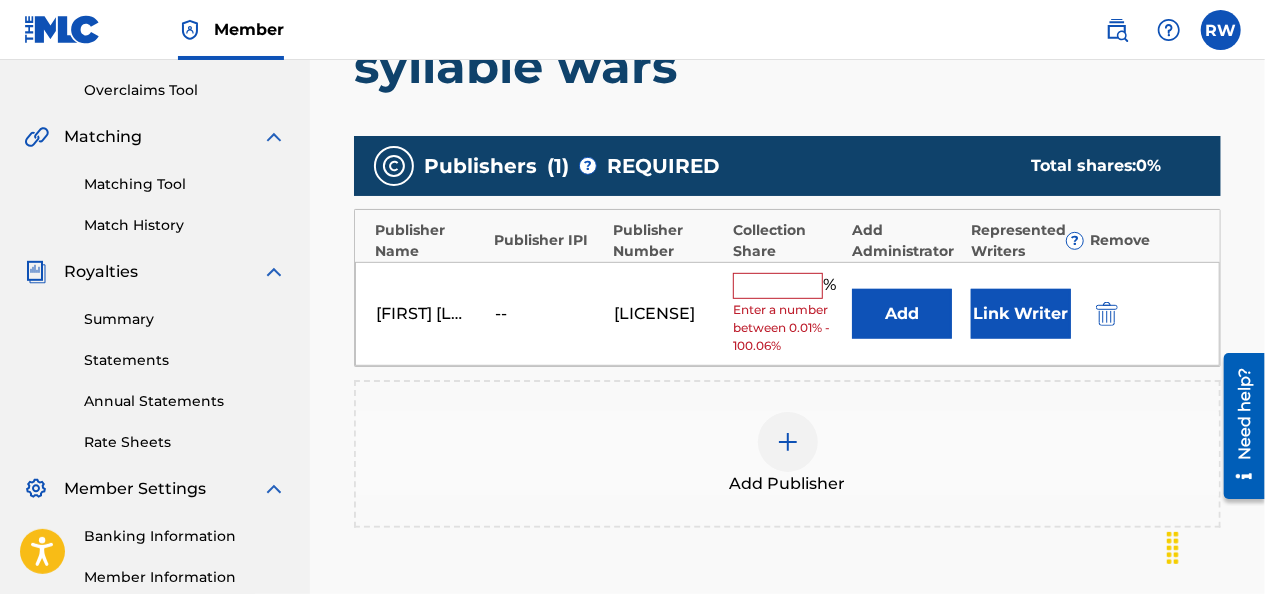 click at bounding box center [778, 286] 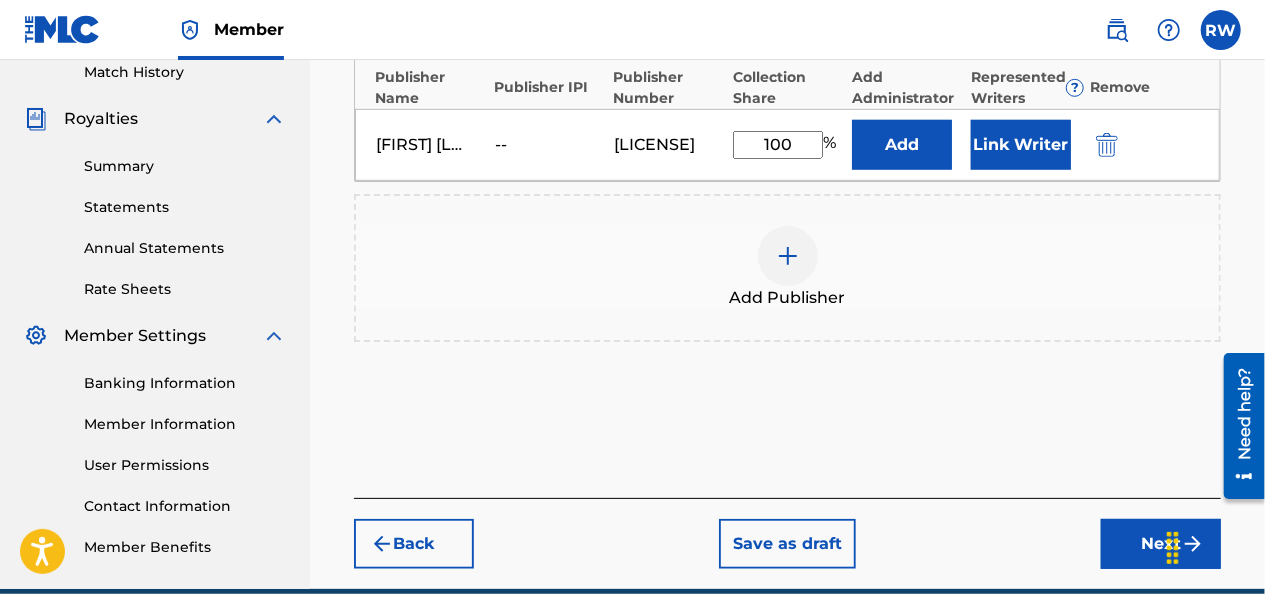 click on "Next" at bounding box center (1161, 544) 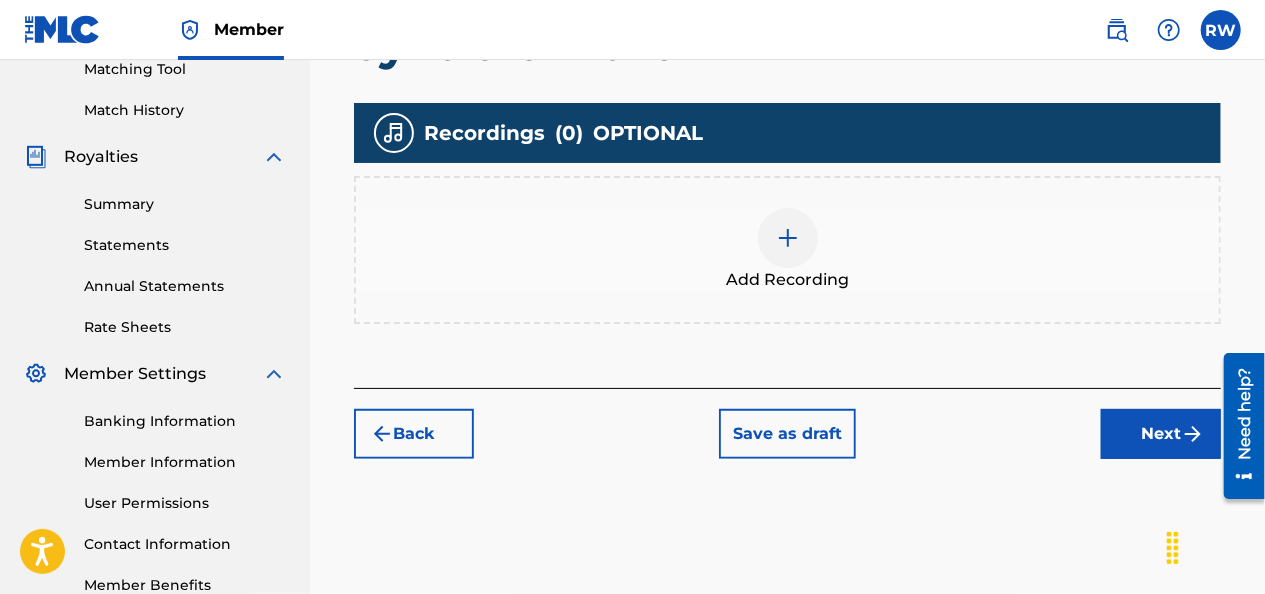 scroll, scrollTop: 527, scrollLeft: 0, axis: vertical 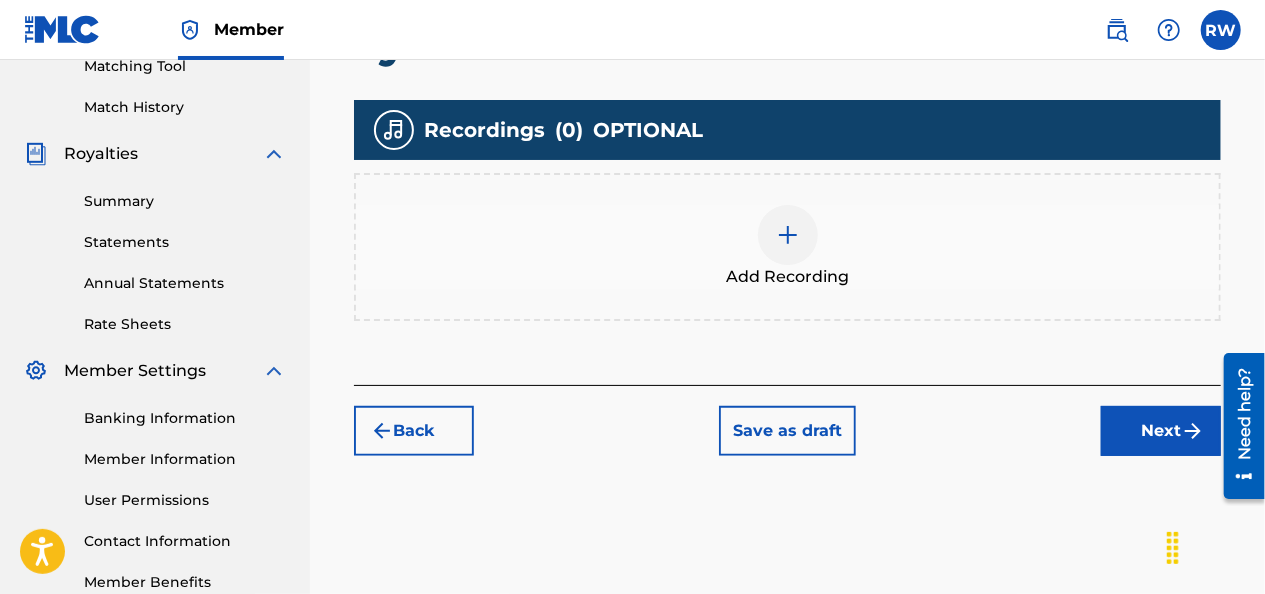 click at bounding box center [788, 235] 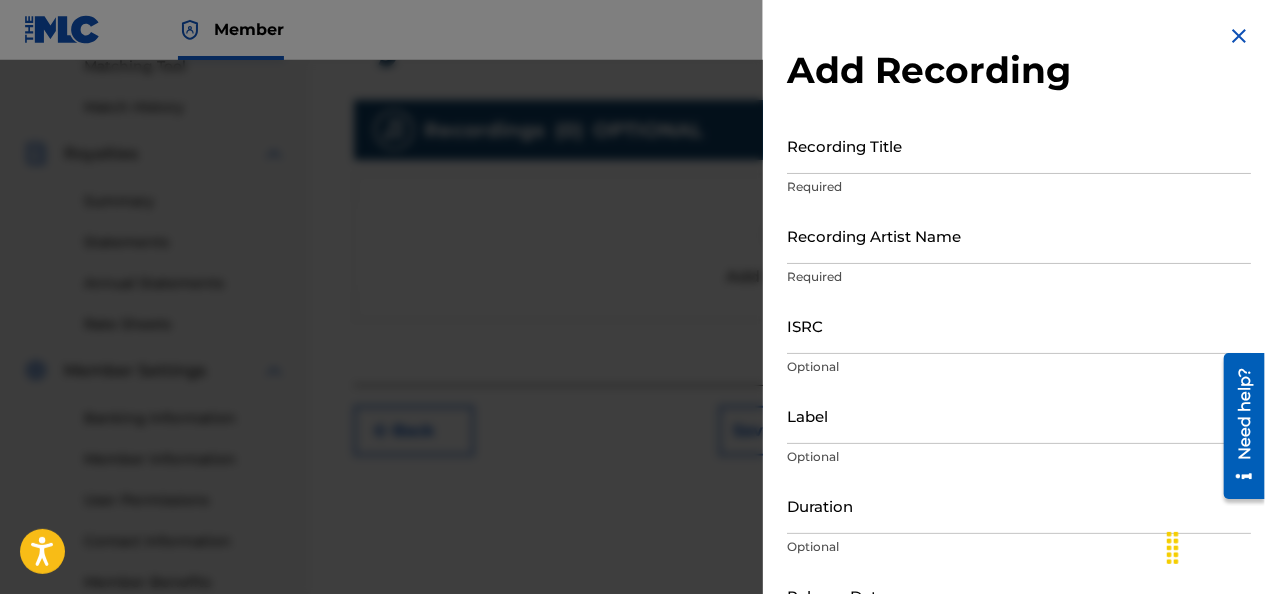 click on "Recording Title" at bounding box center (1019, 145) 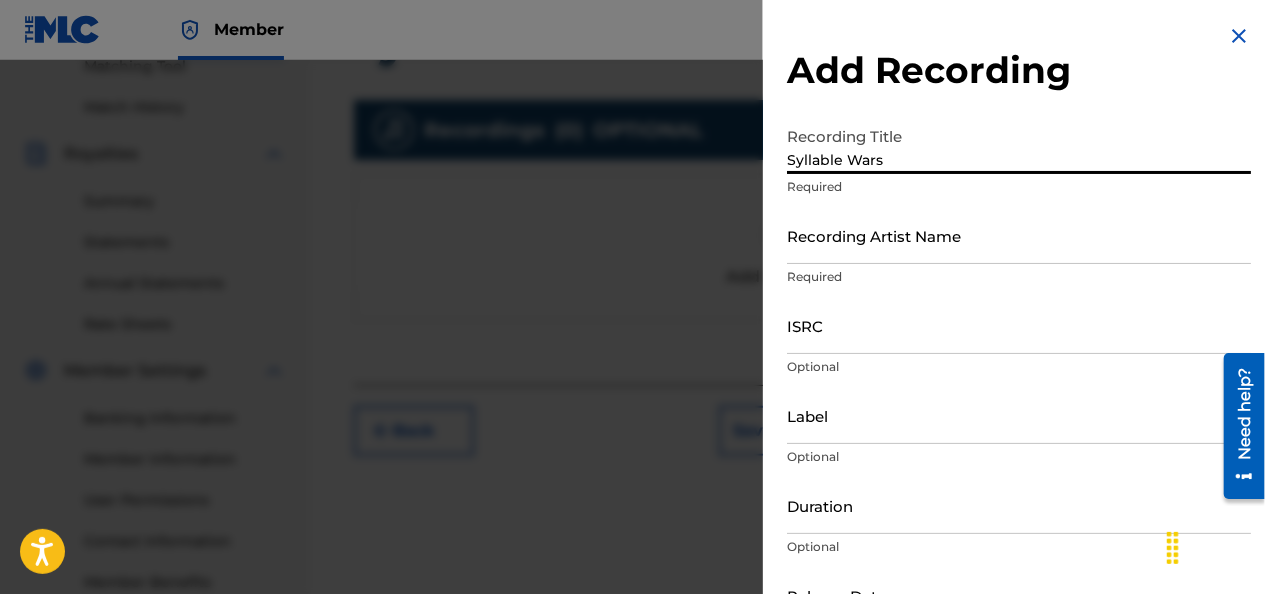 type on "Syllable Wars" 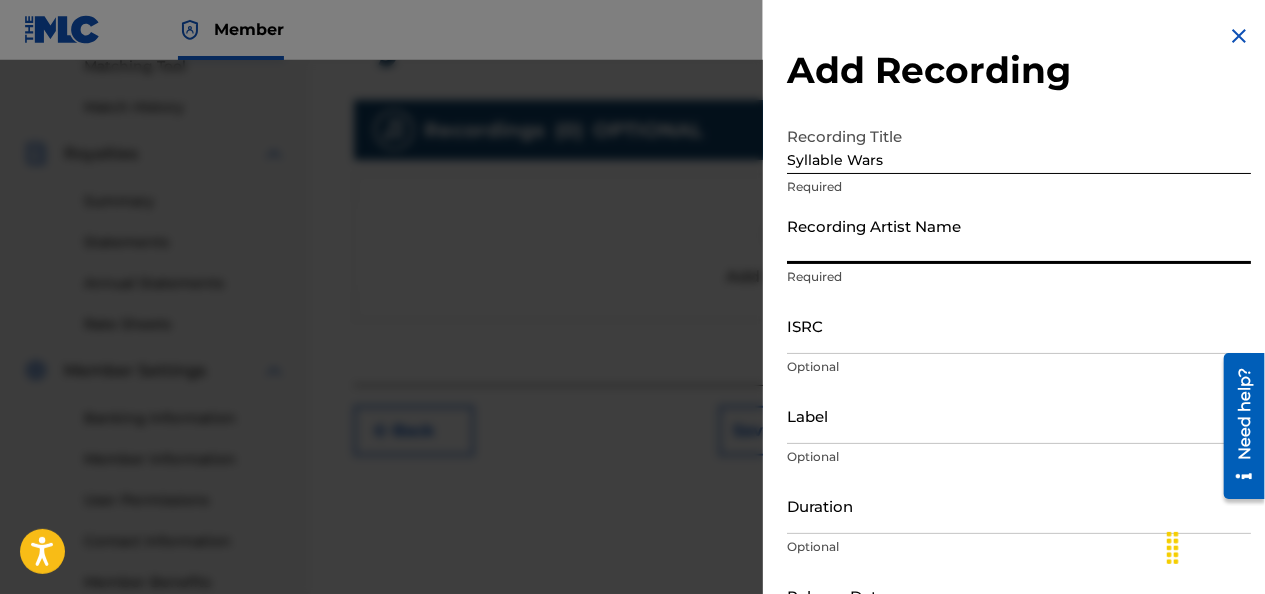 click on "Recording Artist Name" at bounding box center (1019, 235) 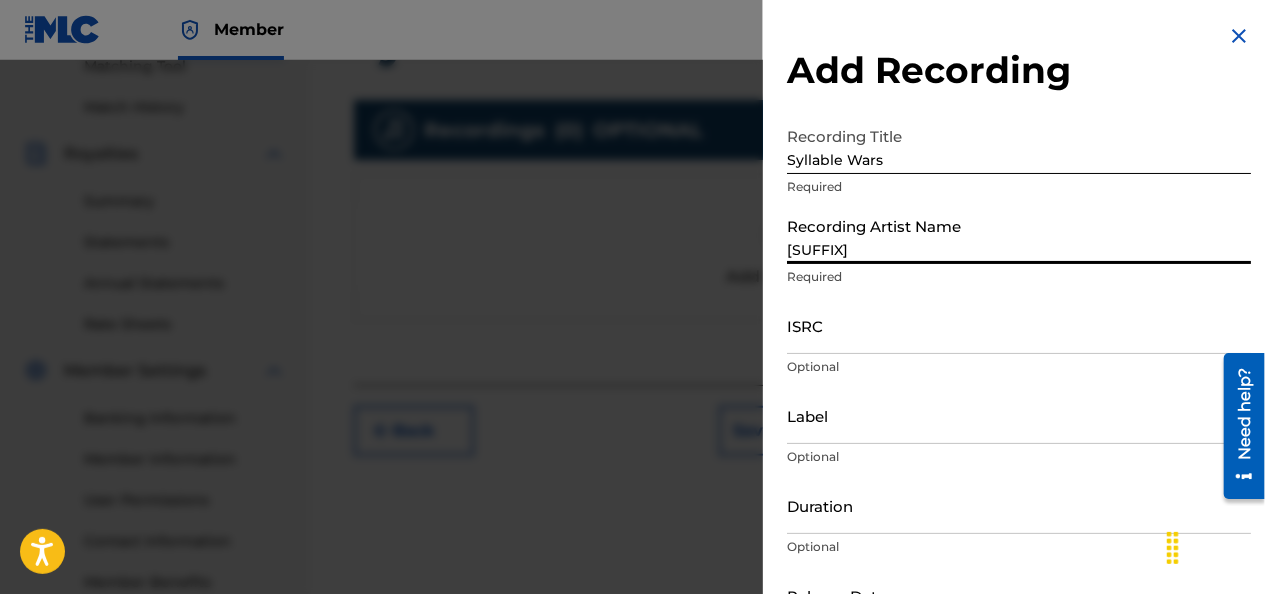 type on "[COMPANY]" 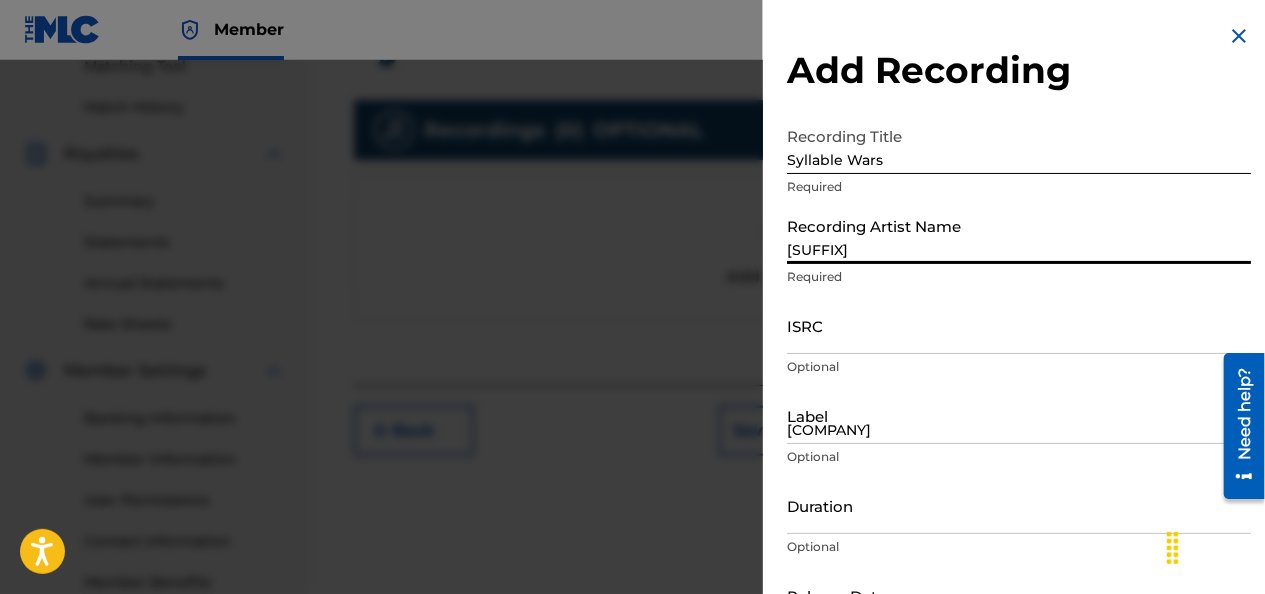 type on "[DATE]" 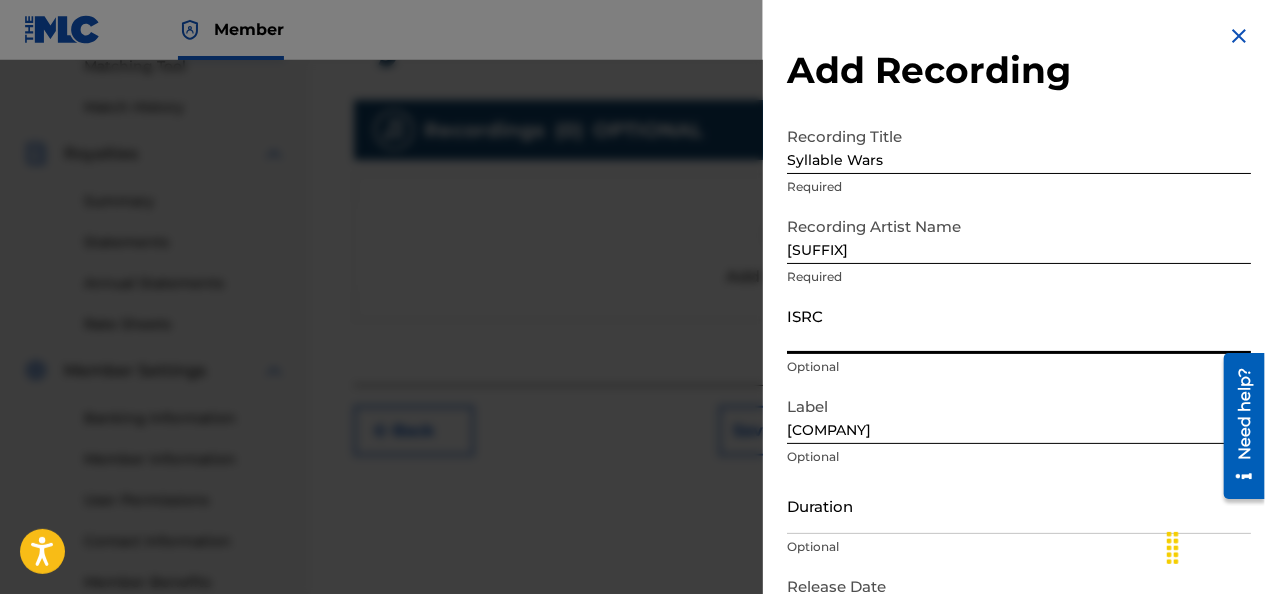 click on "ISRC" at bounding box center (1019, 325) 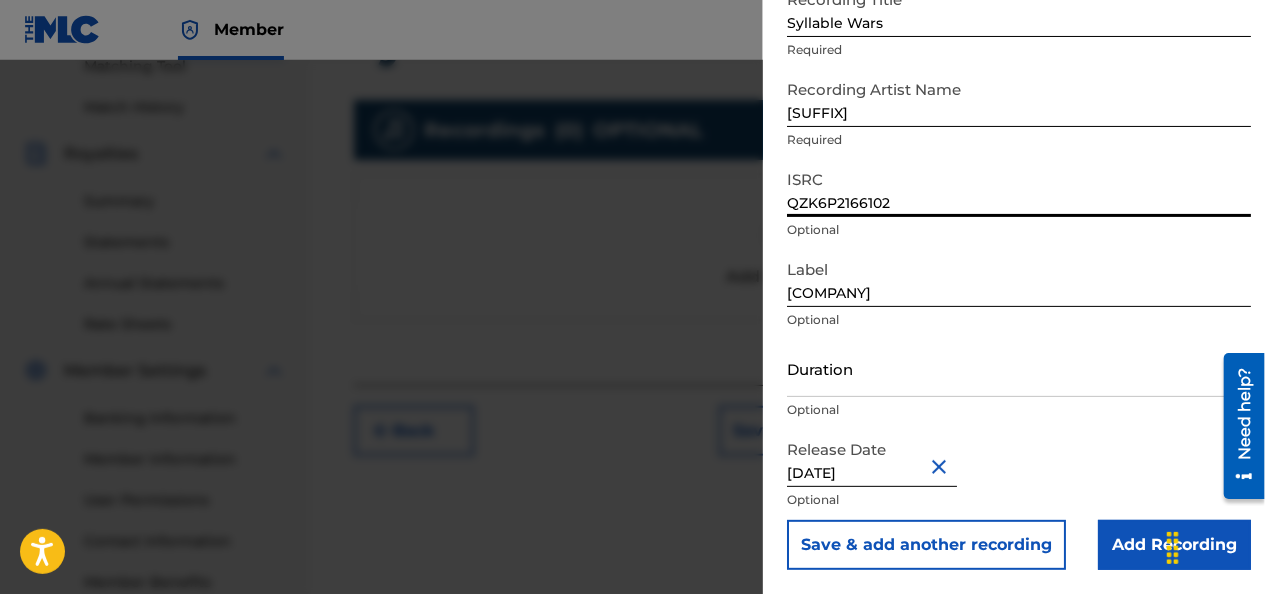 scroll, scrollTop: 136, scrollLeft: 0, axis: vertical 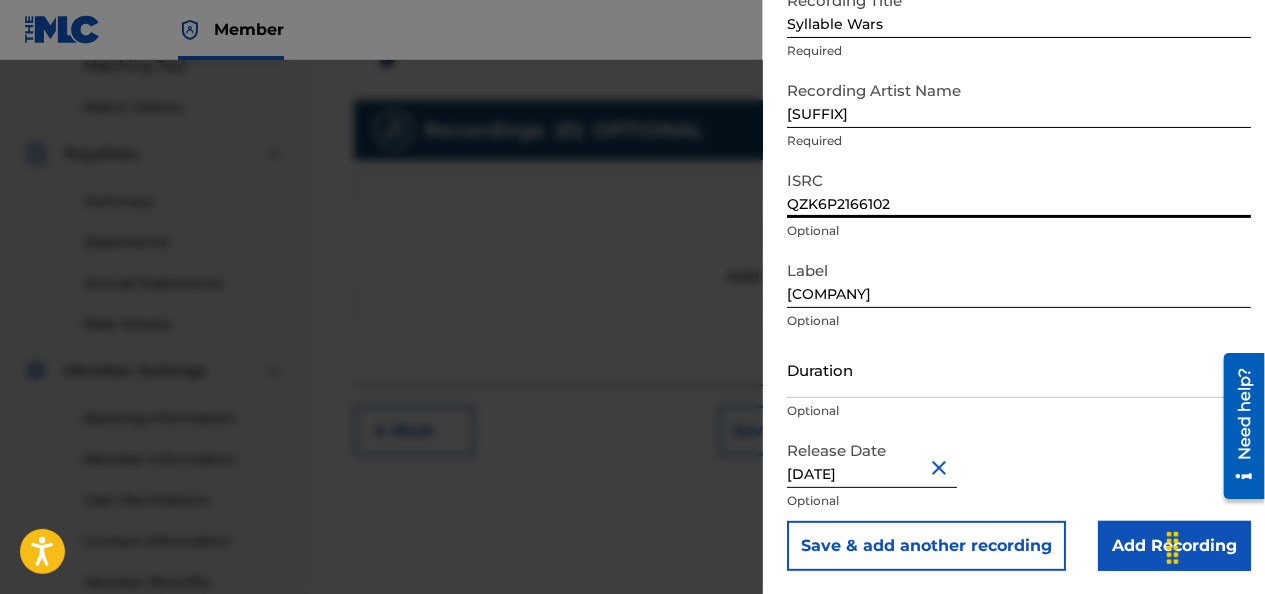 click on "Add Recording" at bounding box center (1174, 546) 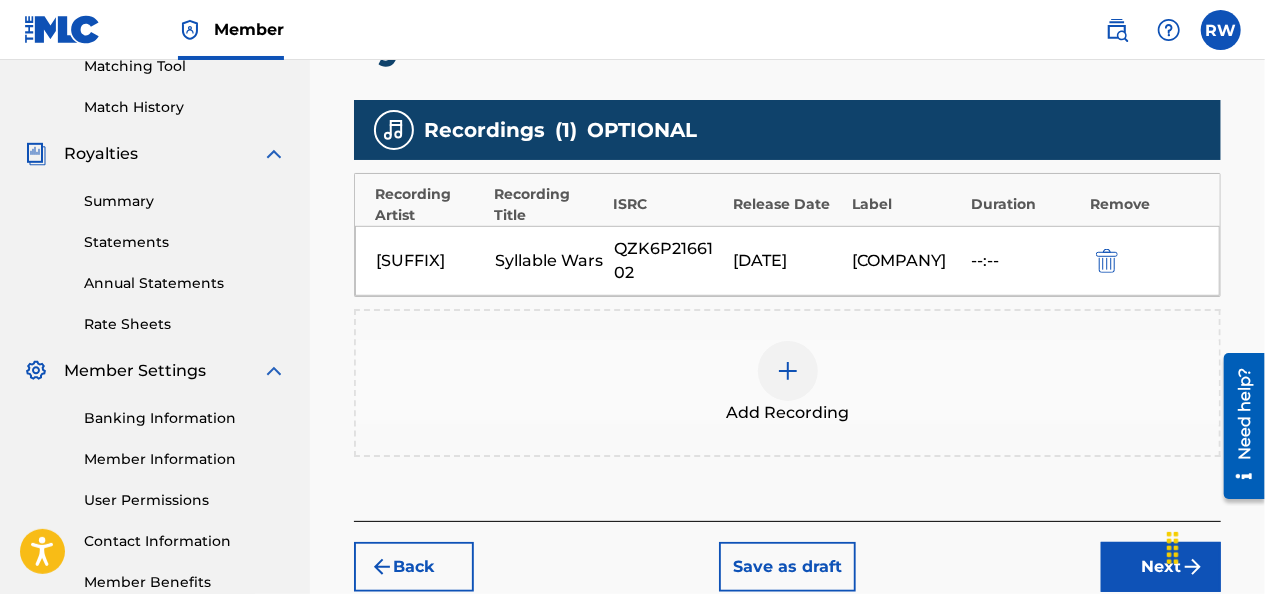 click on "Next" at bounding box center (1161, 567) 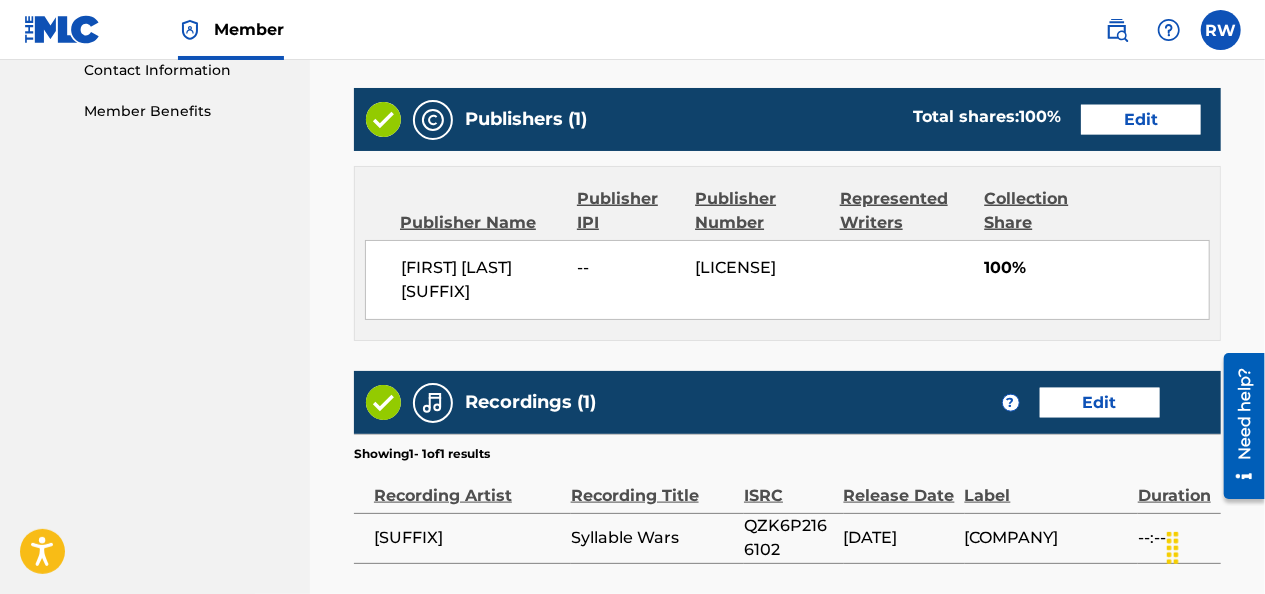 scroll, scrollTop: 1181, scrollLeft: 0, axis: vertical 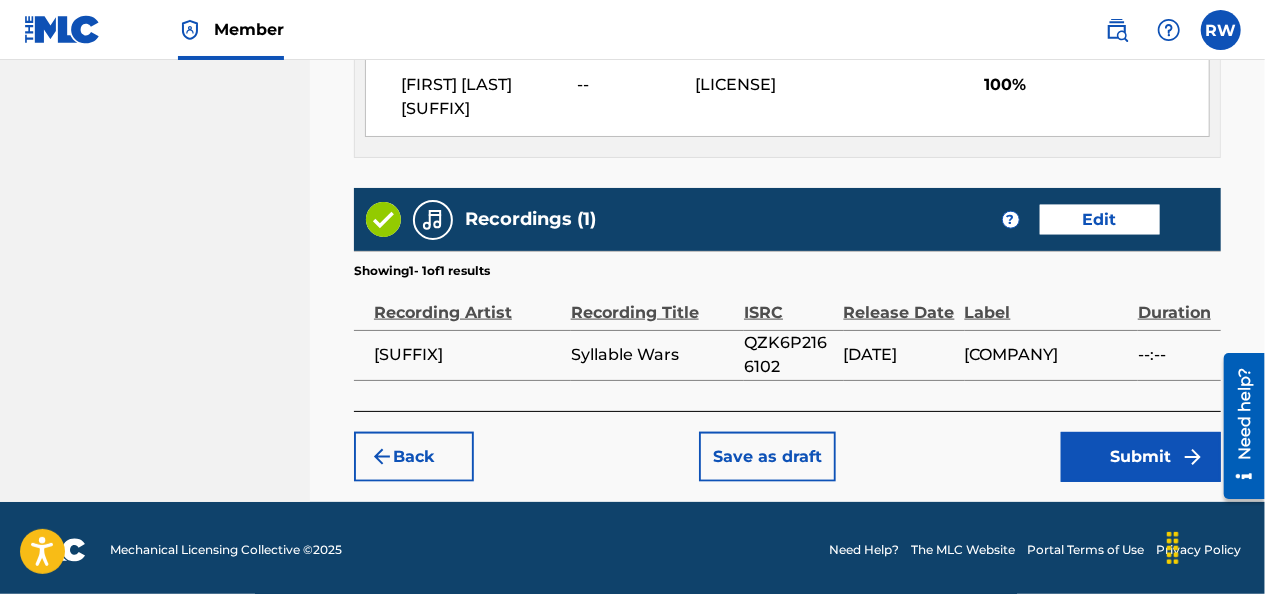 click on "Submit" at bounding box center [1141, 457] 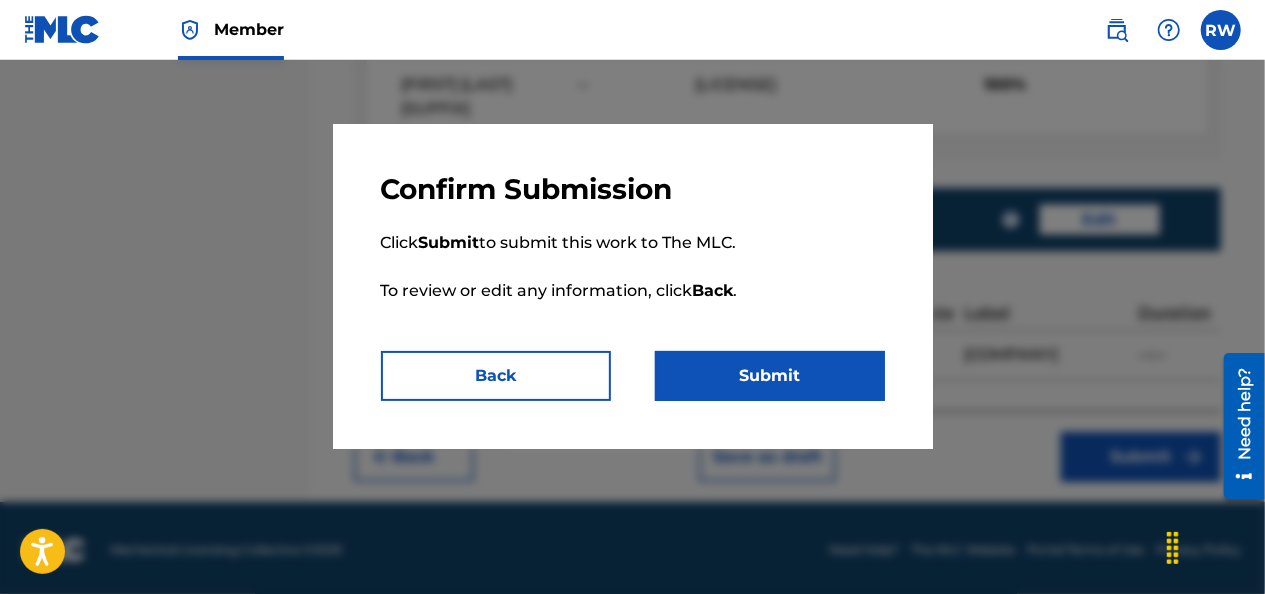 click on "Submit" at bounding box center (770, 376) 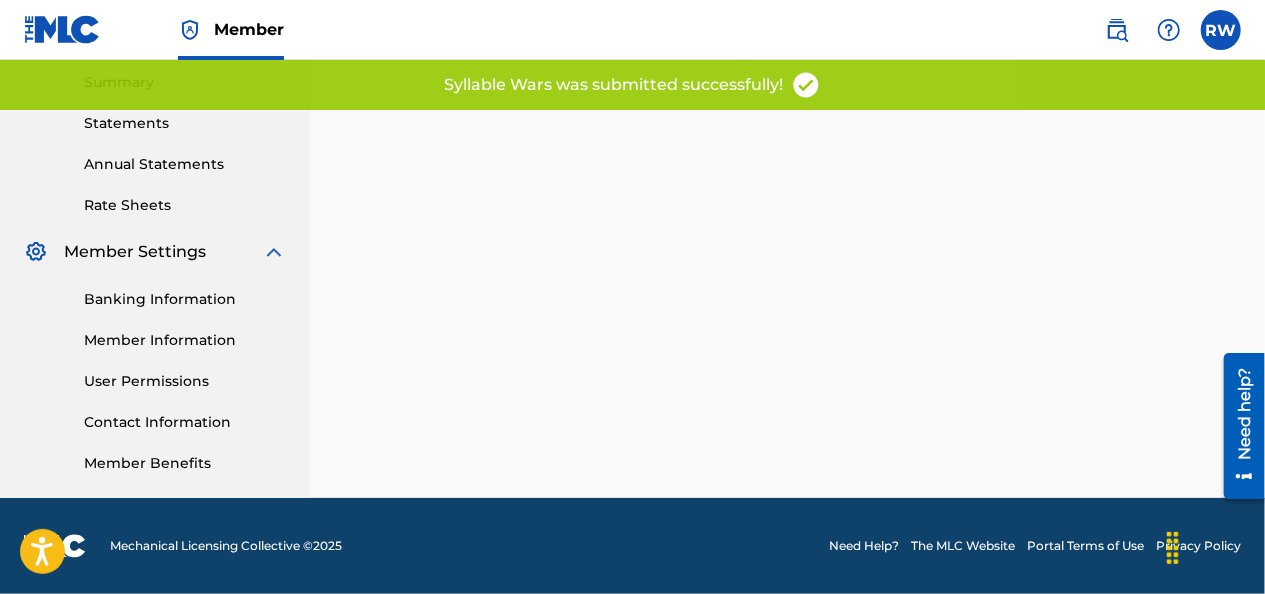 scroll, scrollTop: 0, scrollLeft: 0, axis: both 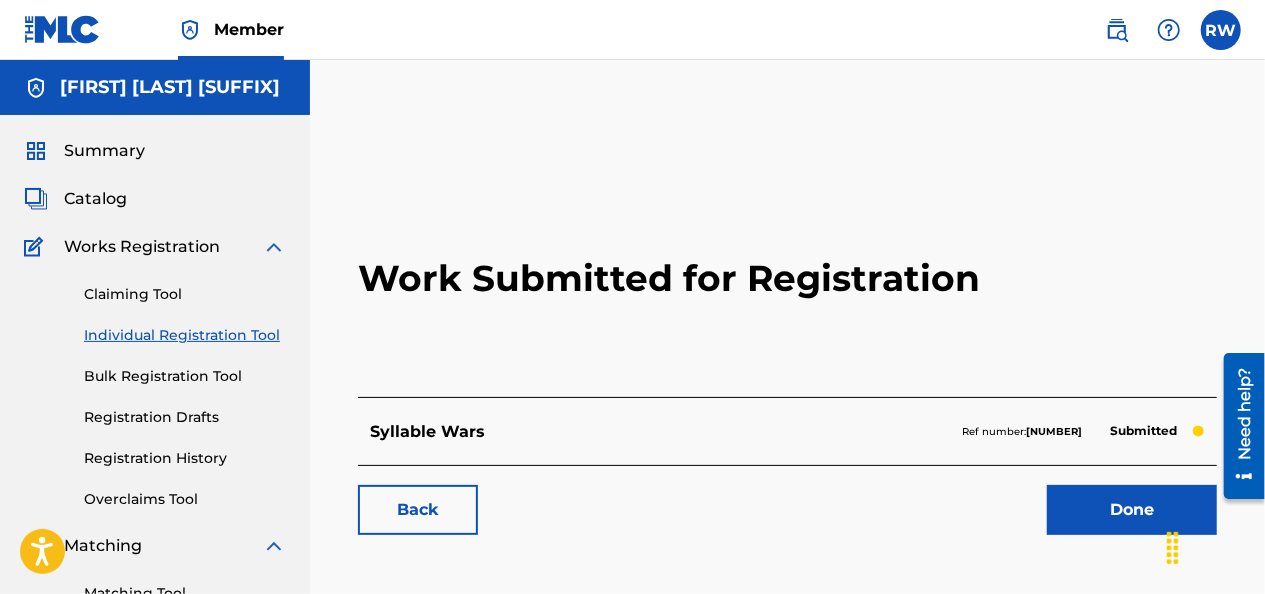 click on "Done" at bounding box center [1132, 510] 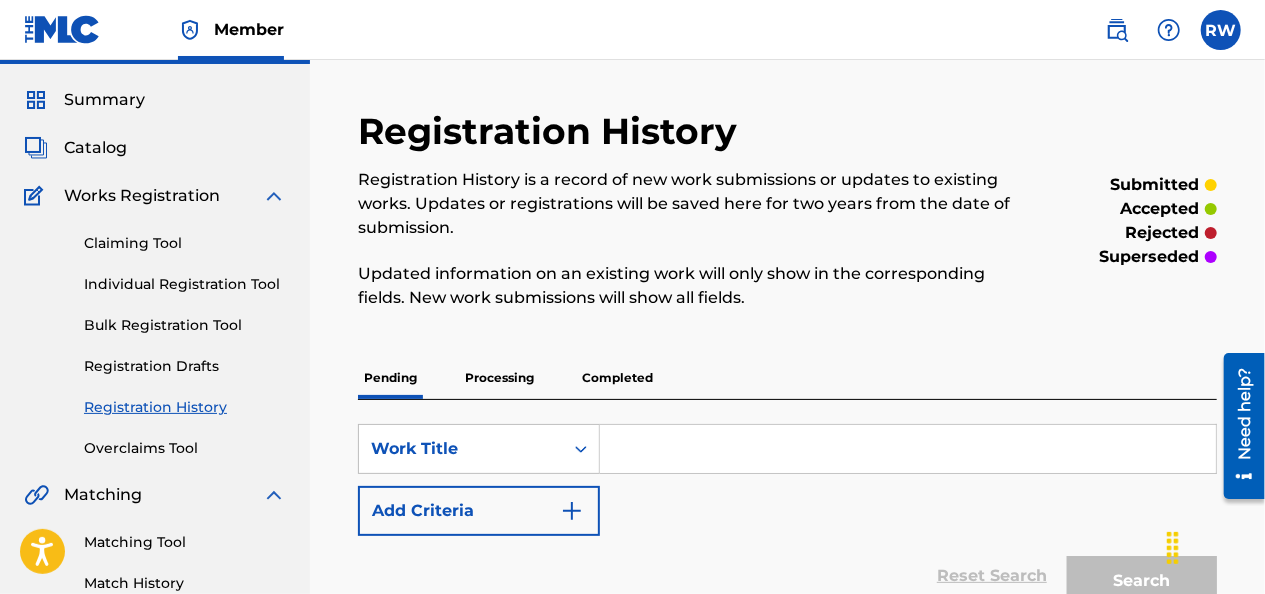 scroll, scrollTop: 40, scrollLeft: 0, axis: vertical 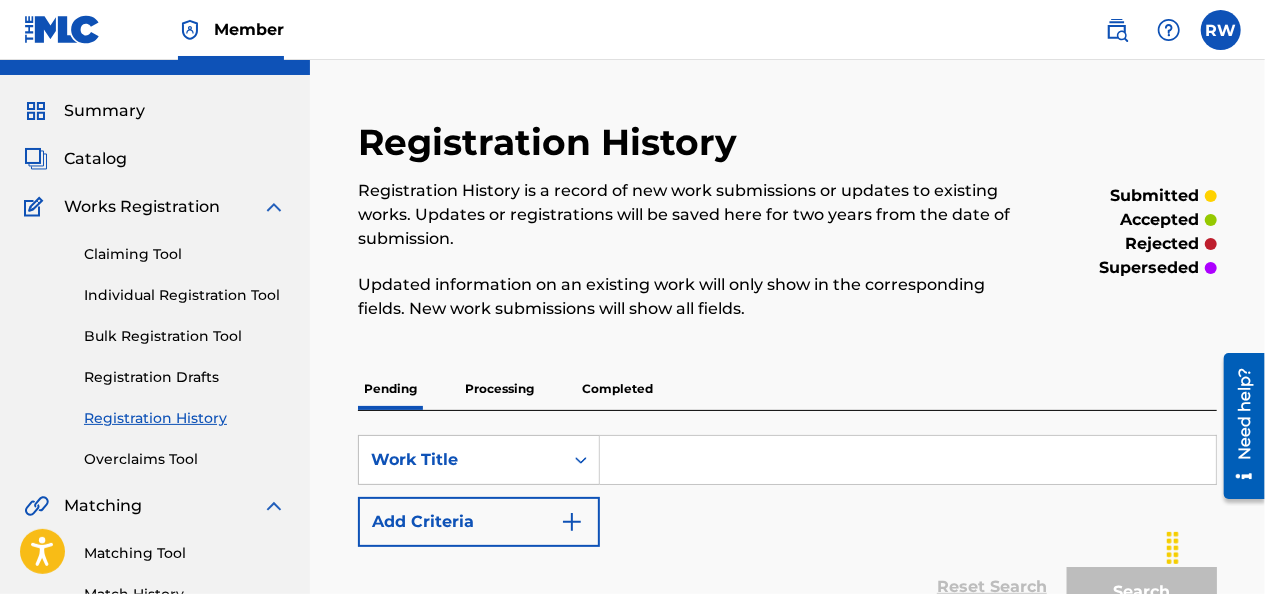 click at bounding box center [908, 460] 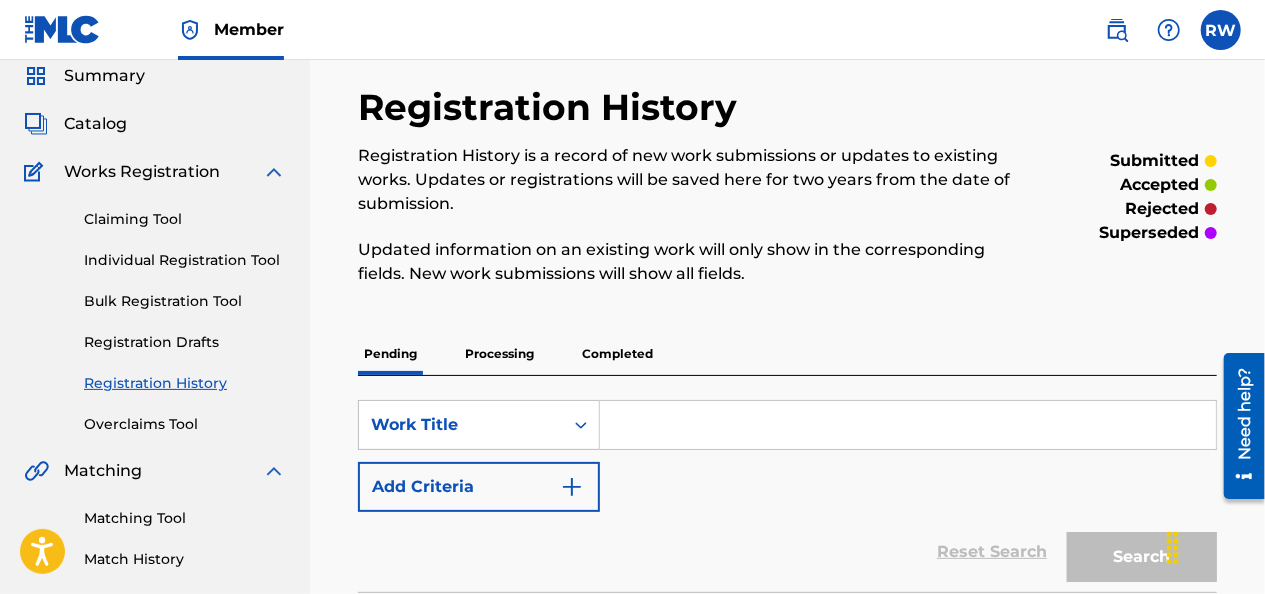 scroll, scrollTop: 72, scrollLeft: 0, axis: vertical 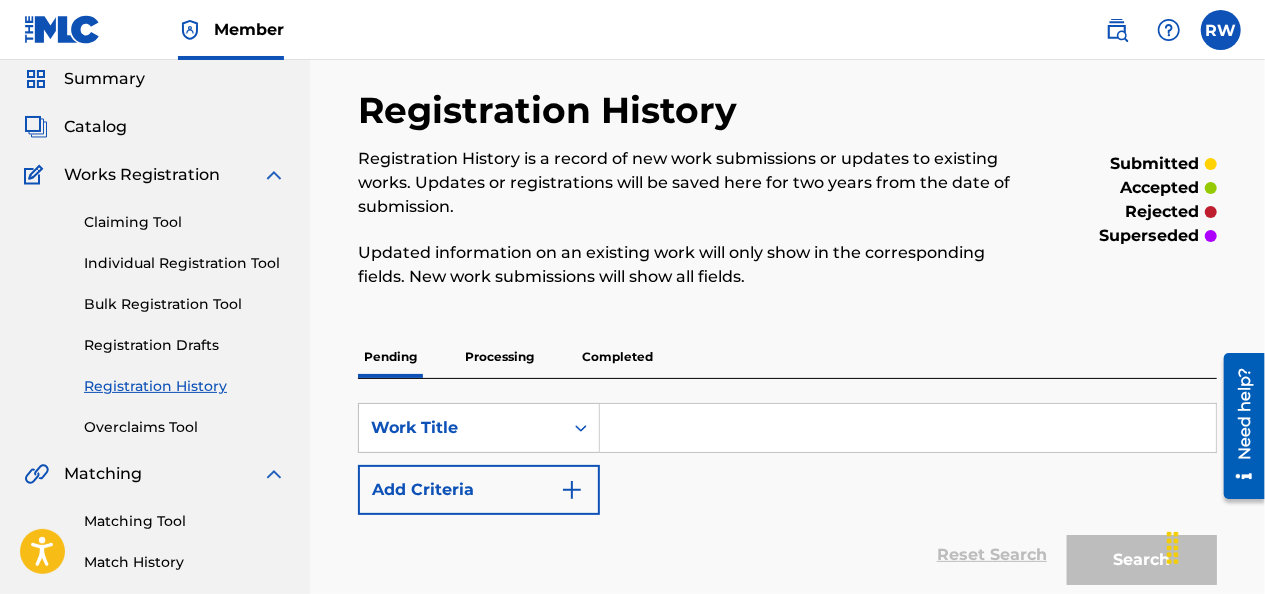 click on "Catalog" at bounding box center (95, 127) 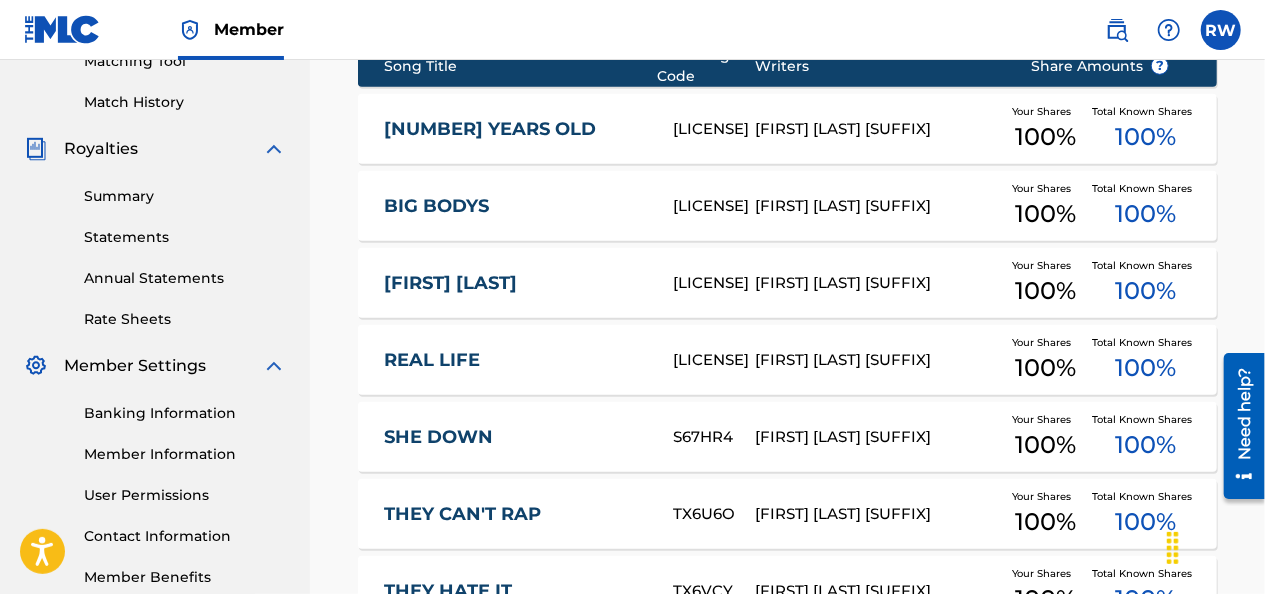 scroll, scrollTop: 536, scrollLeft: 0, axis: vertical 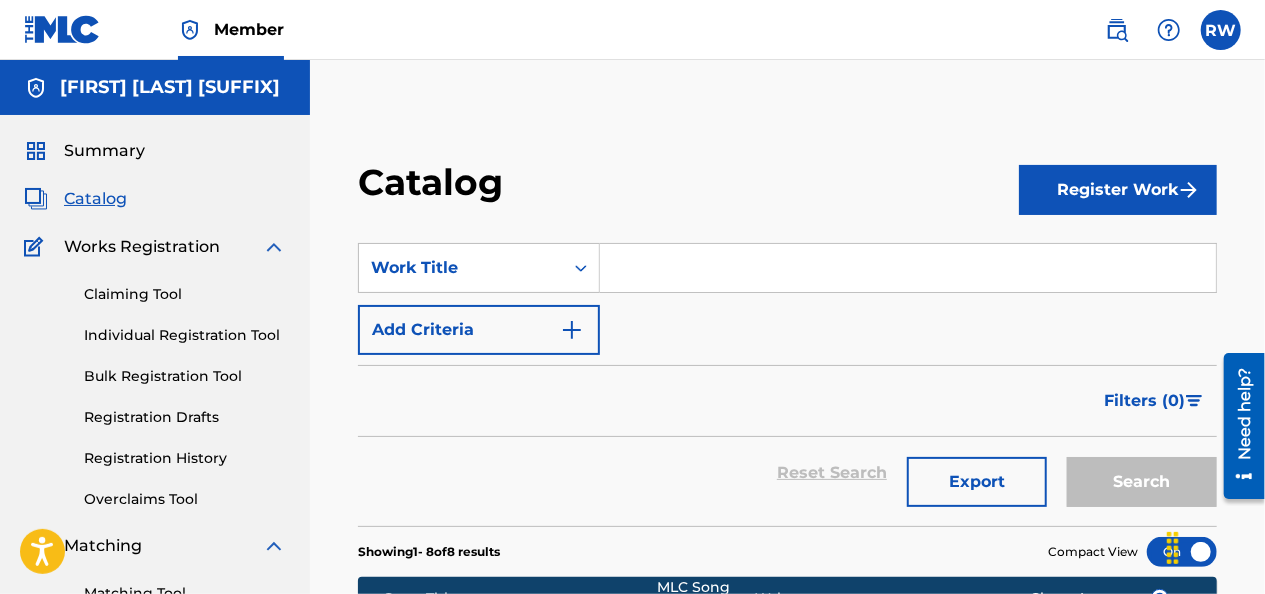 click on "Claiming Tool" at bounding box center [185, 294] 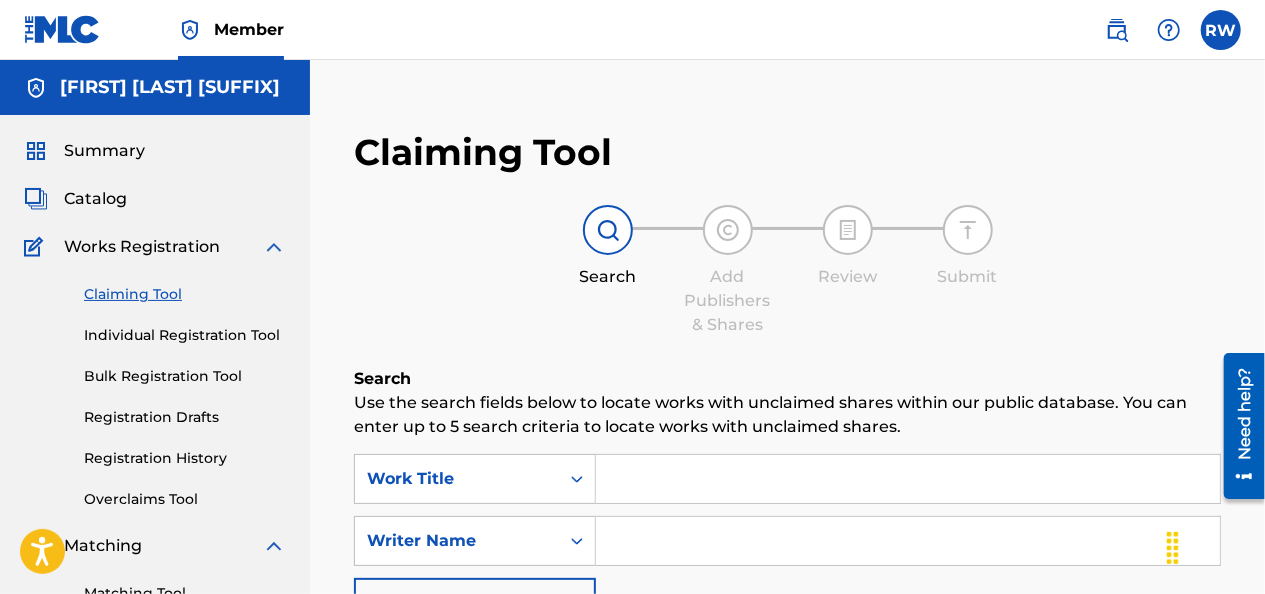click at bounding box center (908, 479) 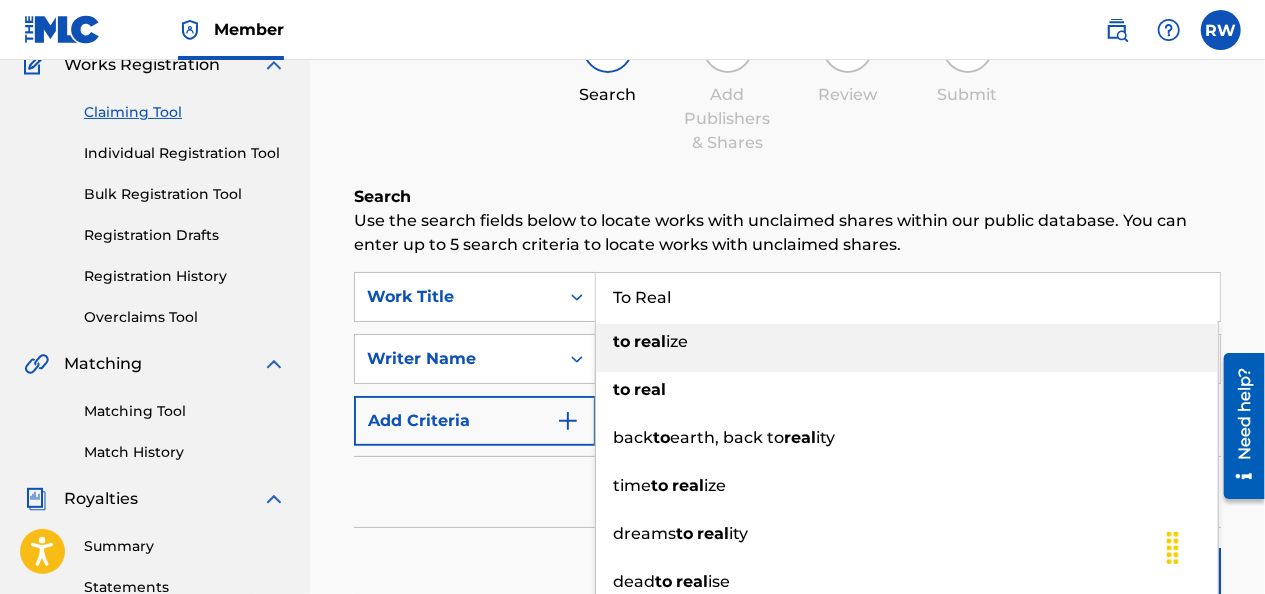 scroll, scrollTop: 184, scrollLeft: 0, axis: vertical 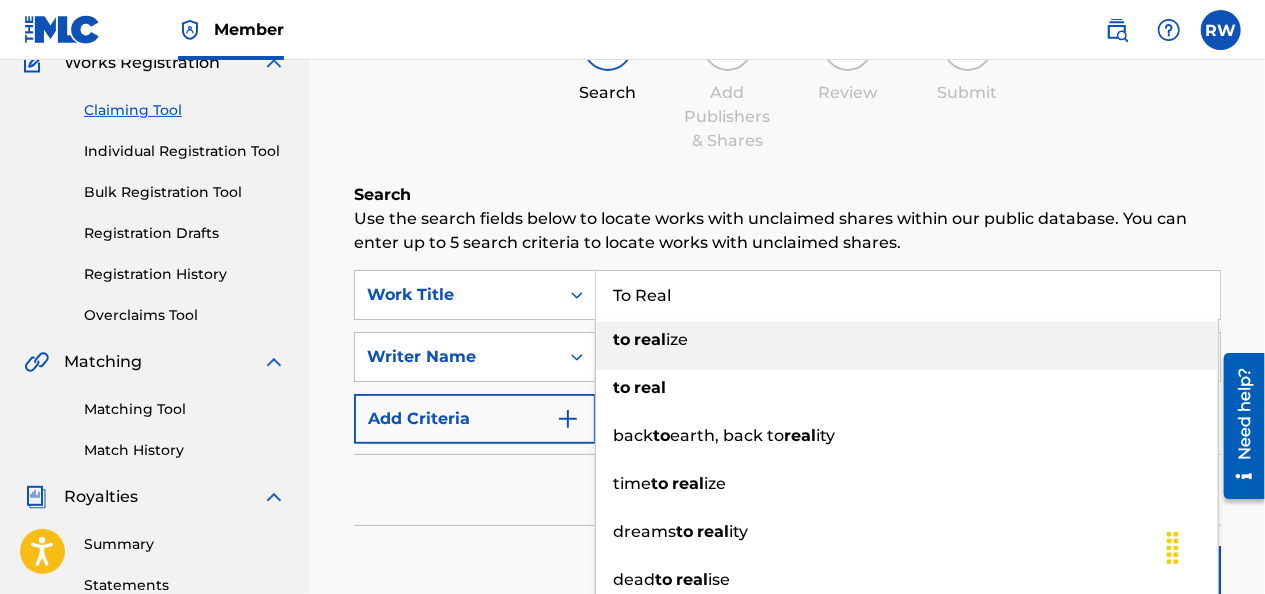 type on "To Real" 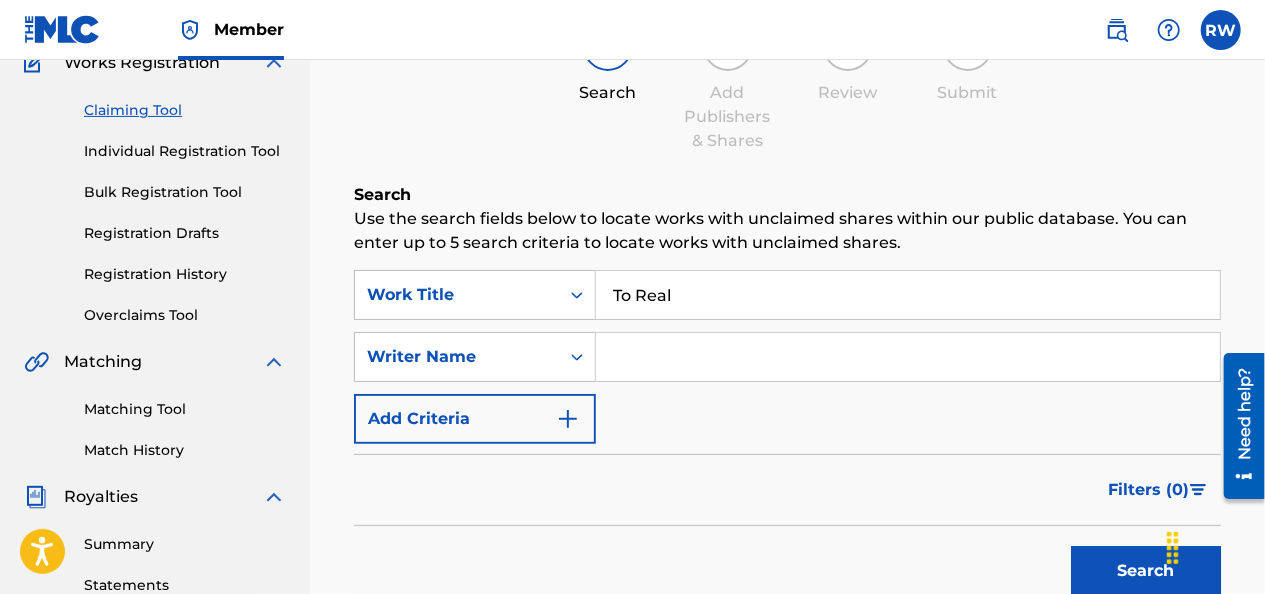 click at bounding box center [908, 357] 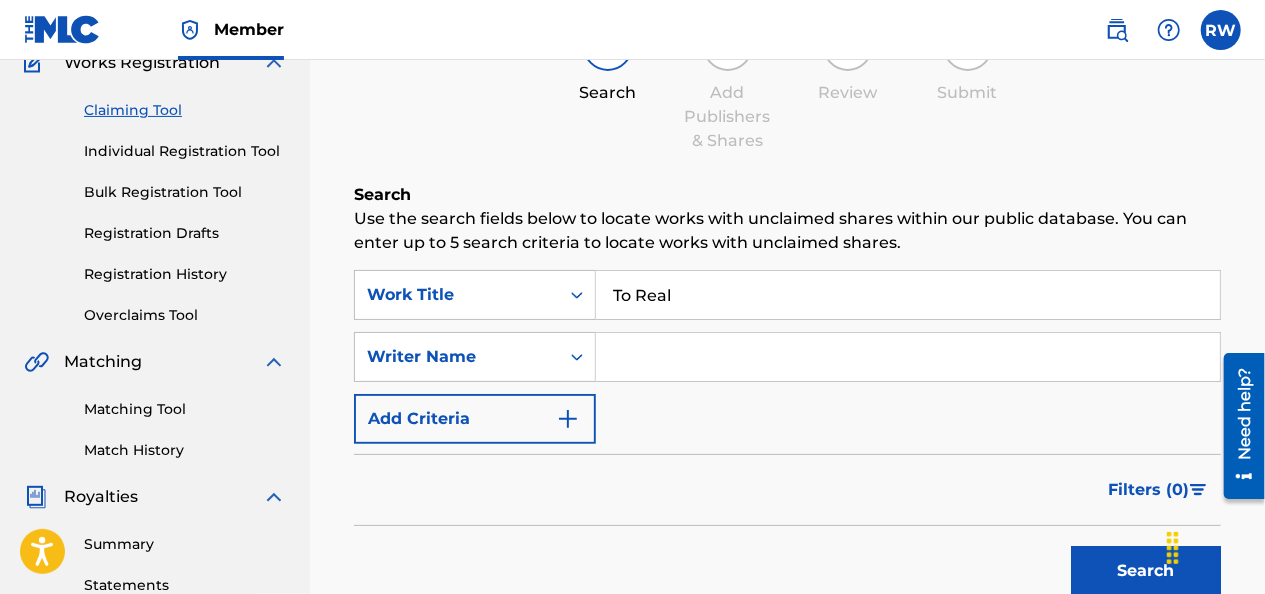 type on "[FIRST] [LAST] [SUFFIX]" 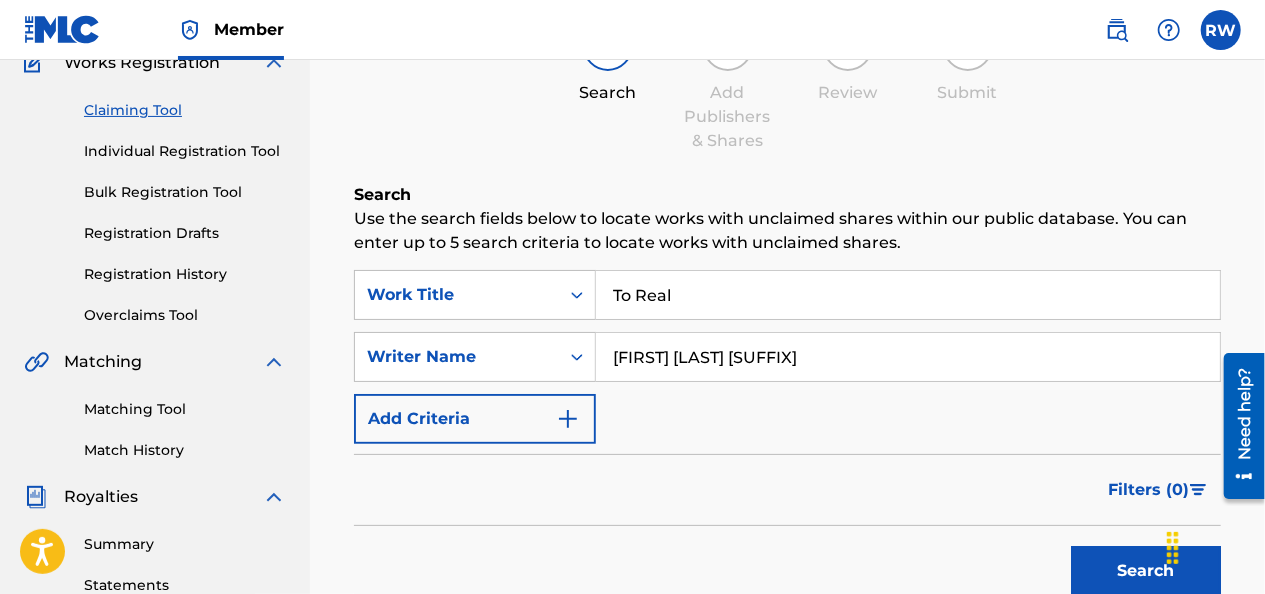 click on "Search" at bounding box center [1146, 571] 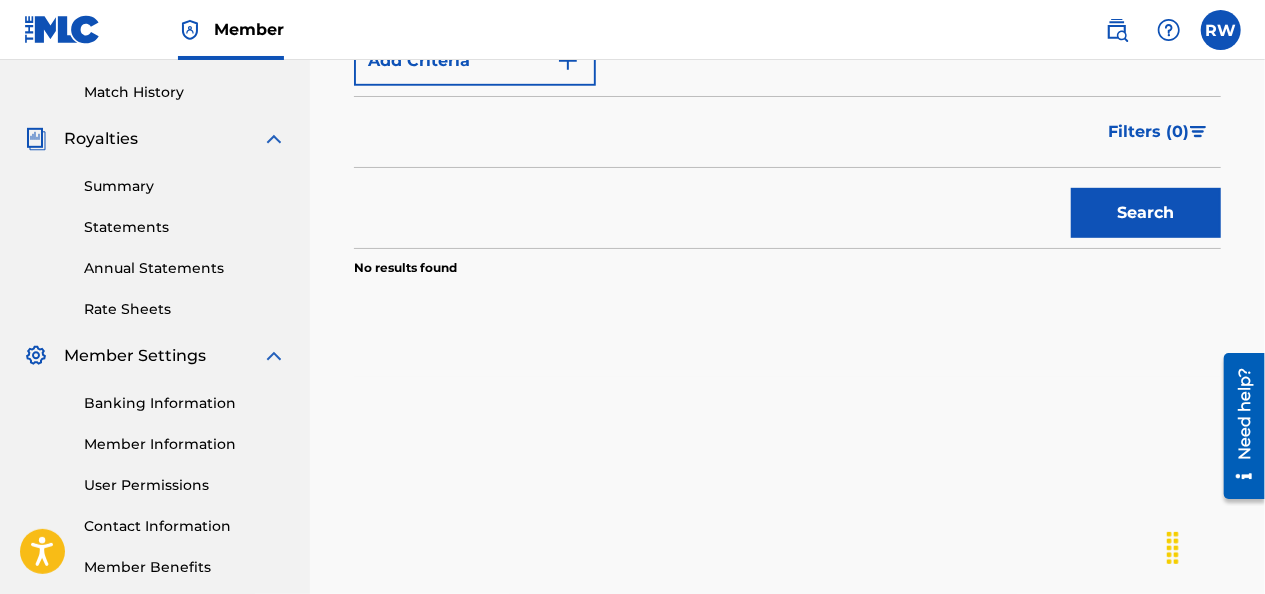 scroll, scrollTop: 552, scrollLeft: 0, axis: vertical 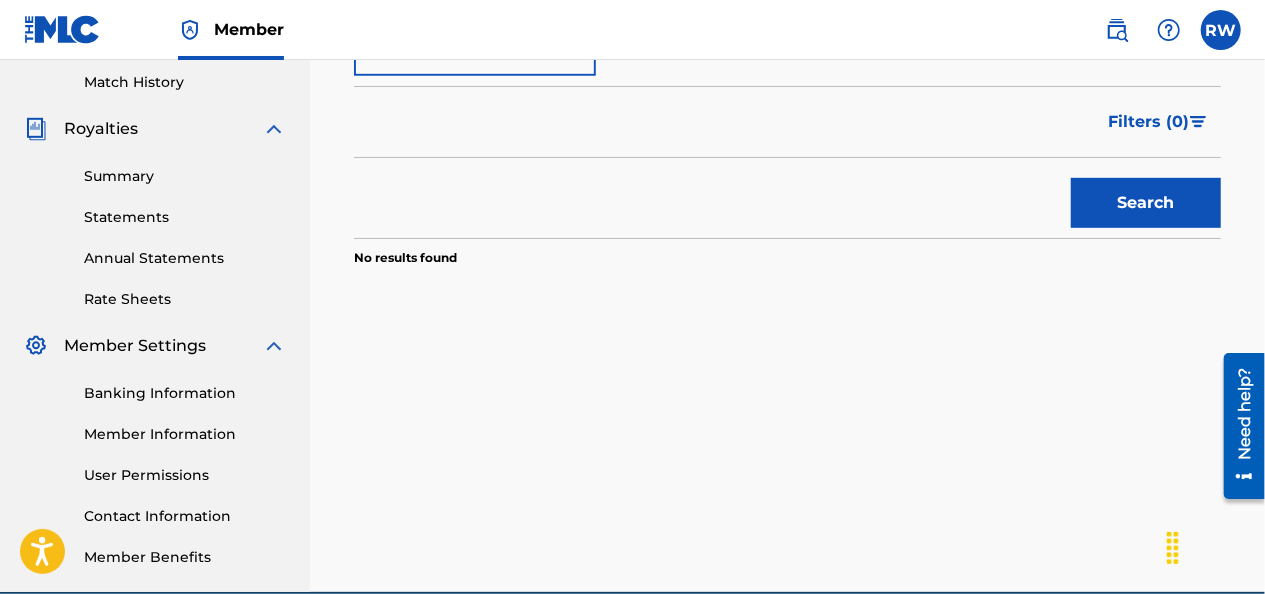 click on "Search" at bounding box center (1146, 203) 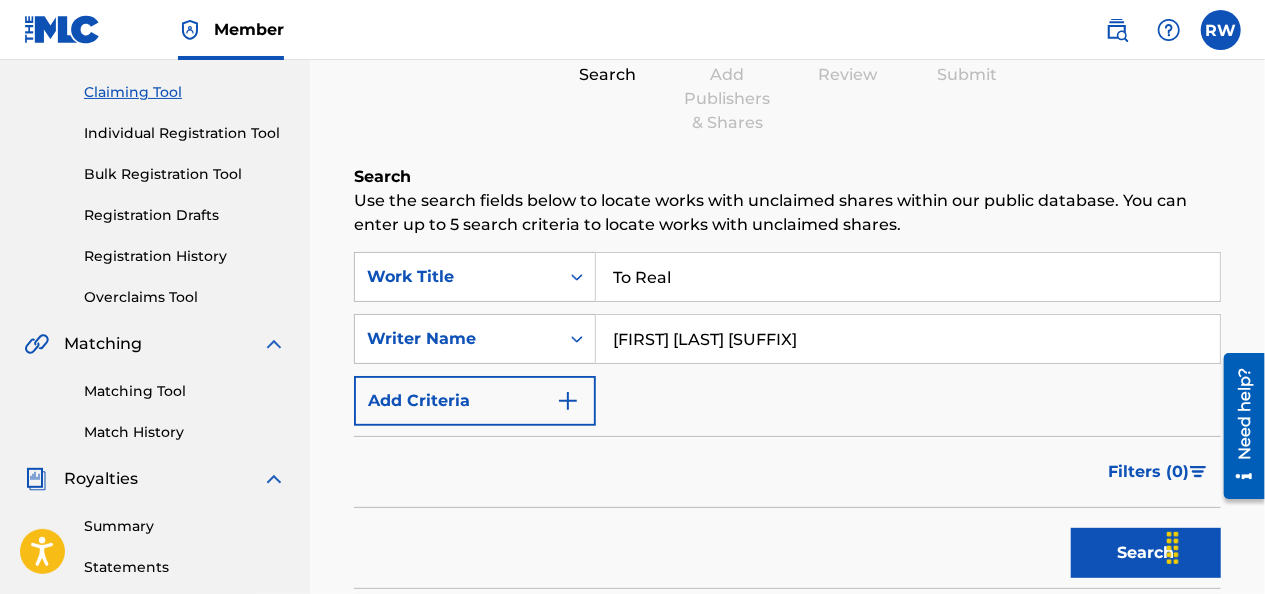 scroll, scrollTop: 40, scrollLeft: 0, axis: vertical 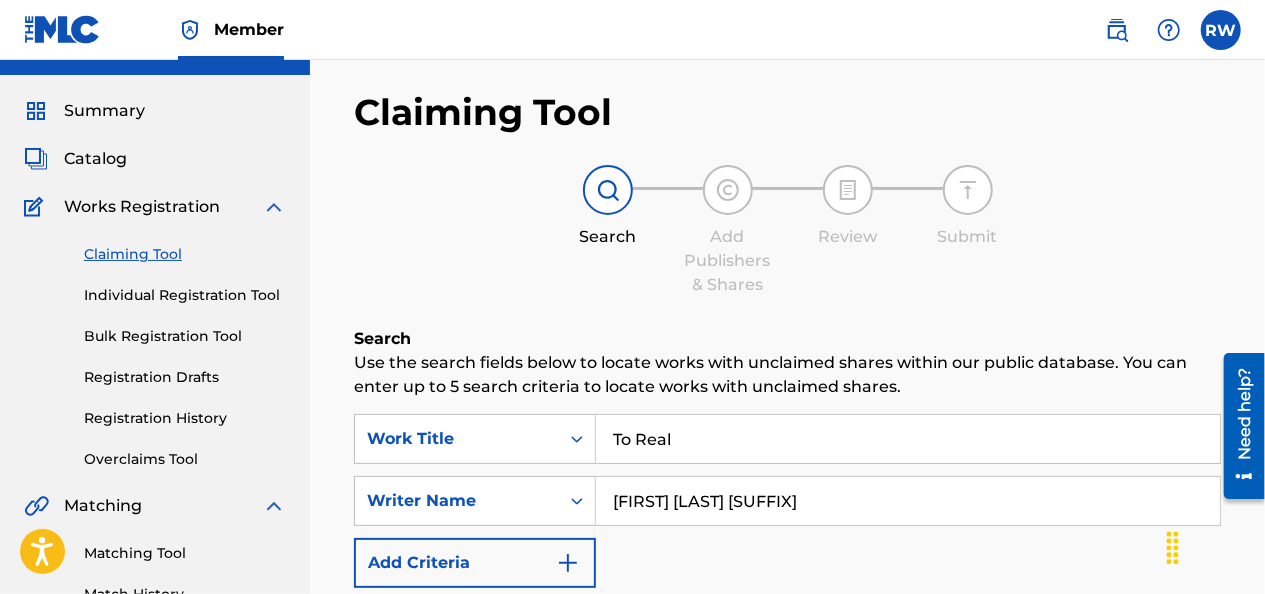 click on "Individual Registration Tool" at bounding box center [185, 295] 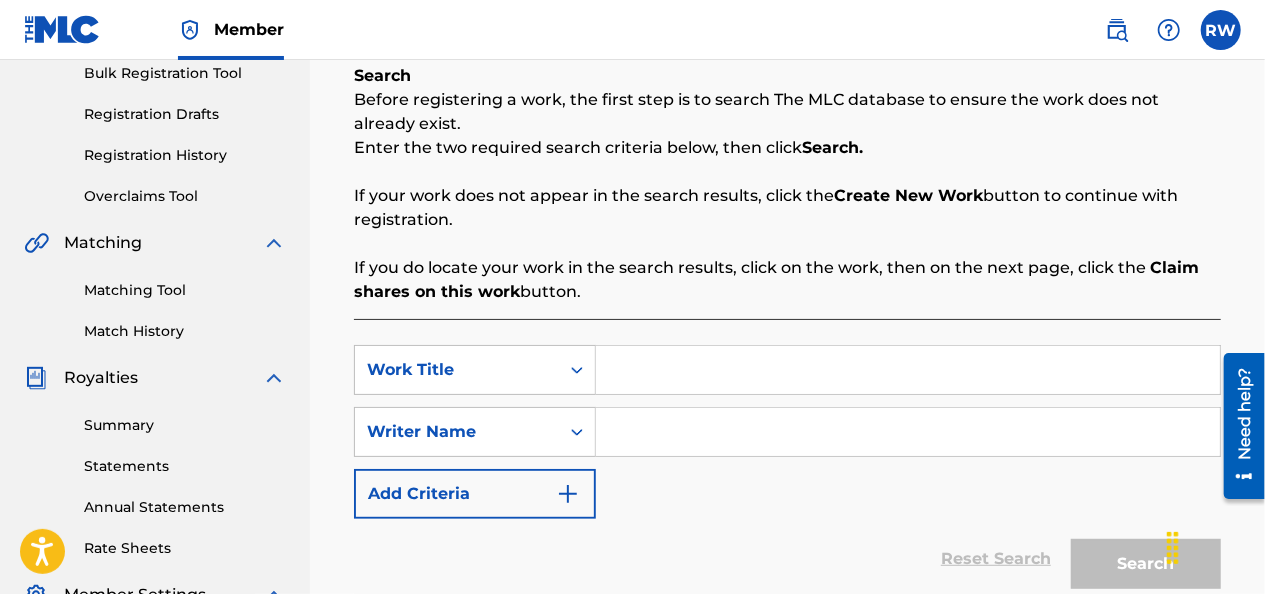 scroll, scrollTop: 304, scrollLeft: 0, axis: vertical 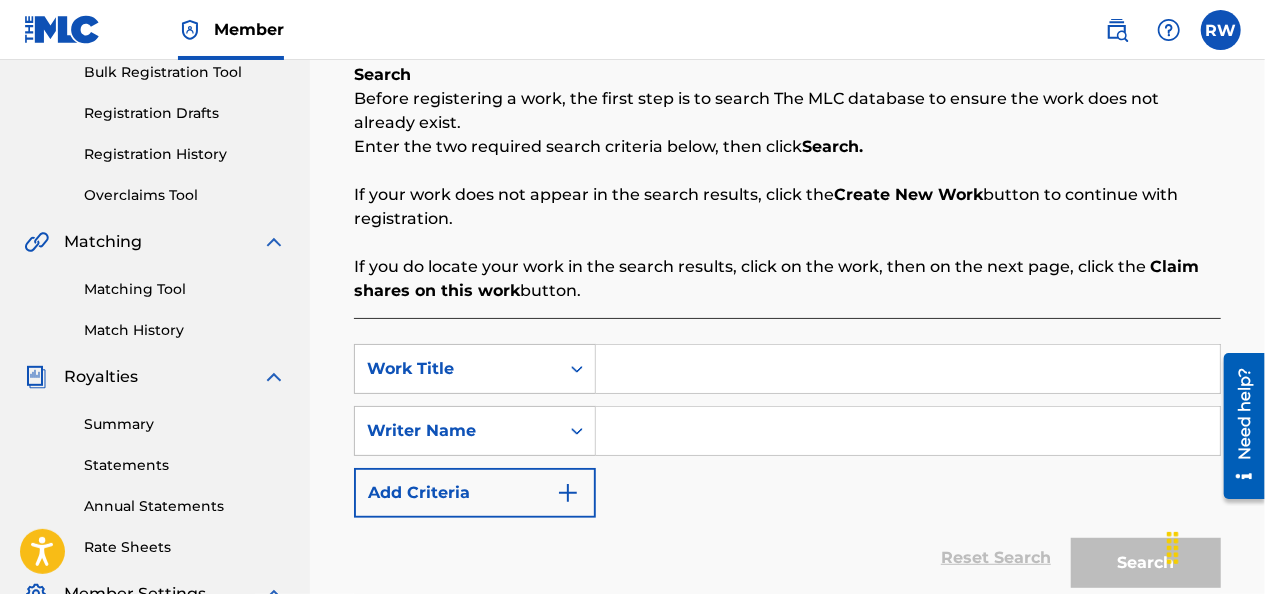 click at bounding box center (908, 369) 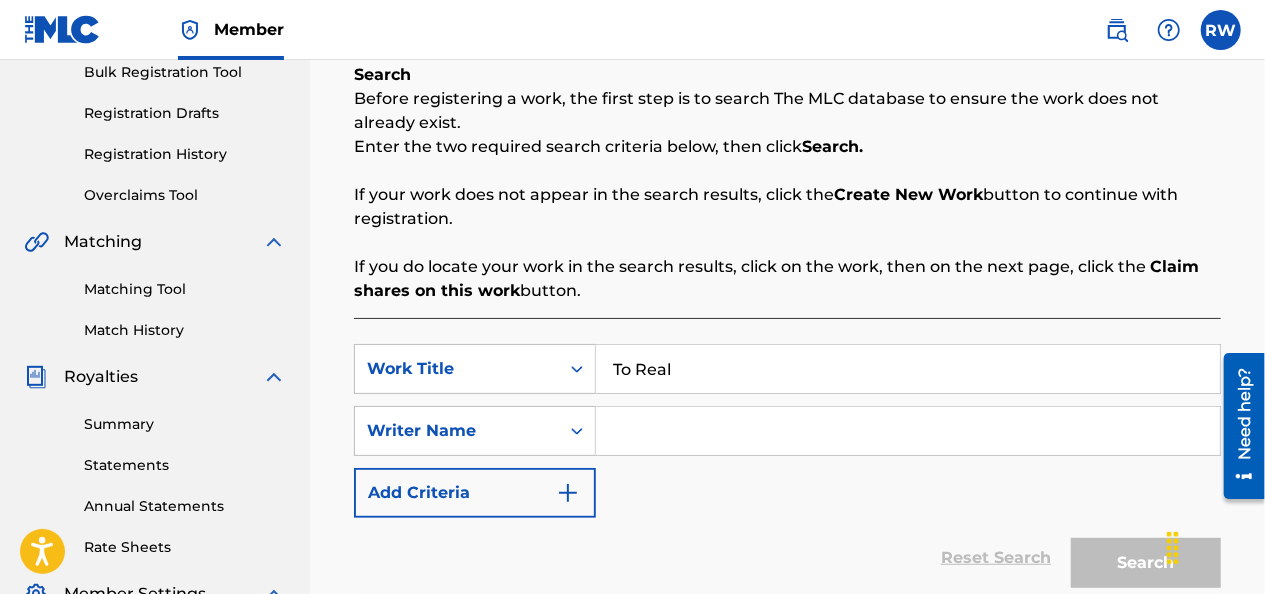type on "To Real" 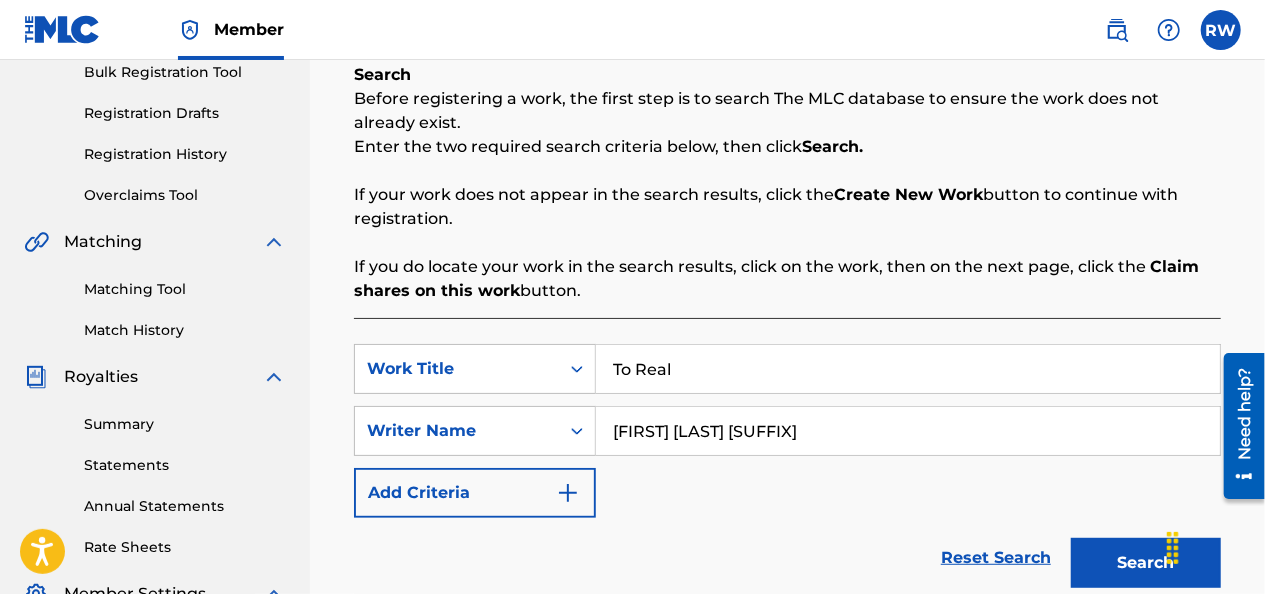click on "[FIRST] [LAST] [SUFFIX]" at bounding box center (908, 431) 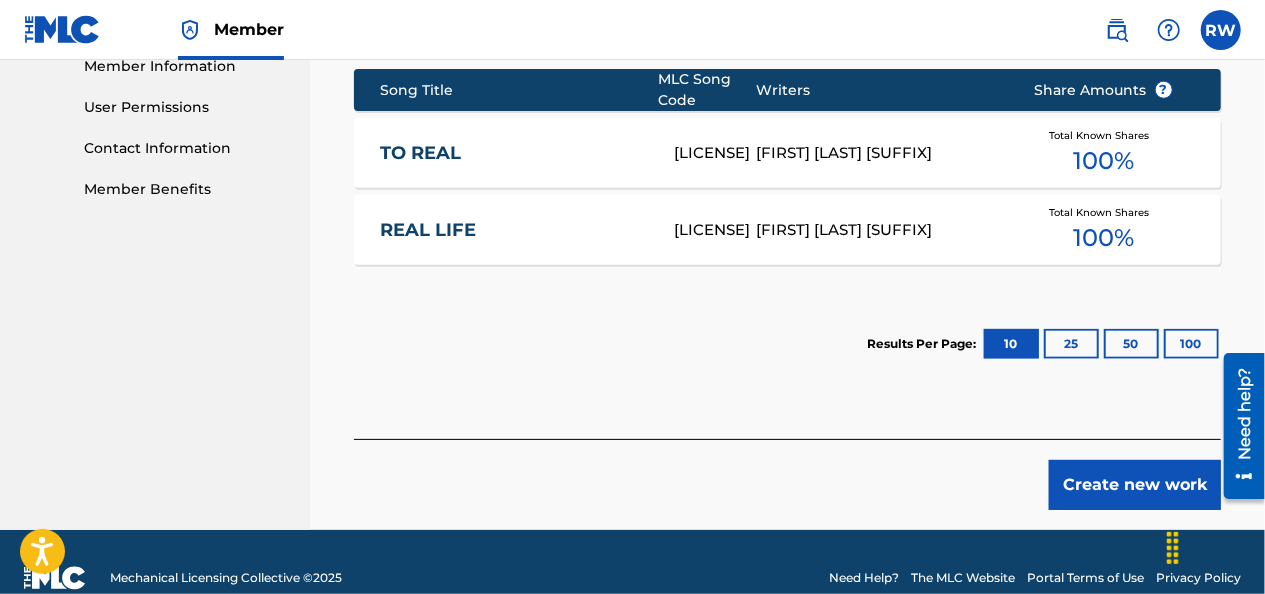 scroll, scrollTop: 922, scrollLeft: 0, axis: vertical 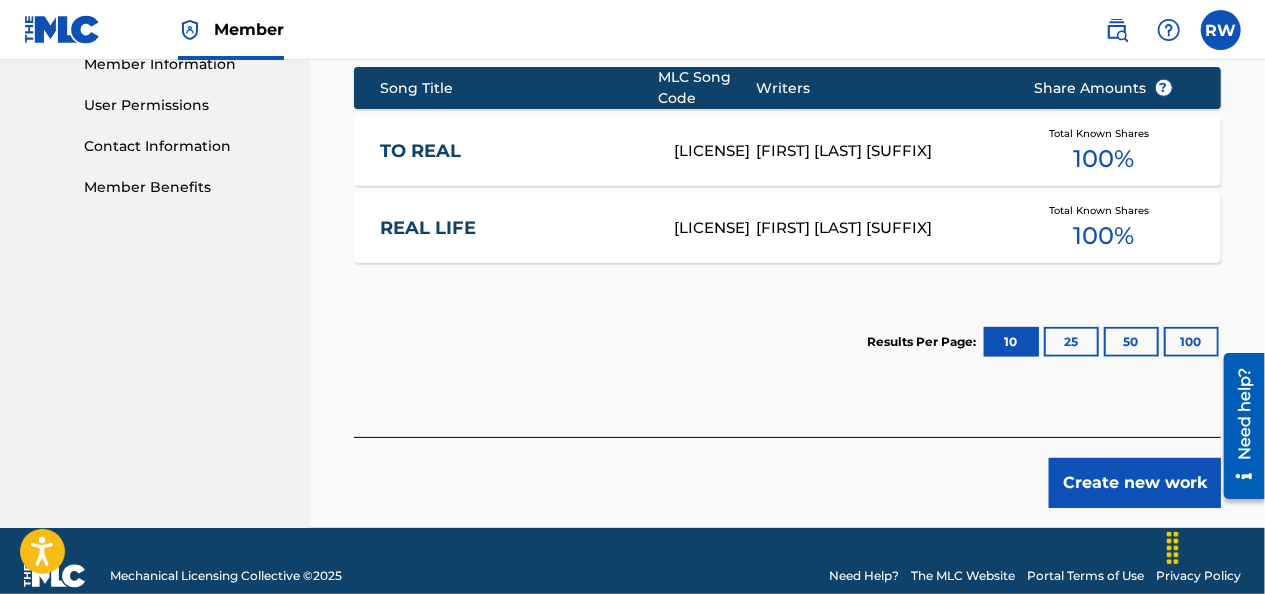 click on "Total Known Shares 100 %" at bounding box center (1104, 151) 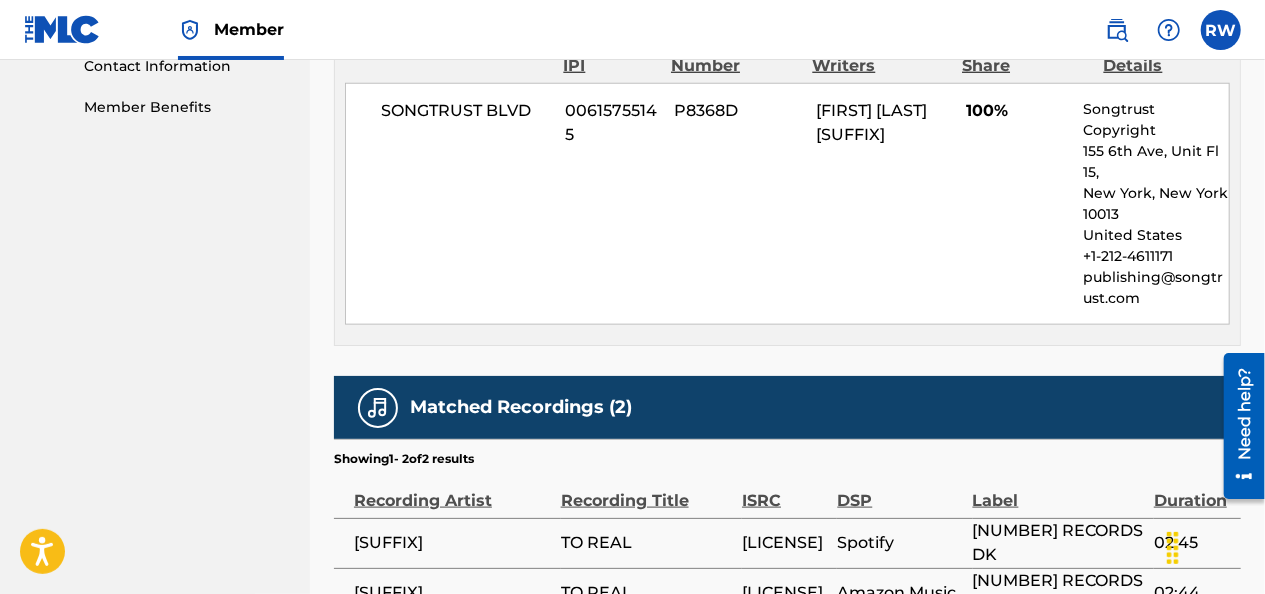 scroll, scrollTop: 1178, scrollLeft: 0, axis: vertical 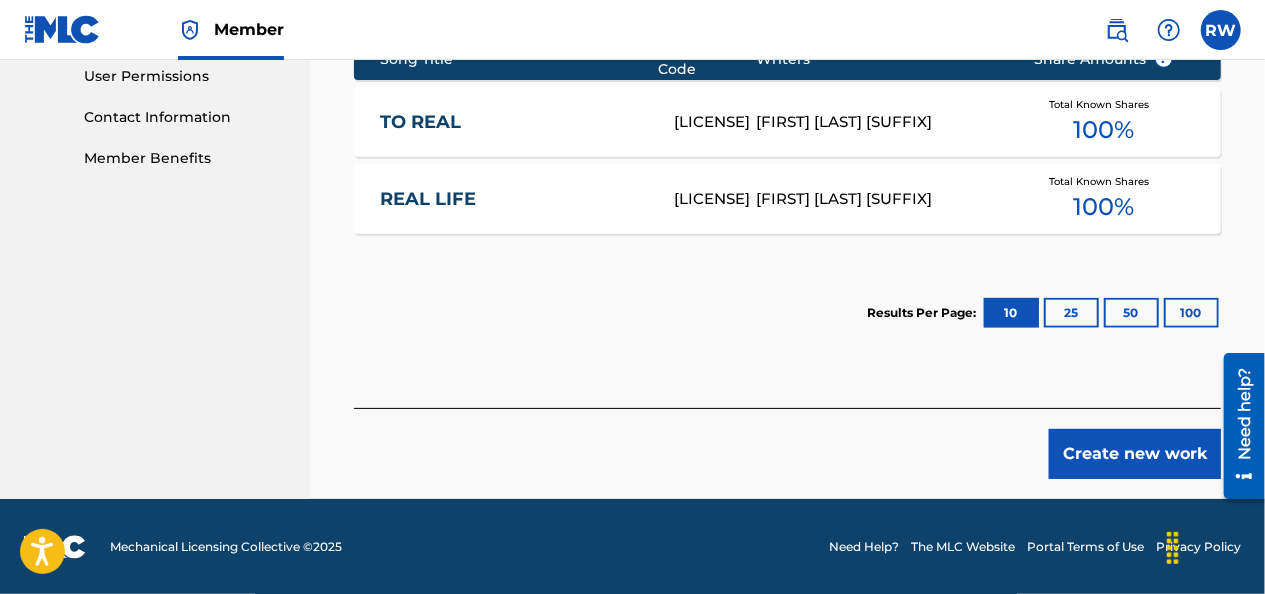 click on "Create new work" at bounding box center (1135, 454) 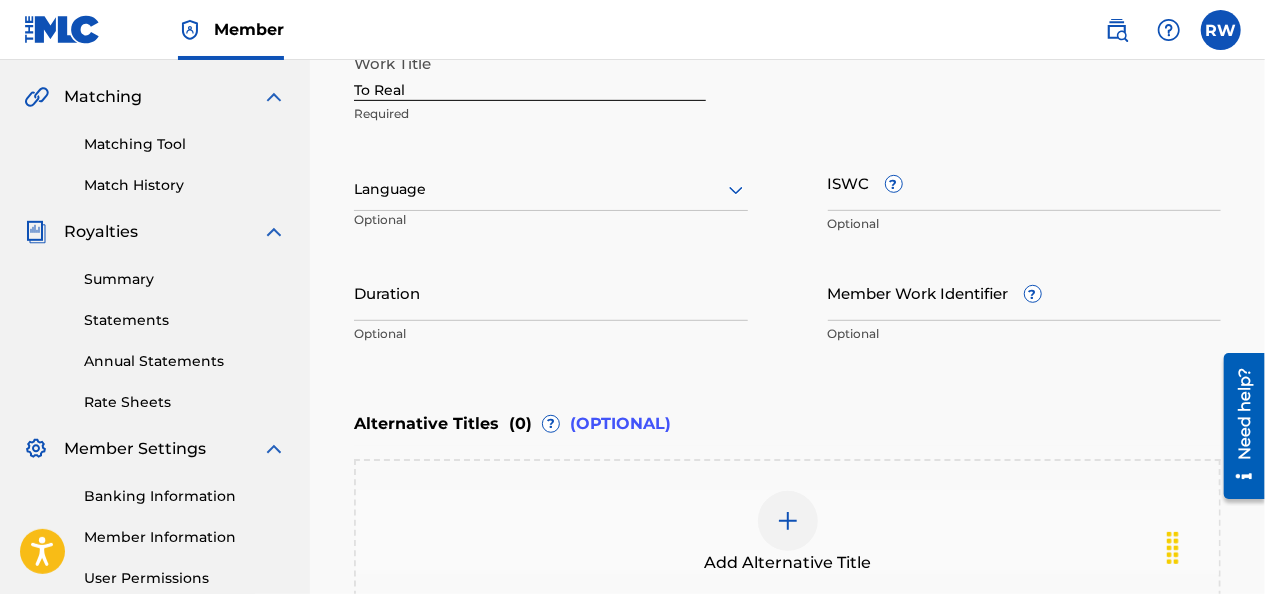 scroll, scrollTop: 448, scrollLeft: 0, axis: vertical 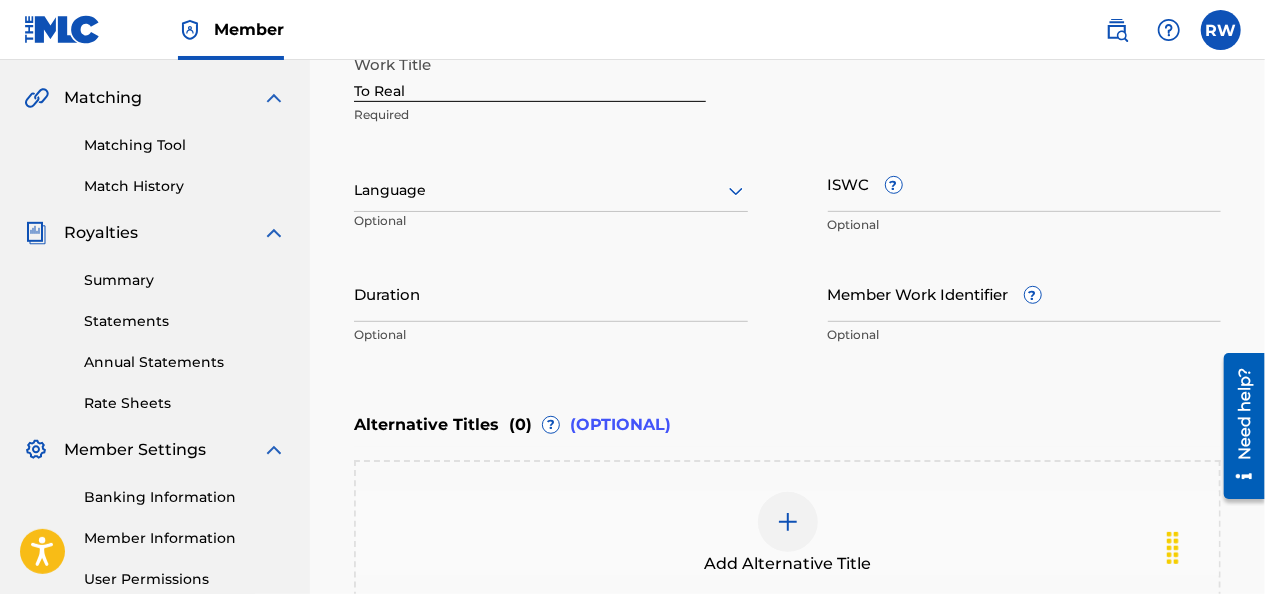 click on "ISWC   ?" at bounding box center [1025, 183] 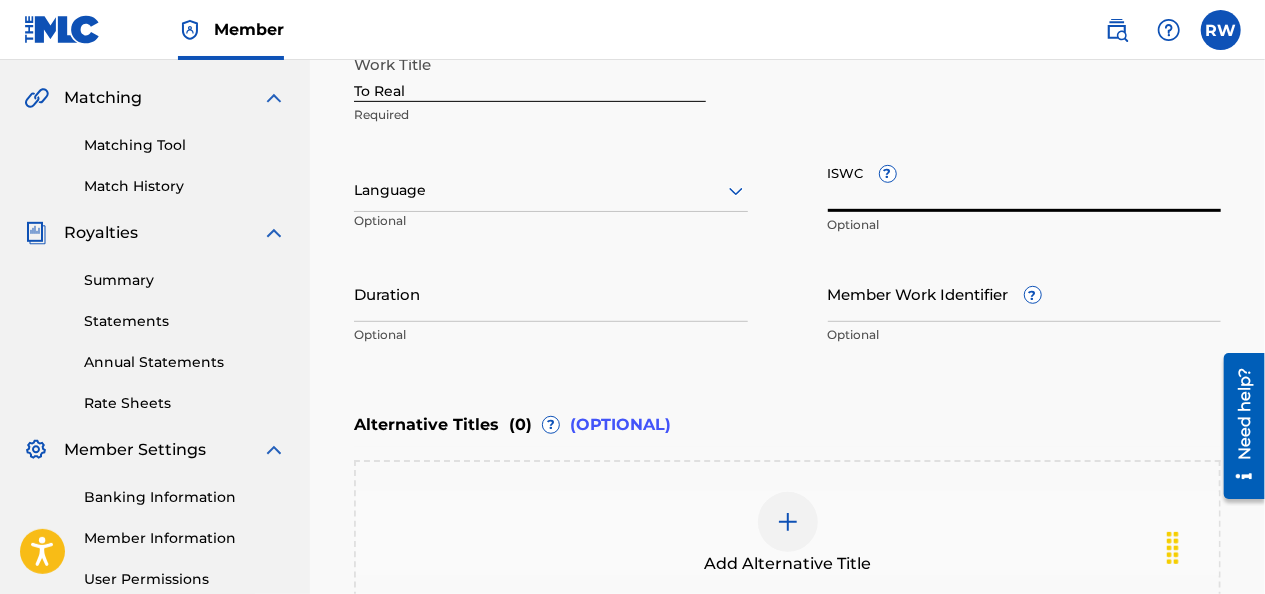paste on "[PHONE]" 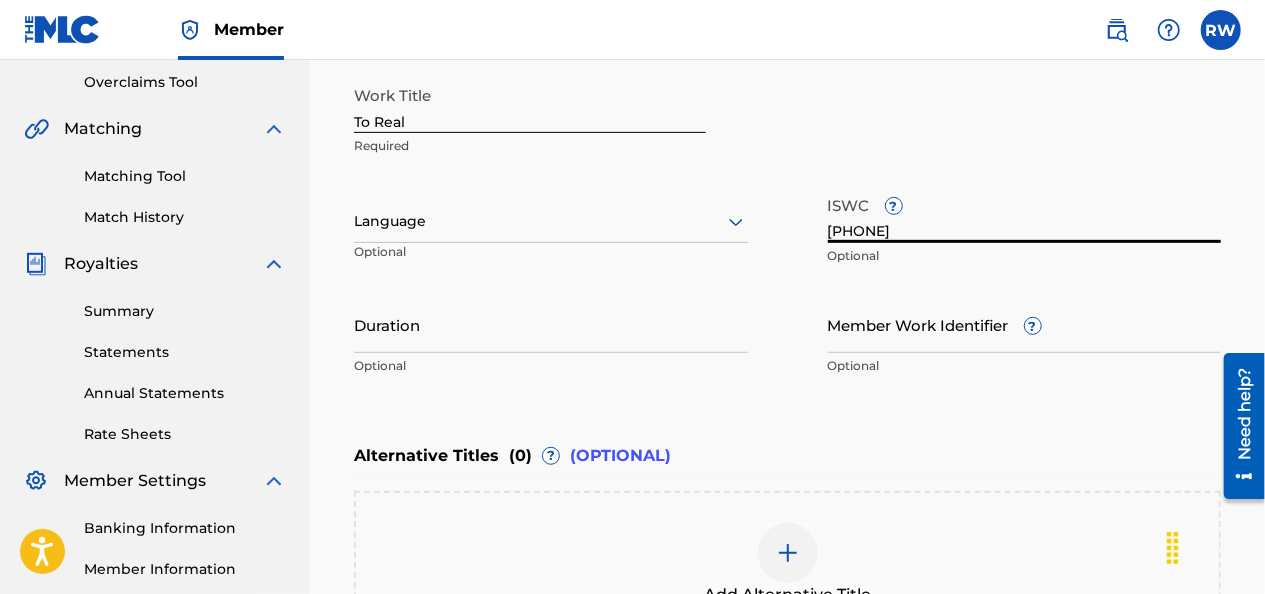scroll, scrollTop: 414, scrollLeft: 0, axis: vertical 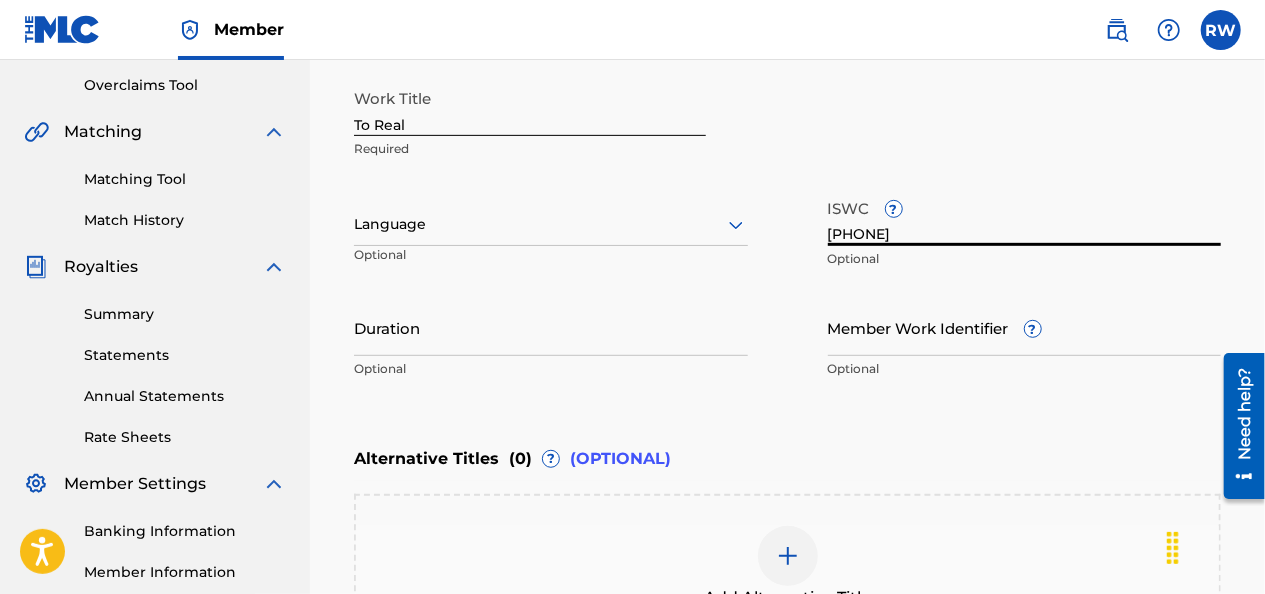 type on "[PHONE]" 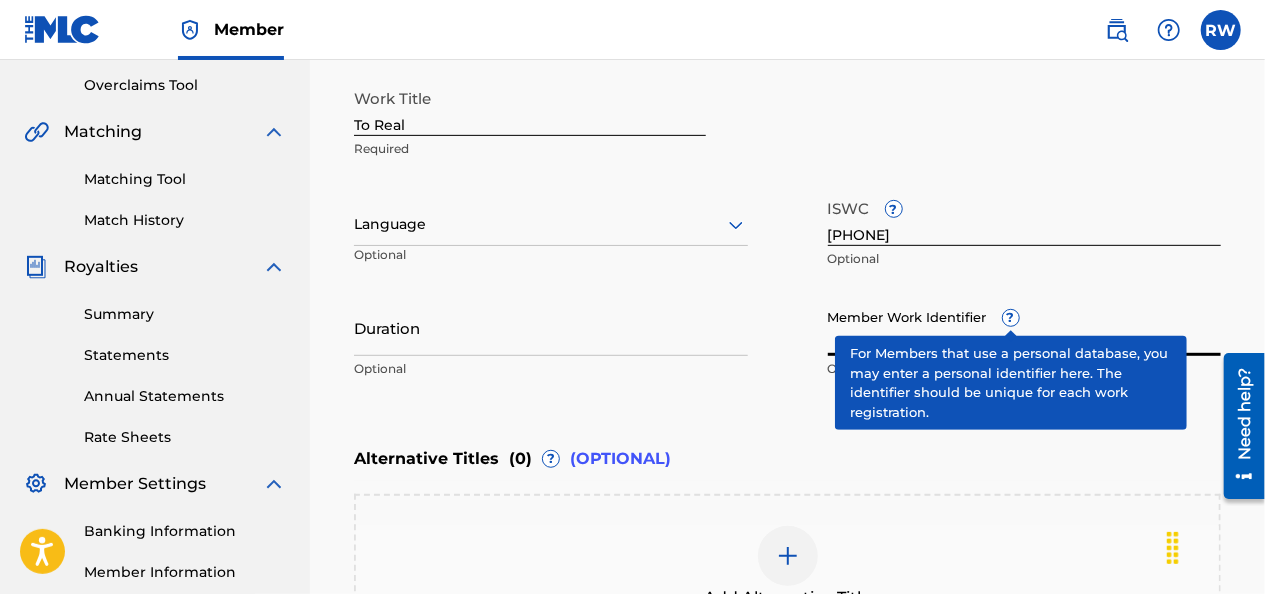 click on "[PHONE]" at bounding box center [1025, 217] 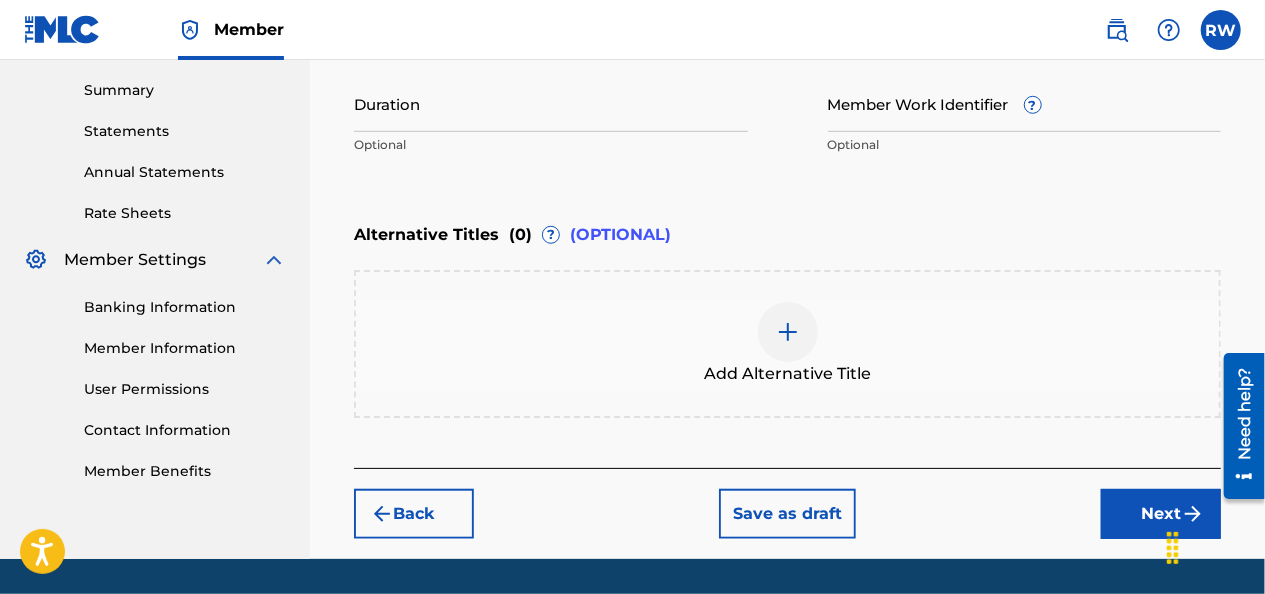 click on "Next" at bounding box center (1161, 514) 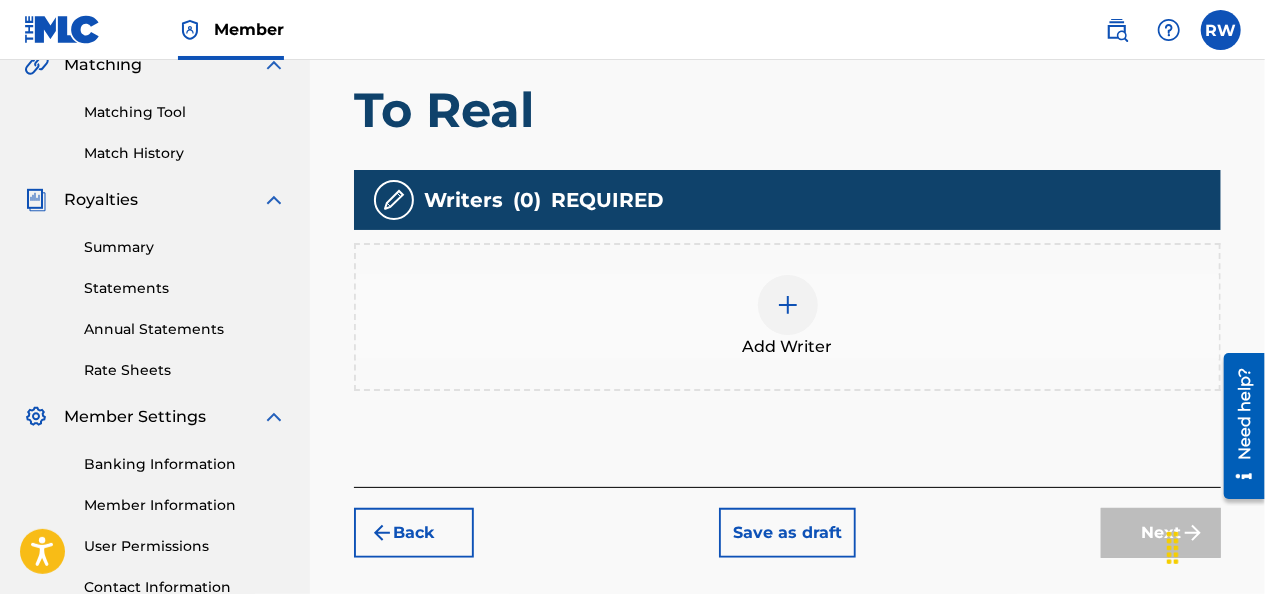 scroll, scrollTop: 508, scrollLeft: 0, axis: vertical 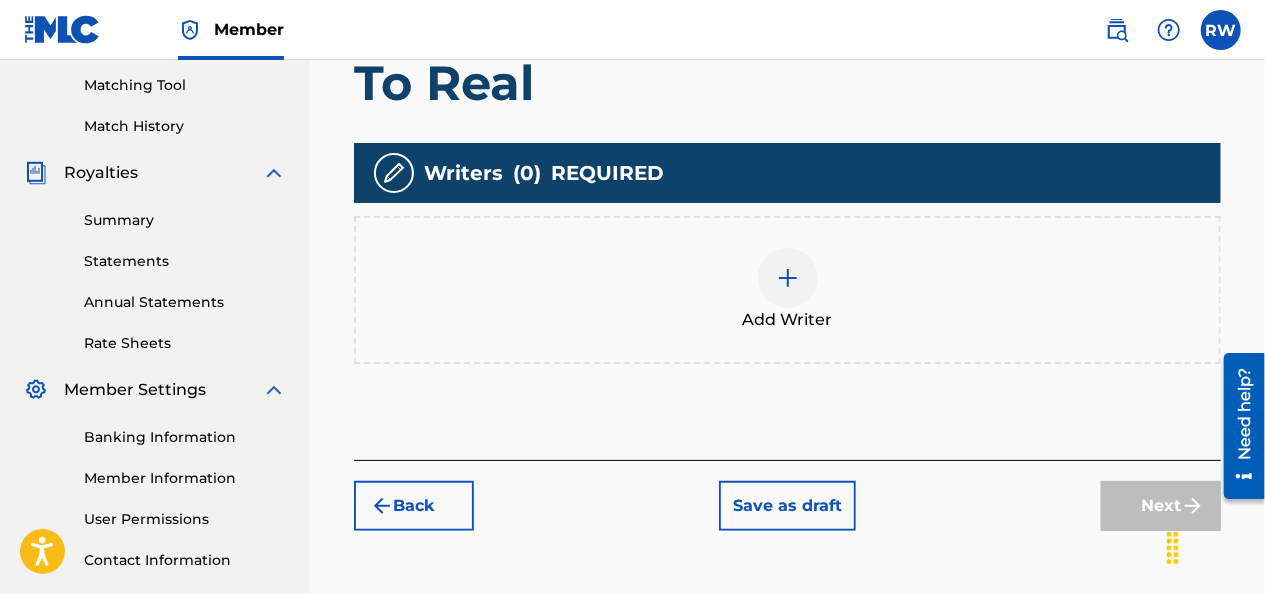 click at bounding box center (788, 278) 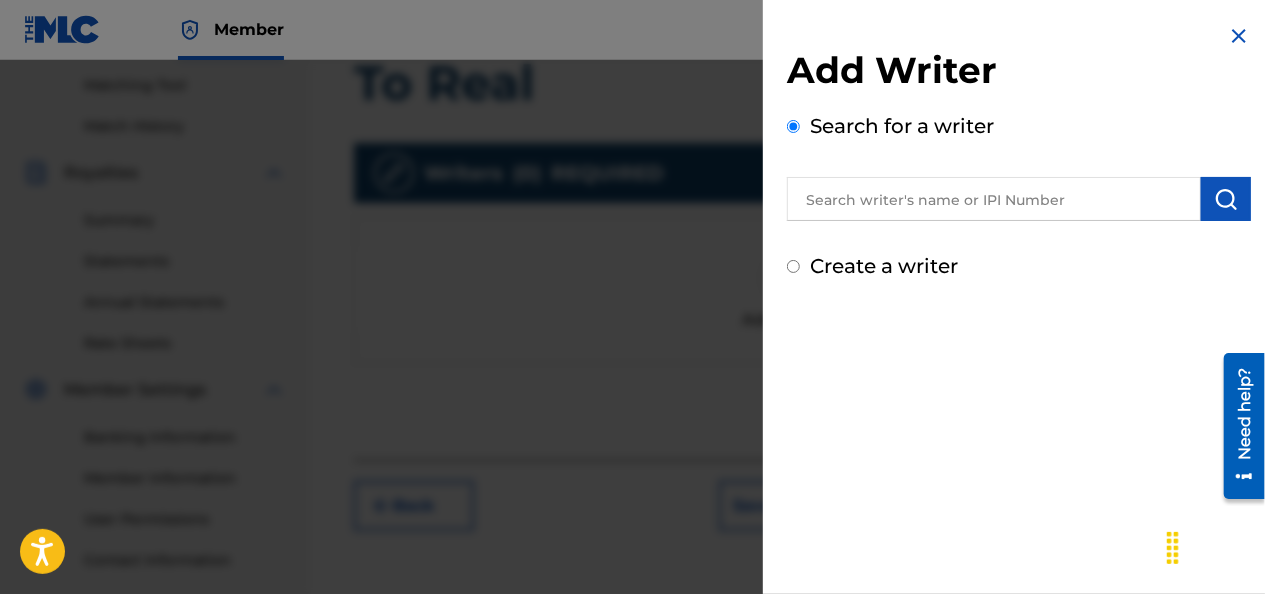 click at bounding box center (994, 199) 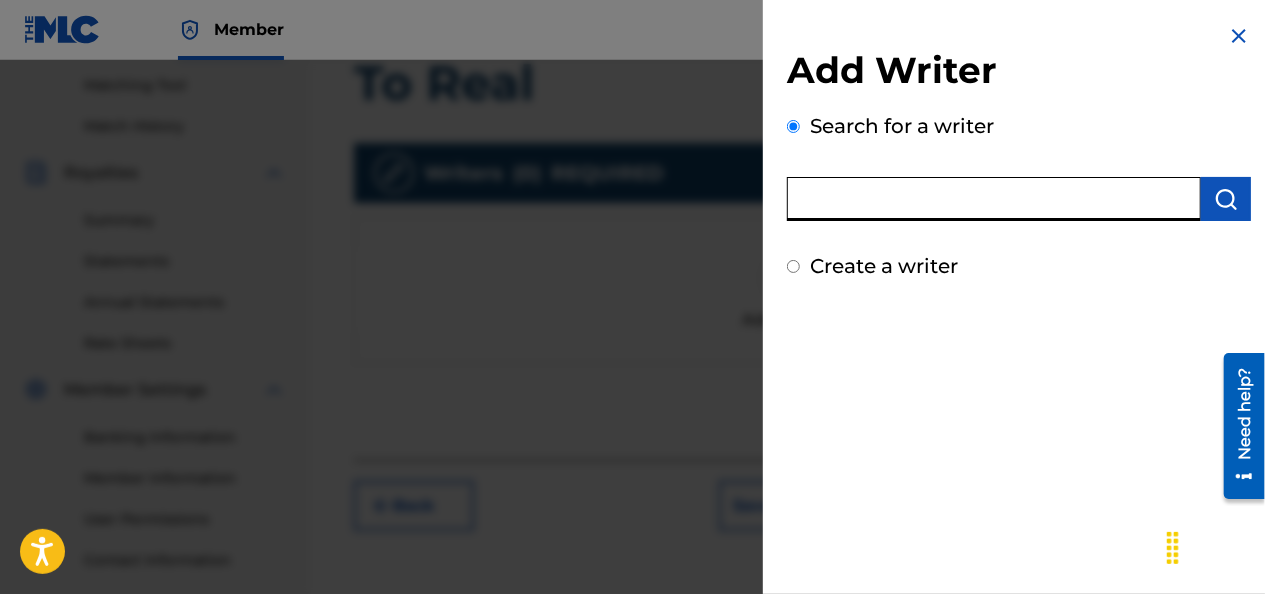 paste on "[PHONE]" 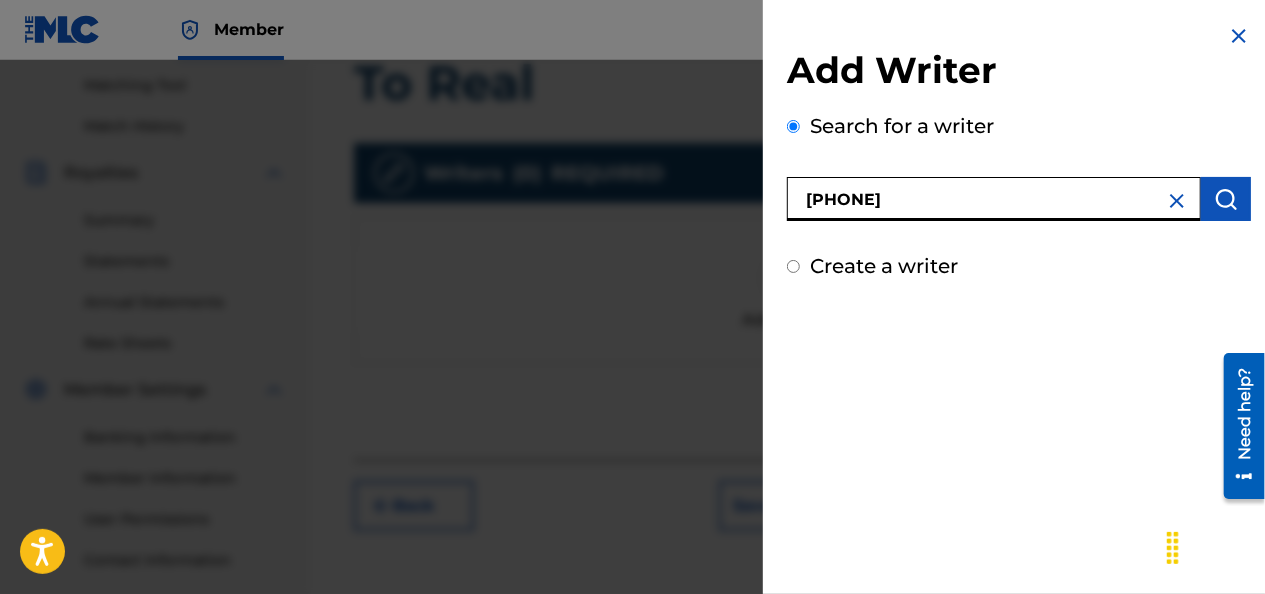 type on "[PHONE]" 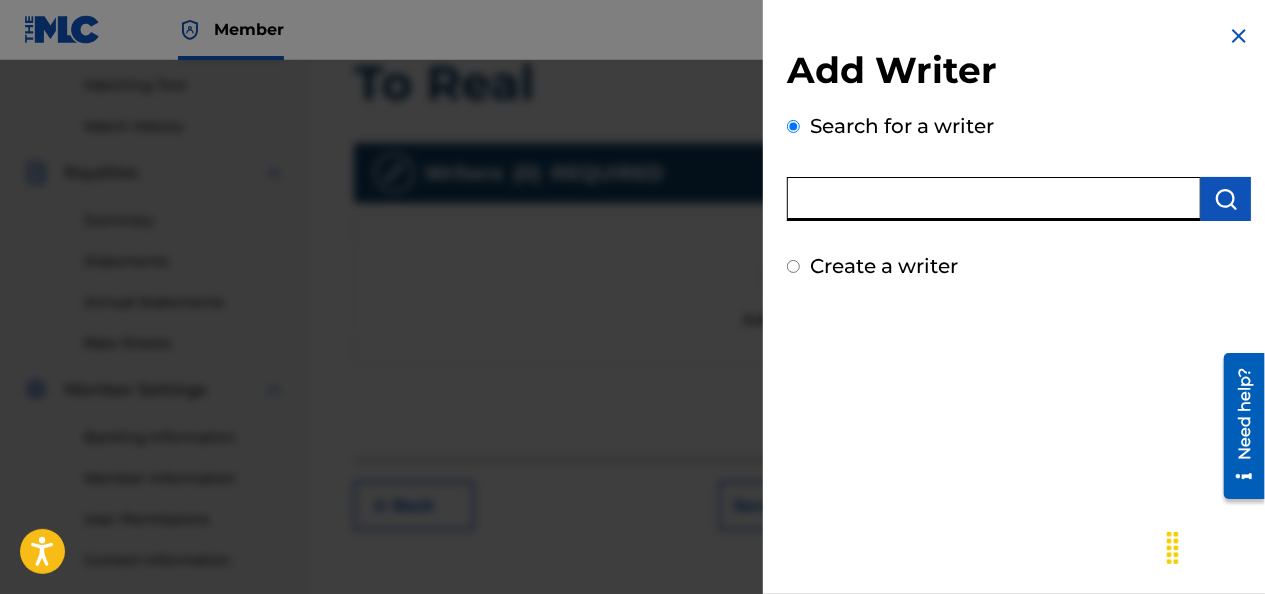 paste on "[NUMBER]" 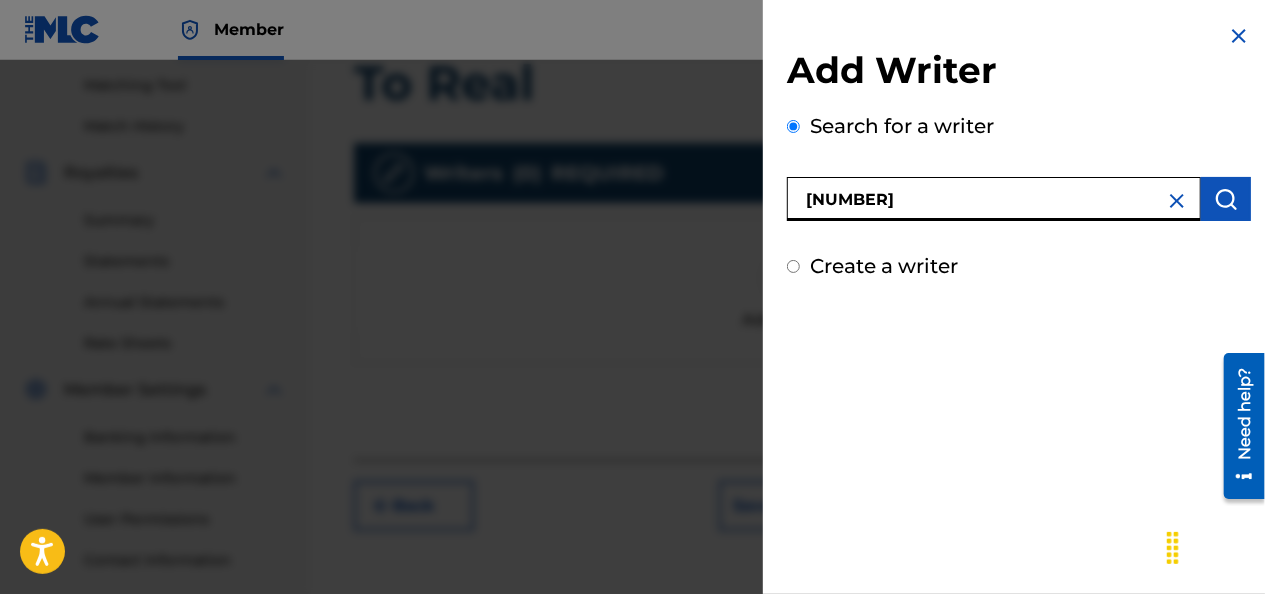 type on "[NUMBER]" 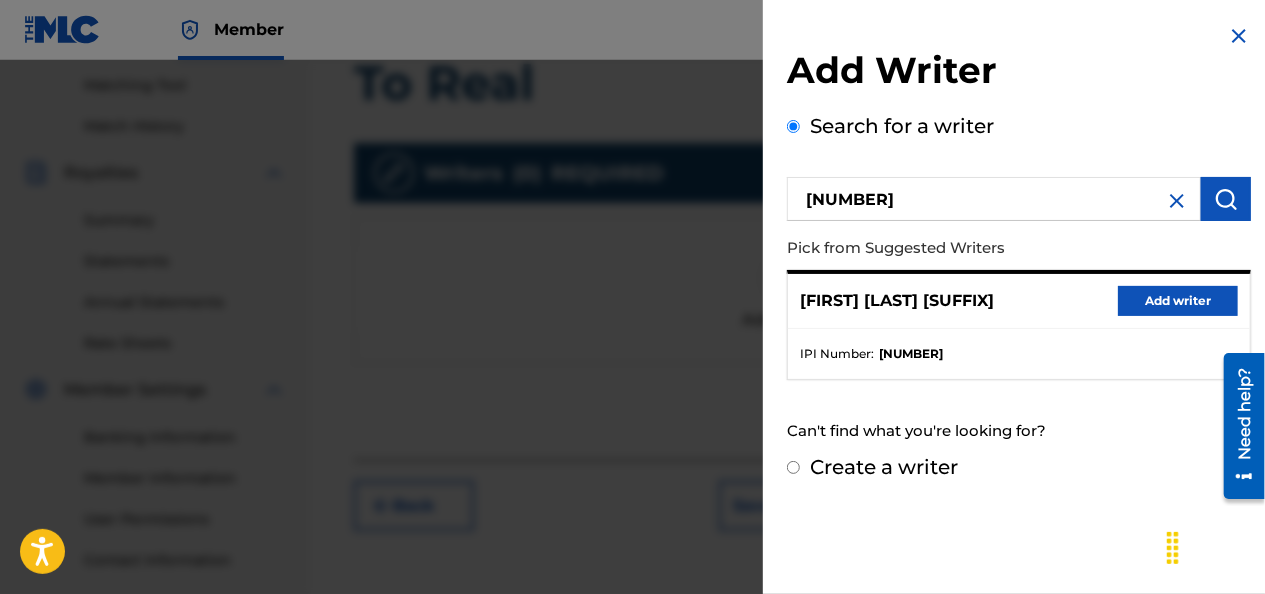 click on "Add writer" at bounding box center (1178, 301) 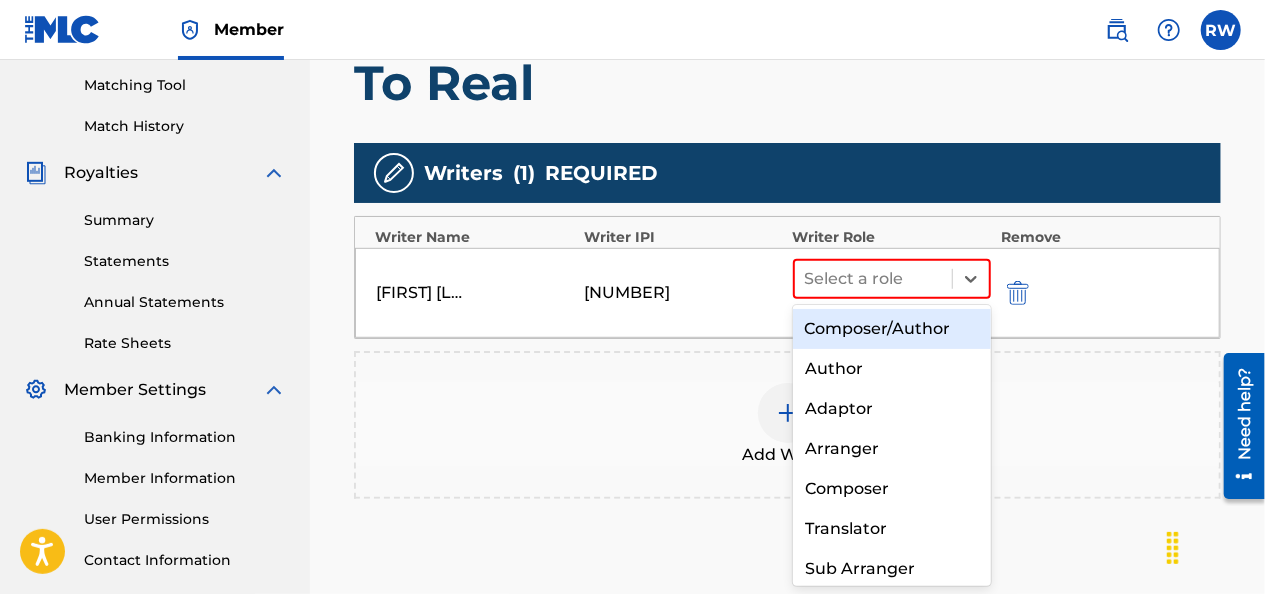 click on "Composer/Author" at bounding box center (892, 329) 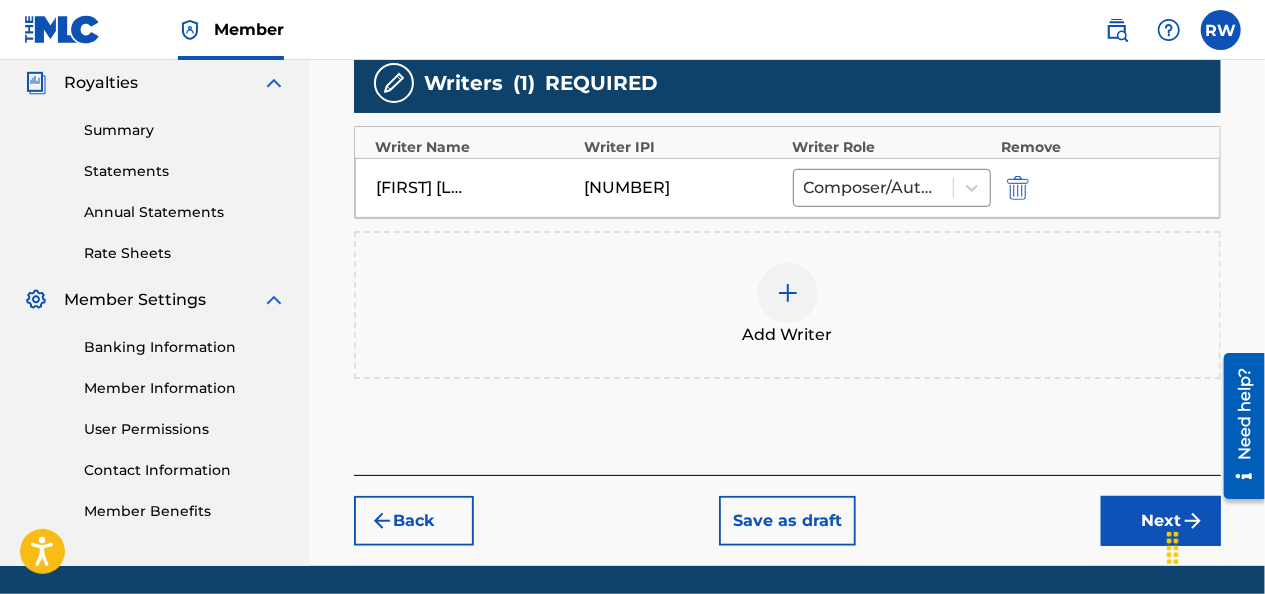 scroll, scrollTop: 606, scrollLeft: 0, axis: vertical 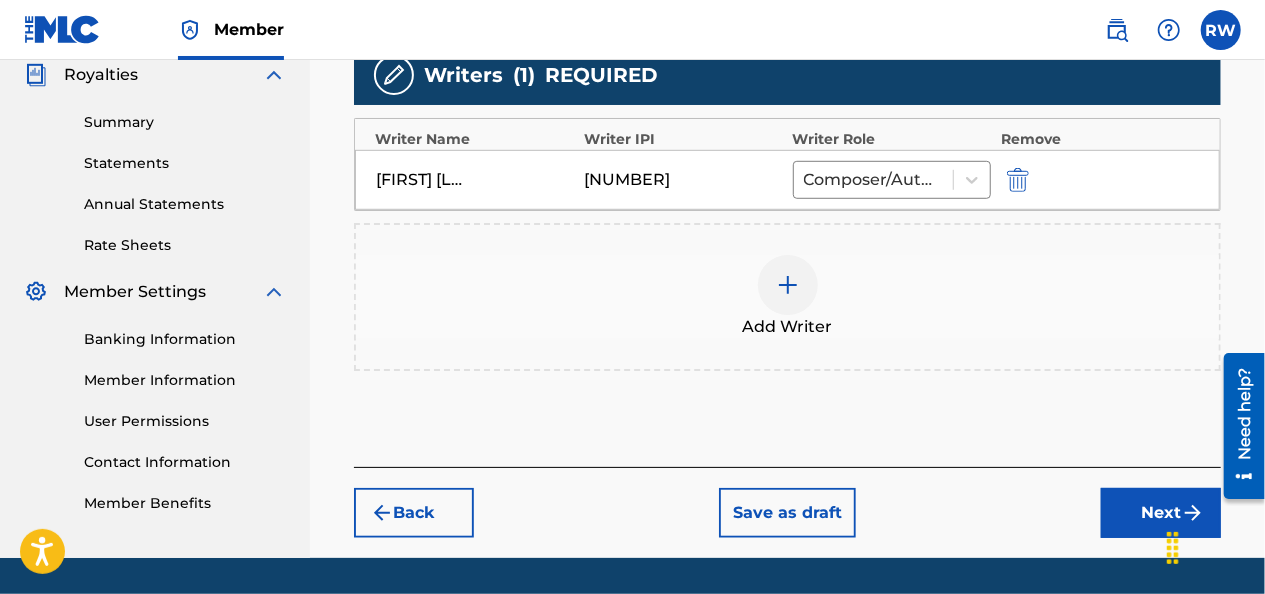 click on "Next" at bounding box center [1161, 513] 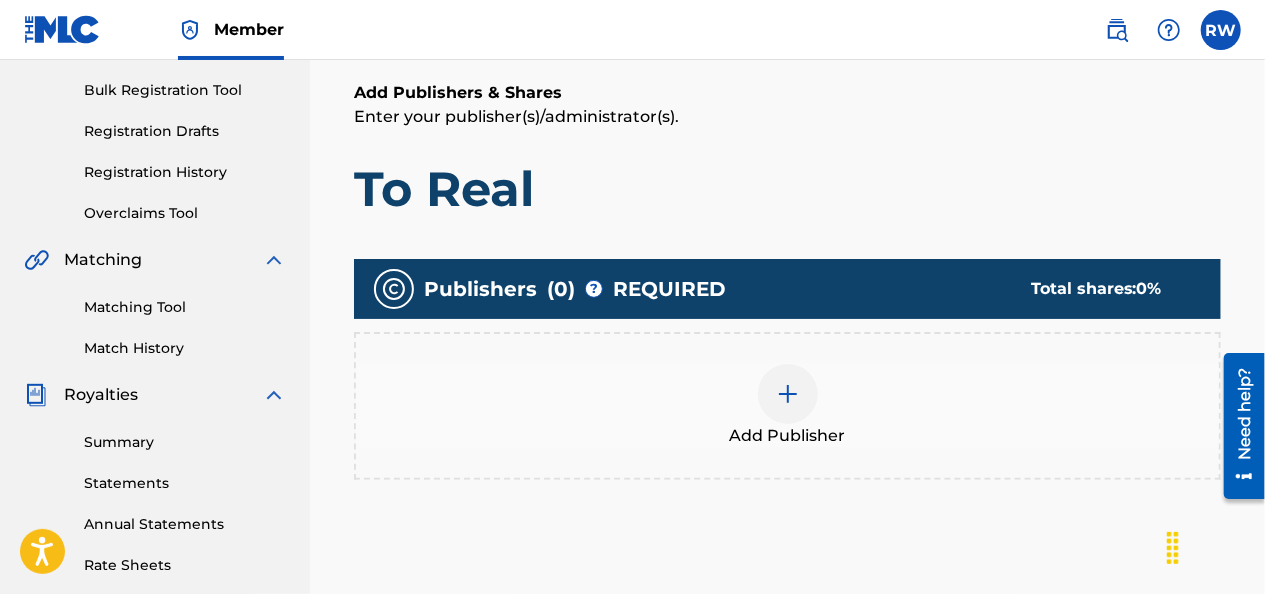 scroll, scrollTop: 322, scrollLeft: 0, axis: vertical 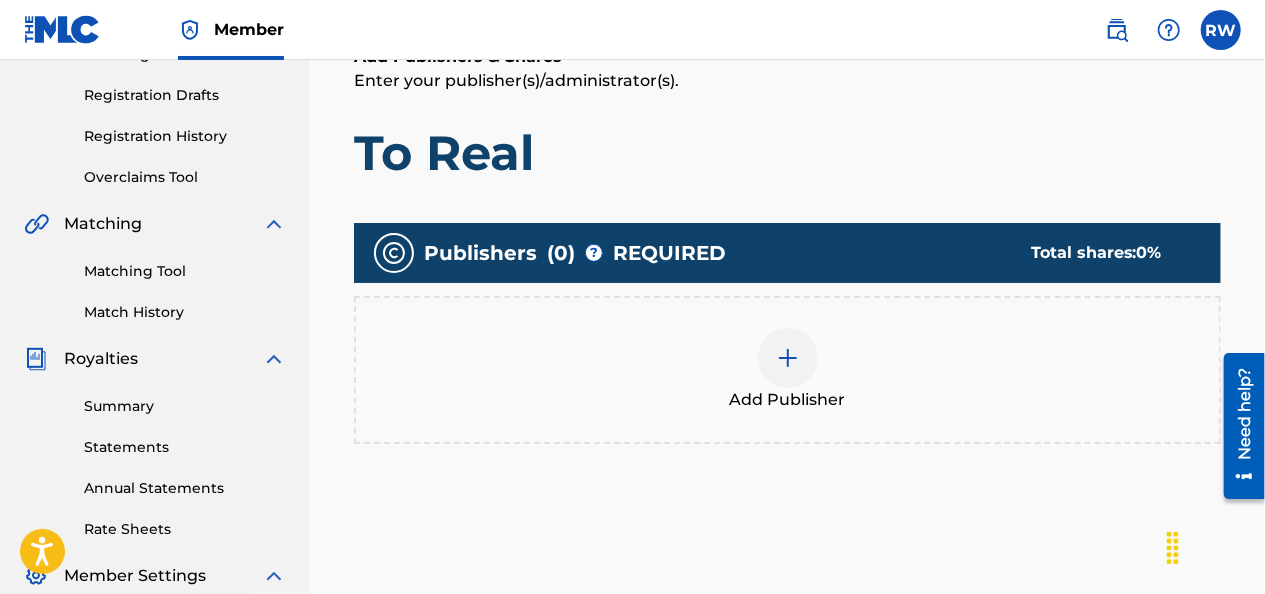 click at bounding box center (788, 358) 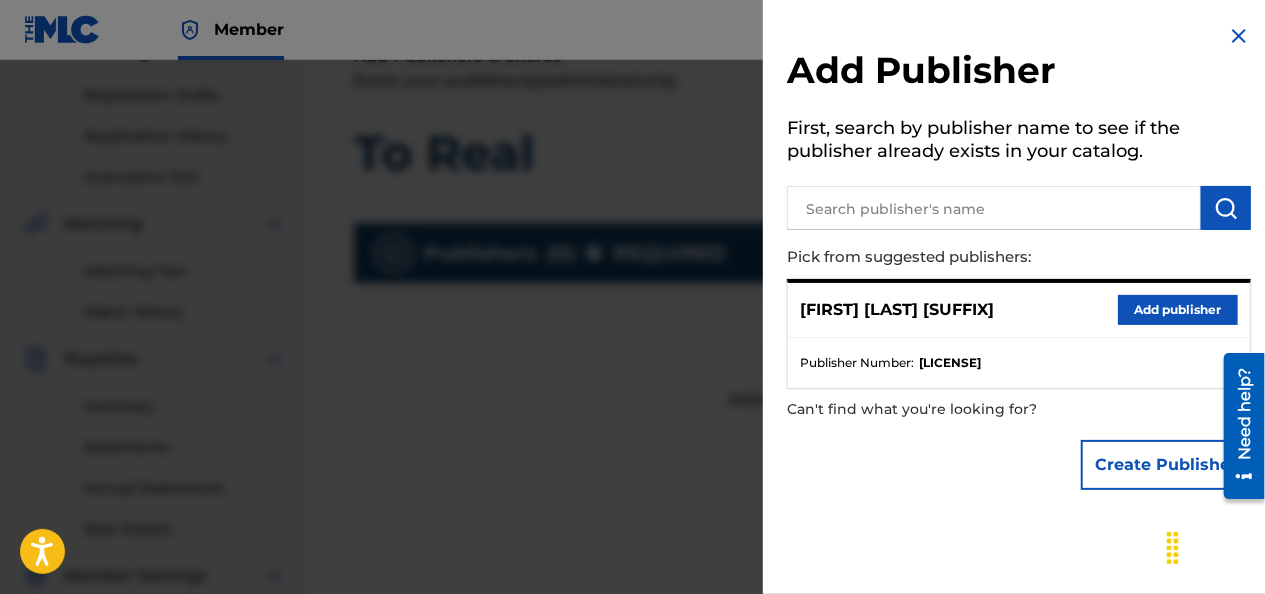 click on "Add publisher" at bounding box center [1178, 310] 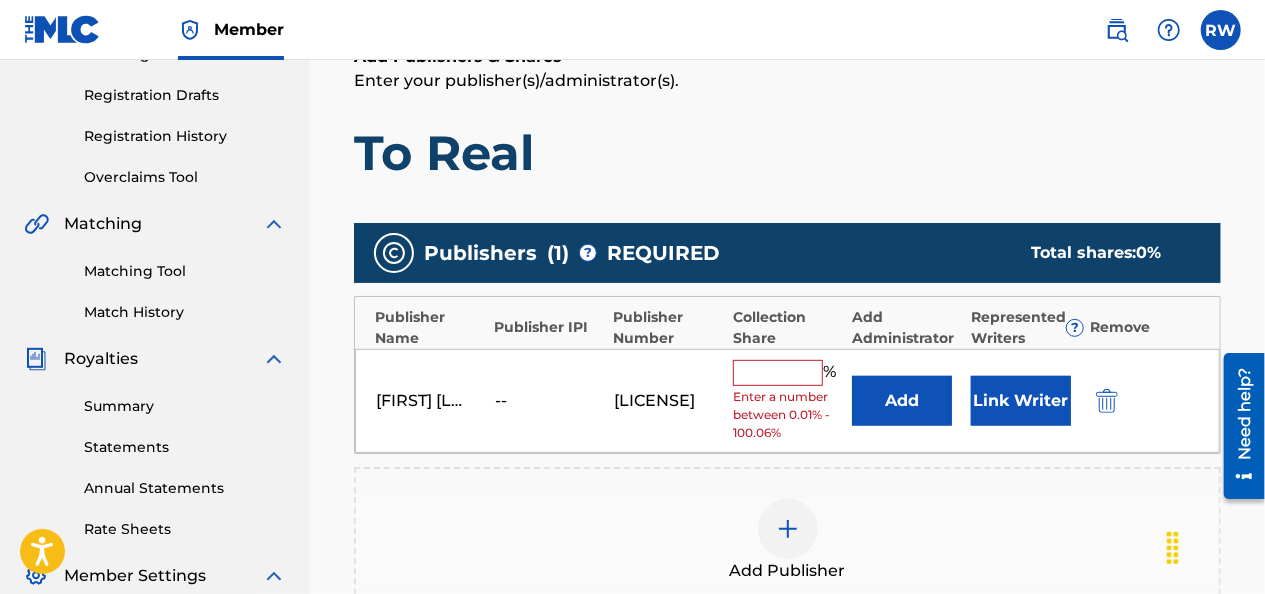 click at bounding box center [778, 373] 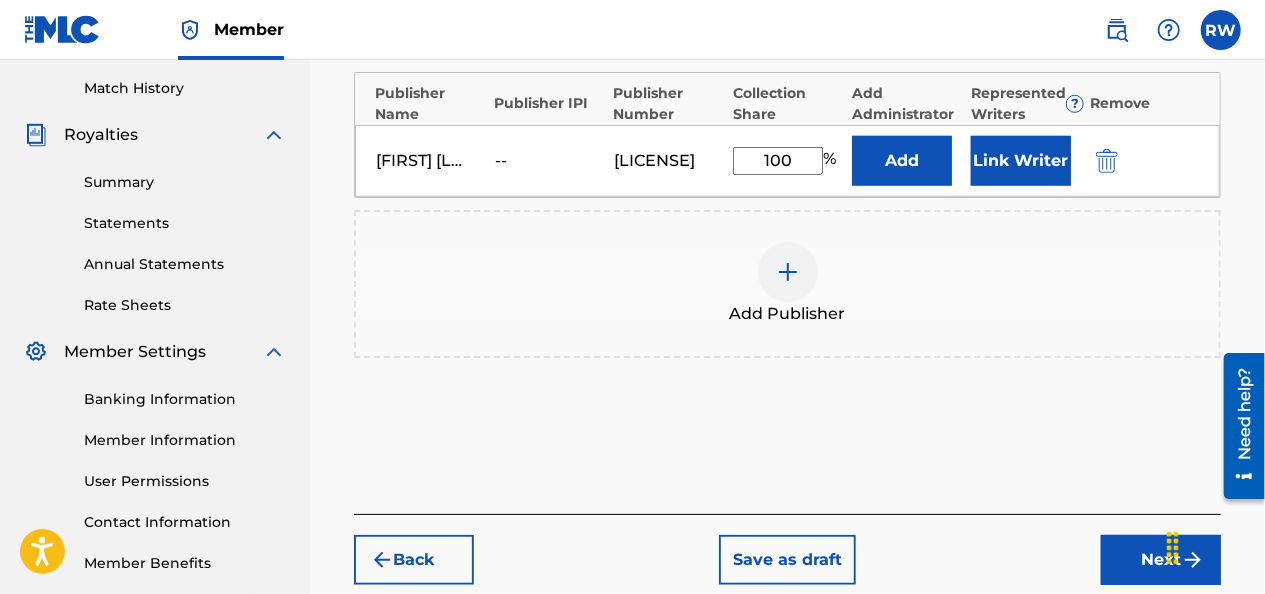 click on "Next" at bounding box center (1161, 560) 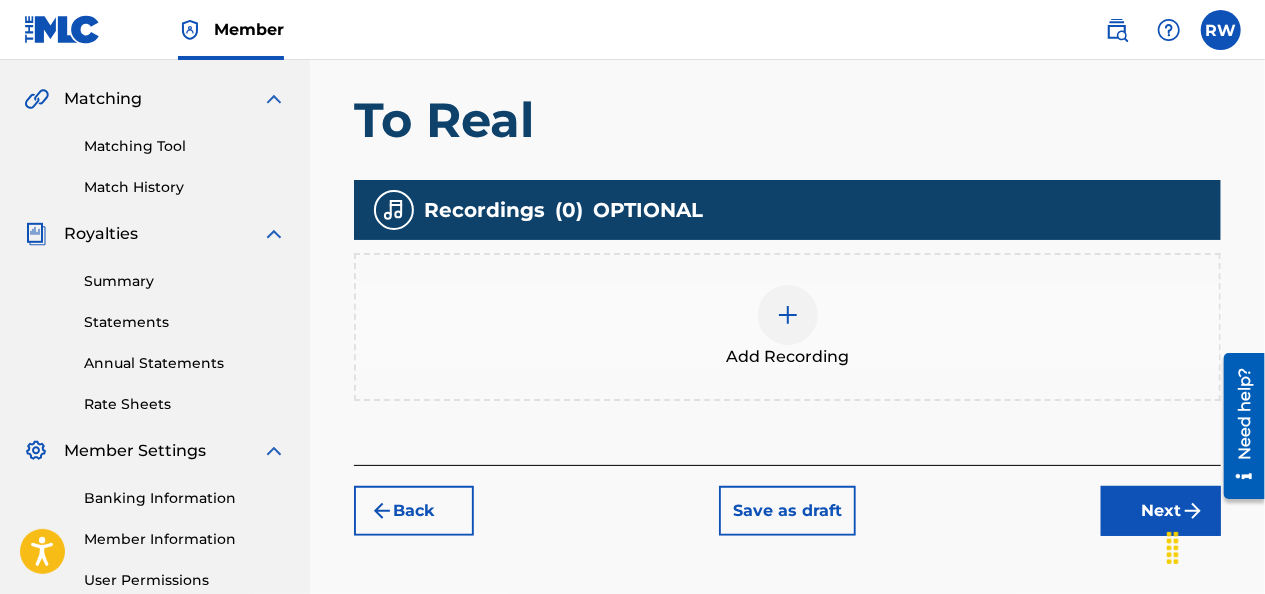 scroll, scrollTop: 450, scrollLeft: 0, axis: vertical 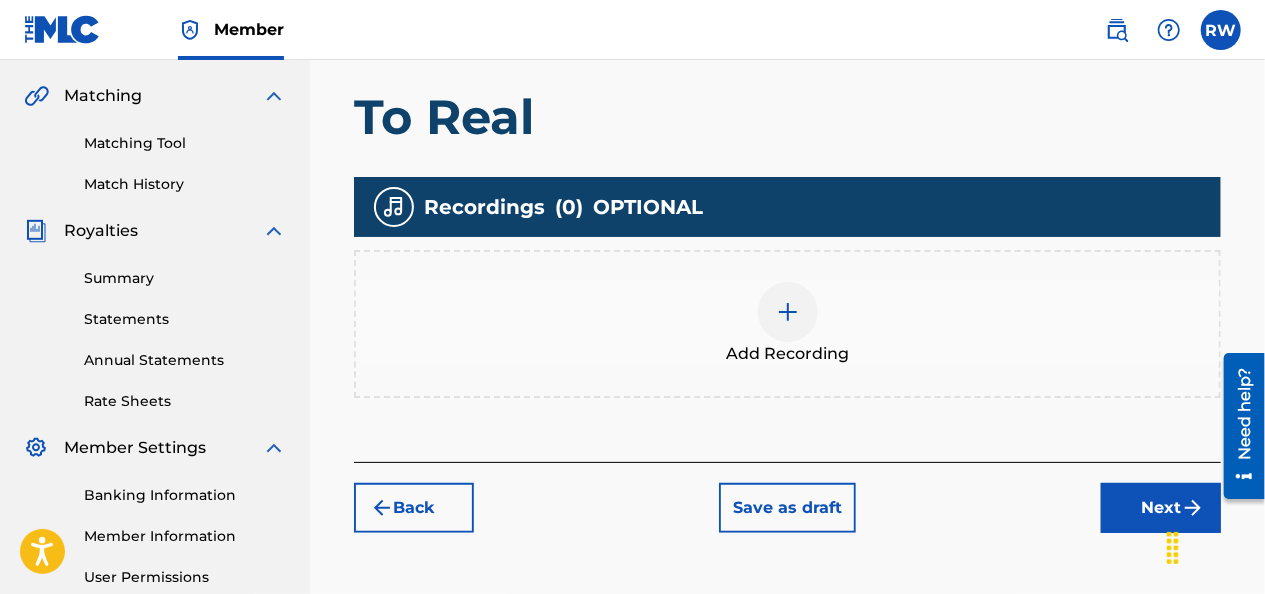 click at bounding box center [788, 312] 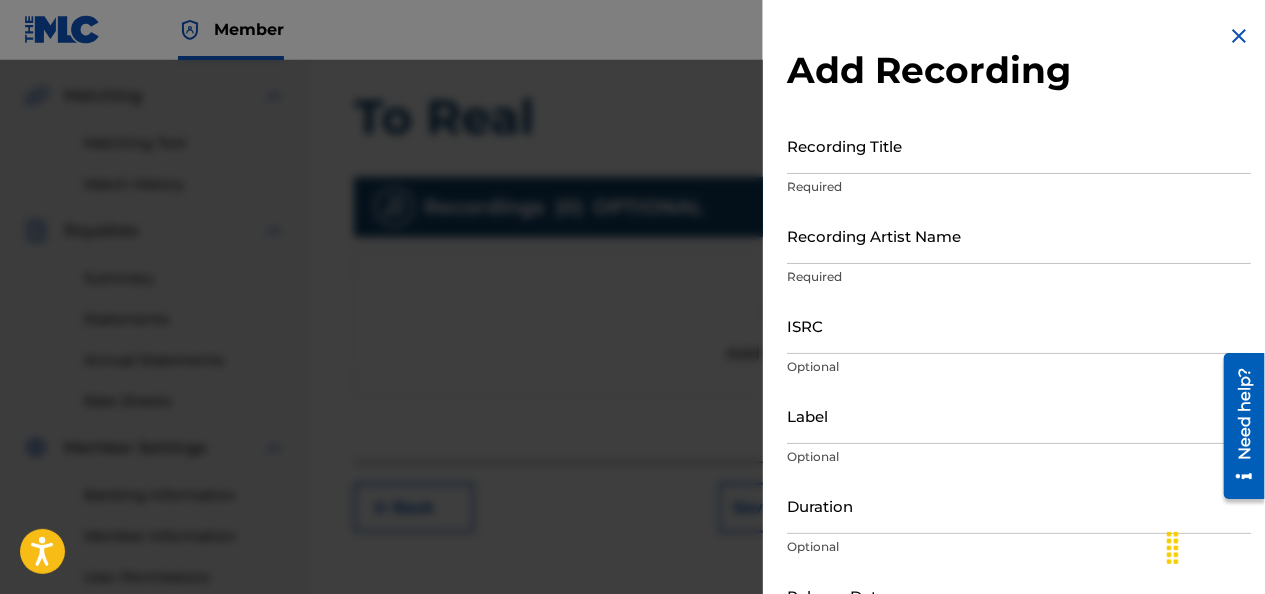 click on "Recording Title" at bounding box center [1019, 145] 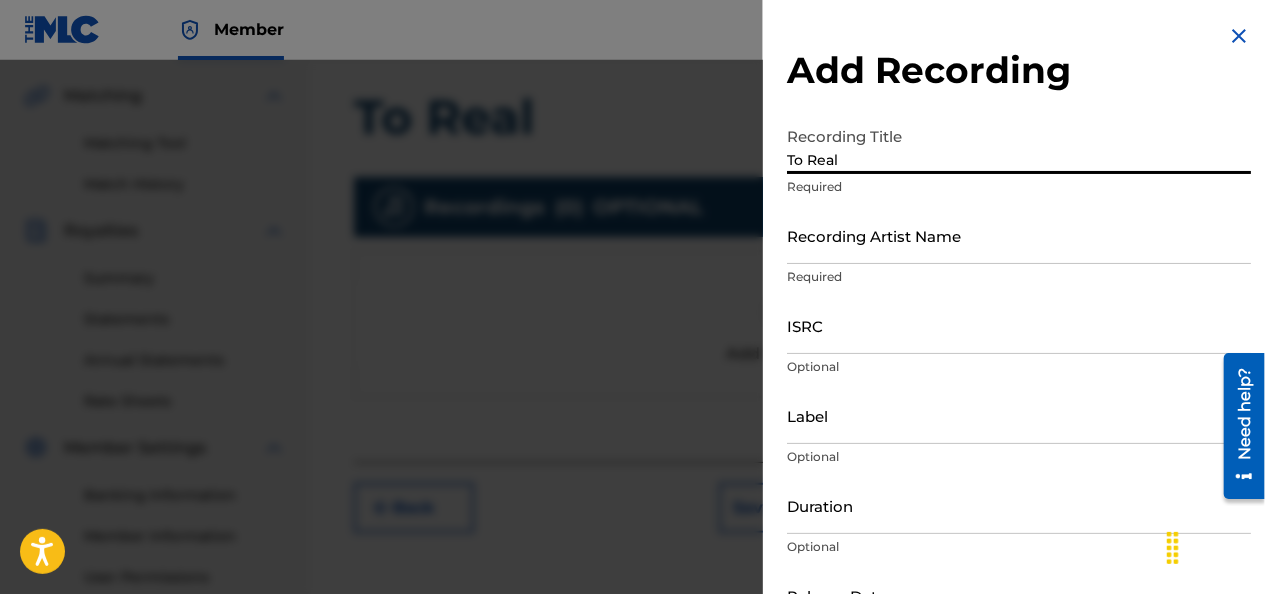 type on "To Real" 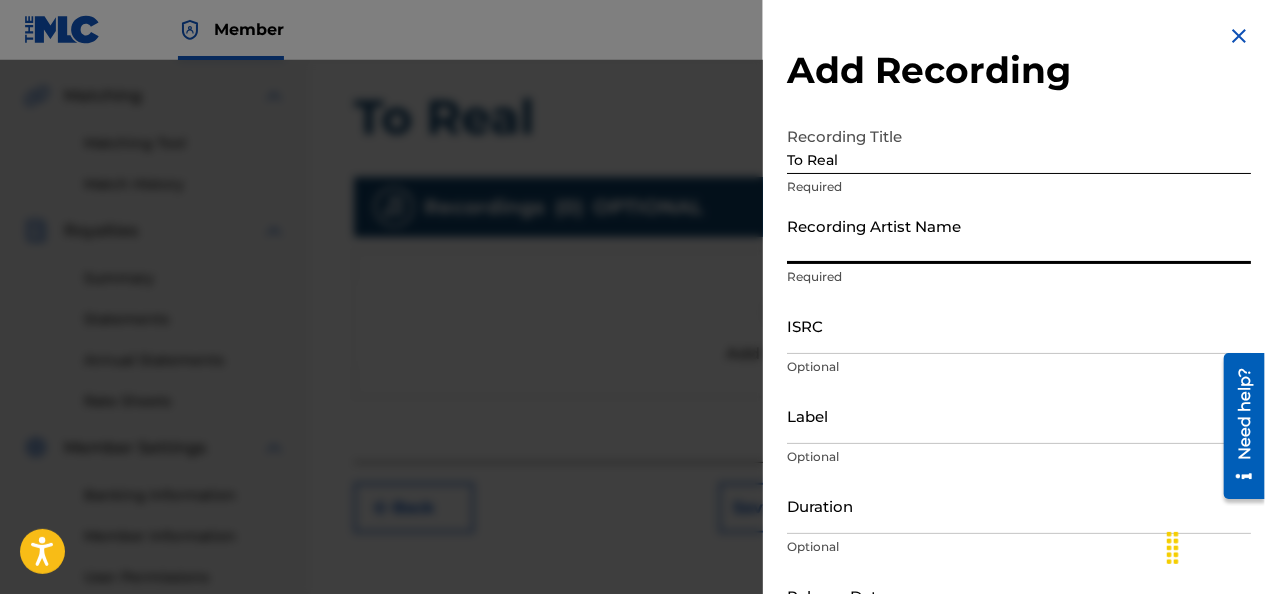 type on "[SUFFIX]" 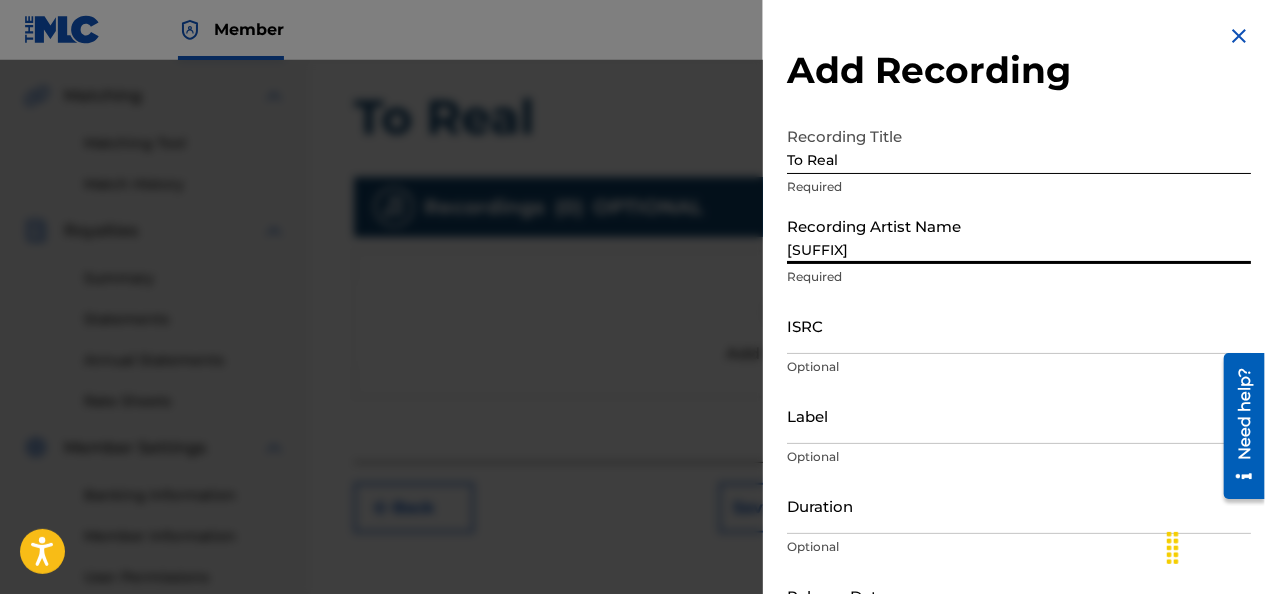 type on "[COMPANY]" 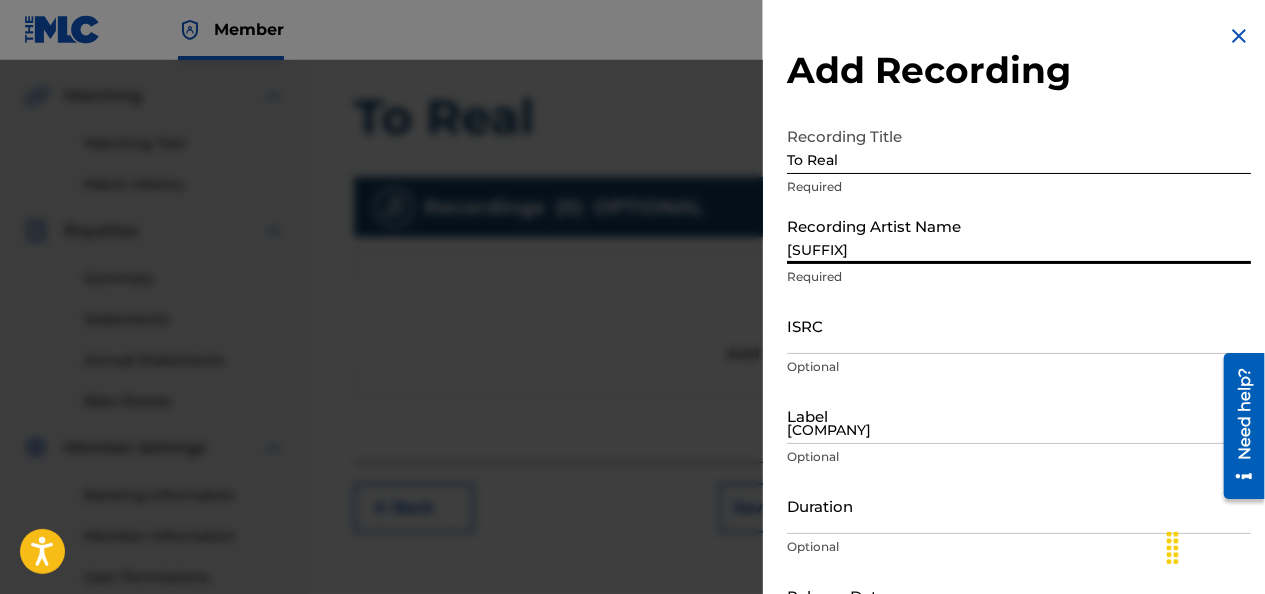 type on "[DATE]" 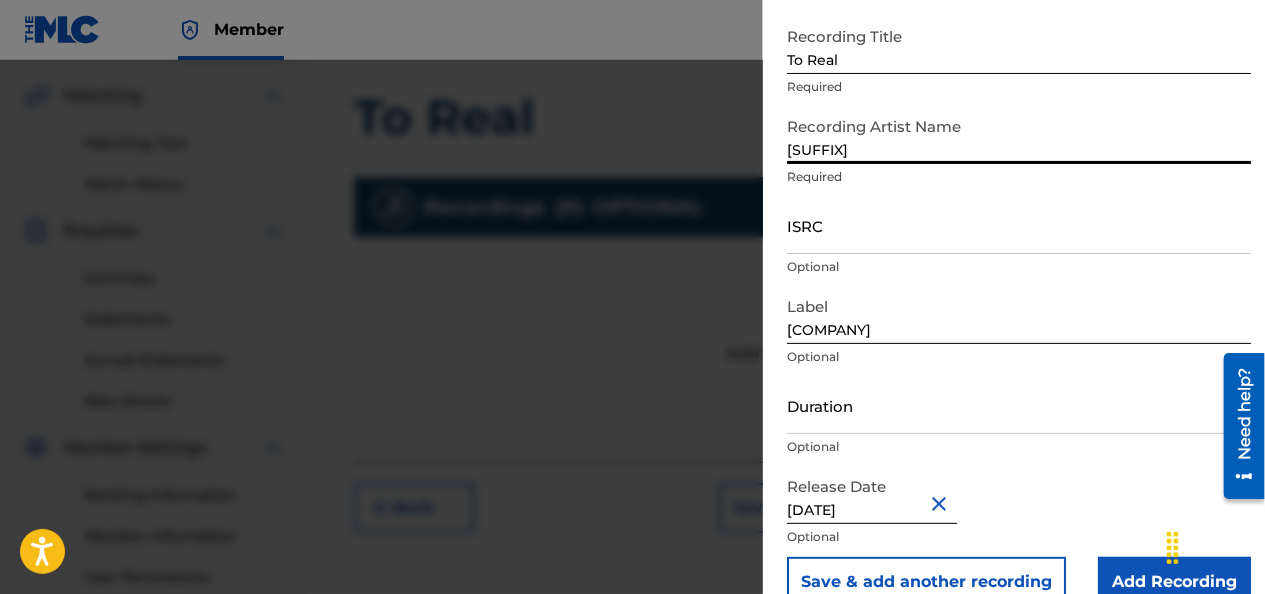scroll, scrollTop: 137, scrollLeft: 0, axis: vertical 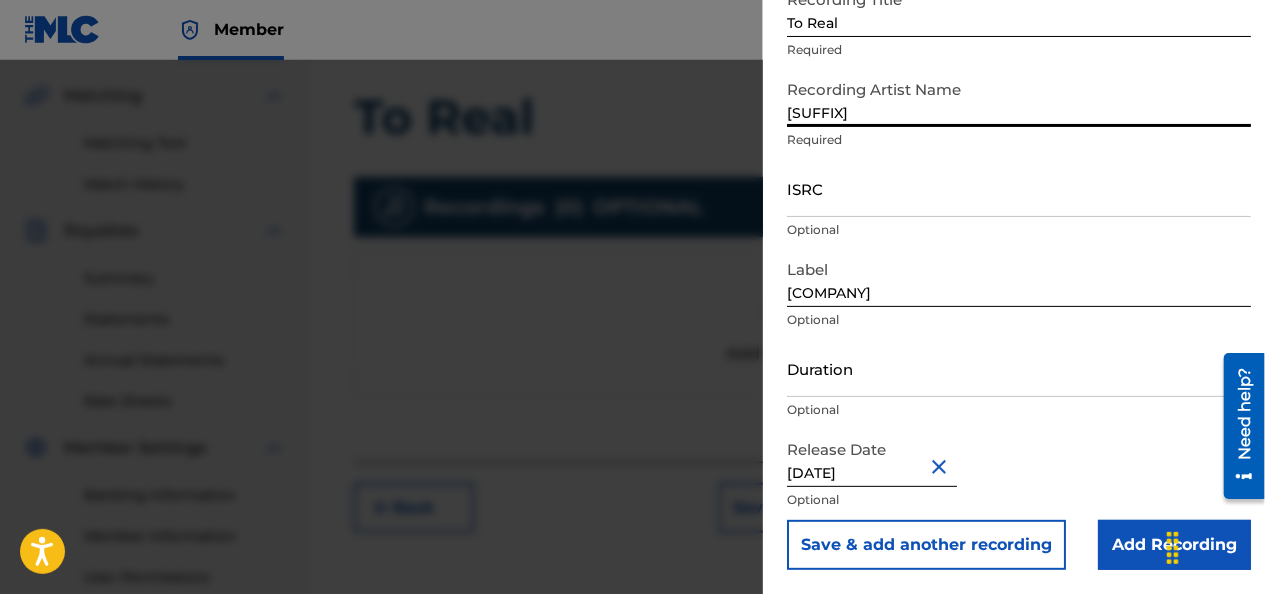 click on "ISRC" at bounding box center (1019, 188) 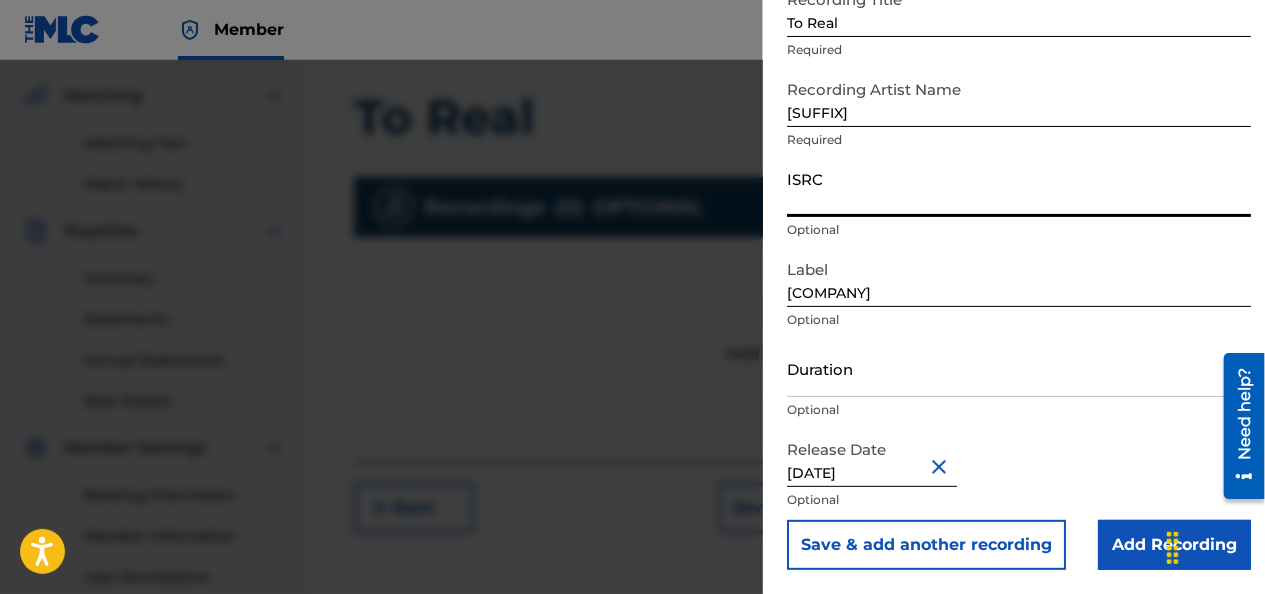 paste on "[LICENSE]" 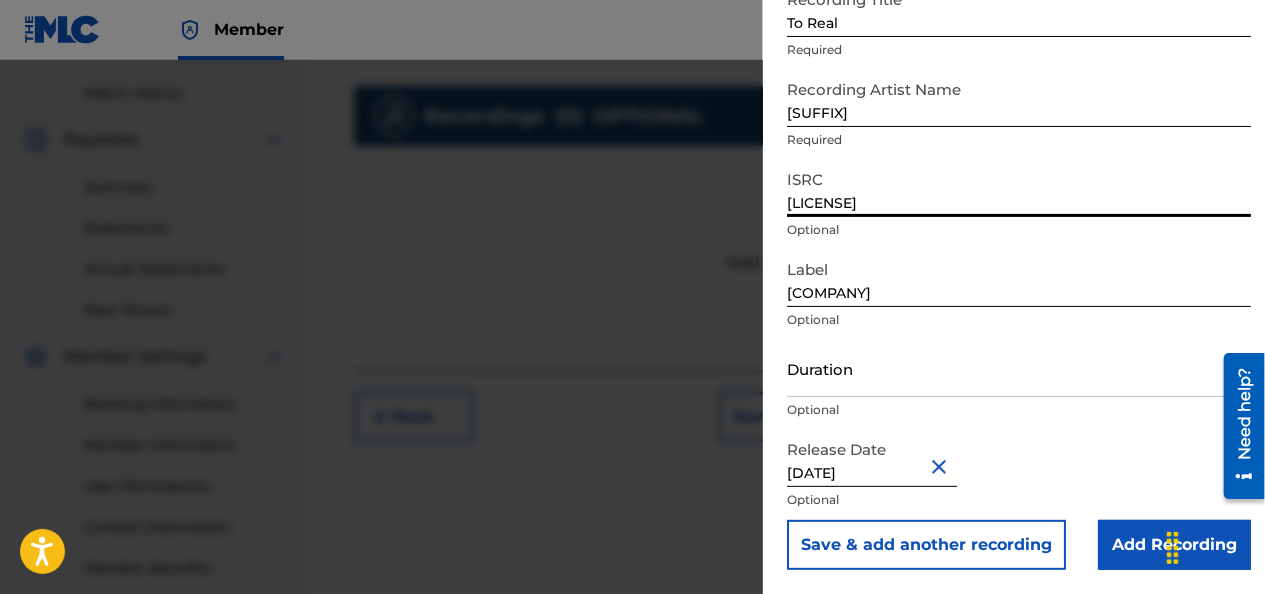 scroll, scrollTop: 617, scrollLeft: 0, axis: vertical 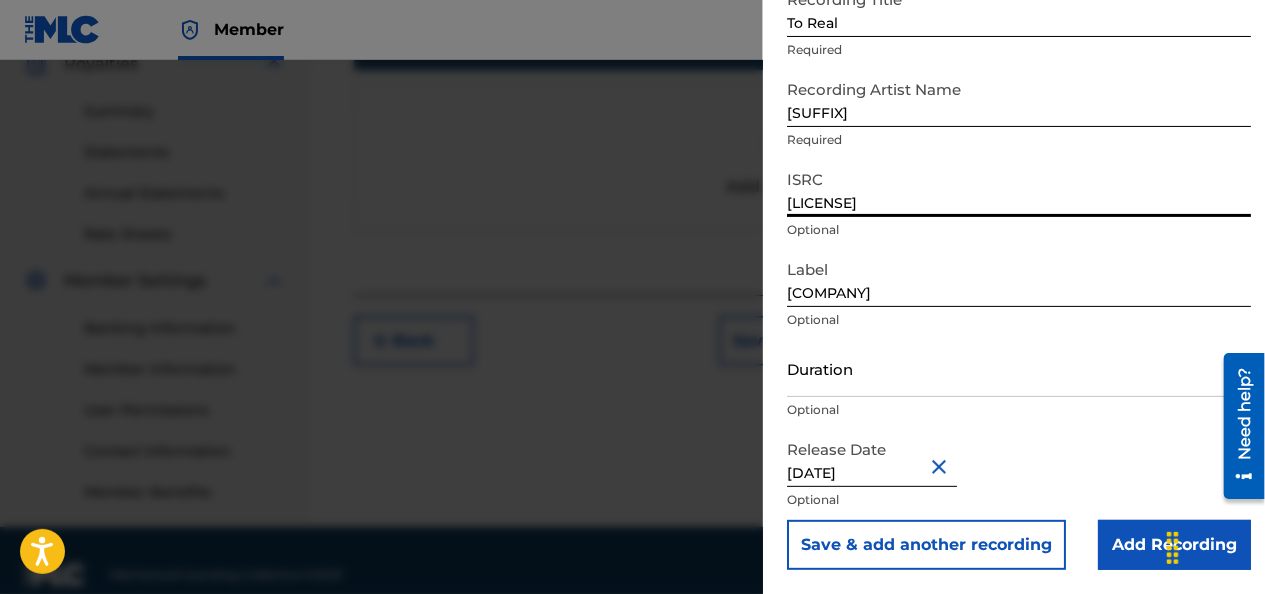 click on "Add Recording" at bounding box center [1174, 545] 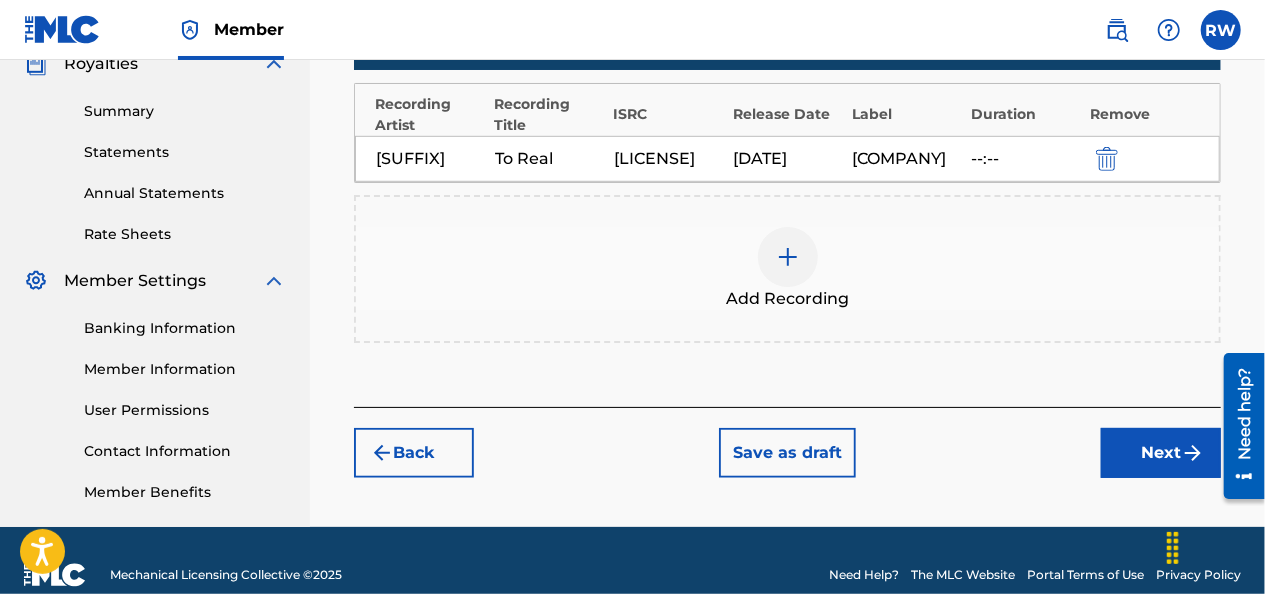 click on "Next" at bounding box center [1161, 453] 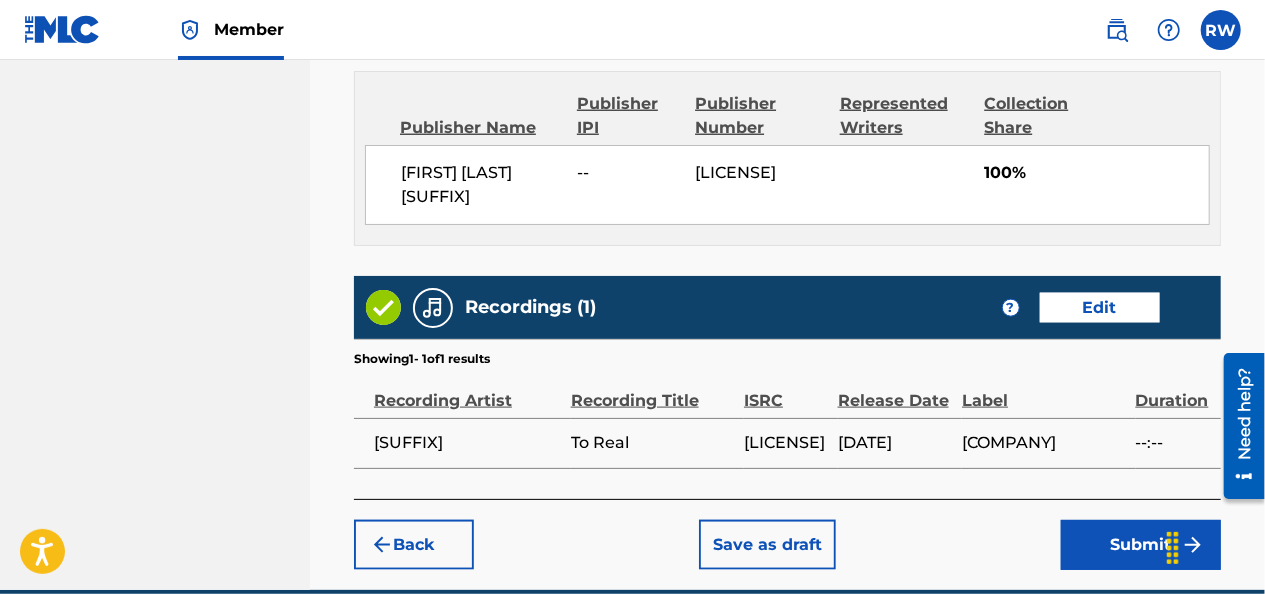 scroll, scrollTop: 1098, scrollLeft: 0, axis: vertical 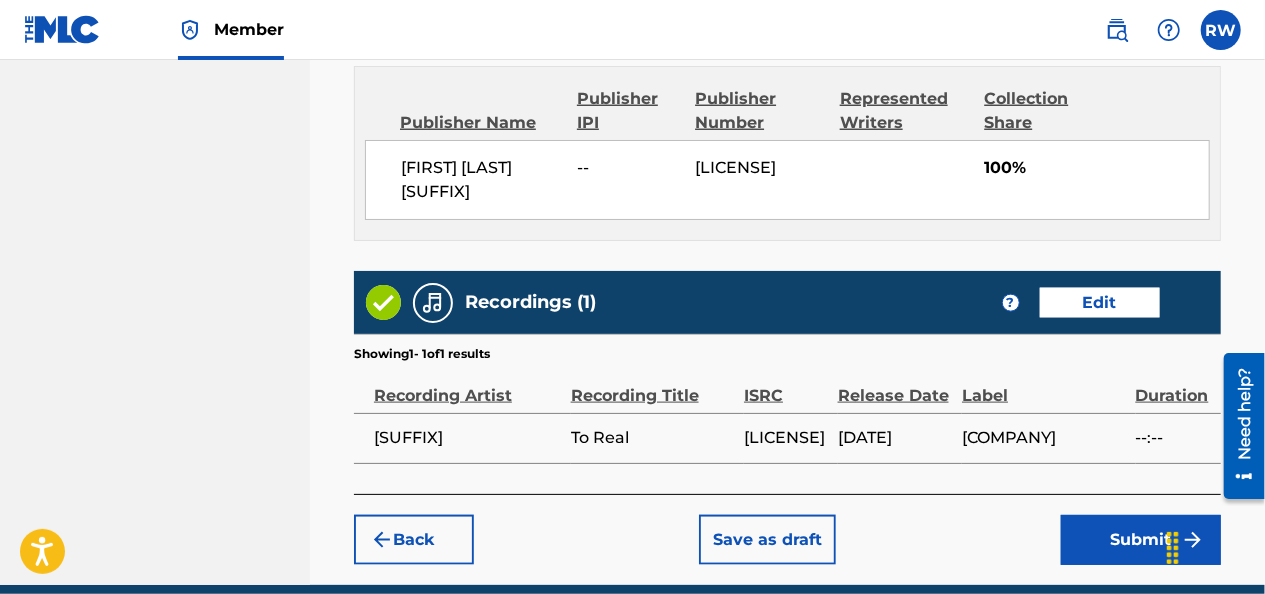 click on "Submit" at bounding box center (1141, 540) 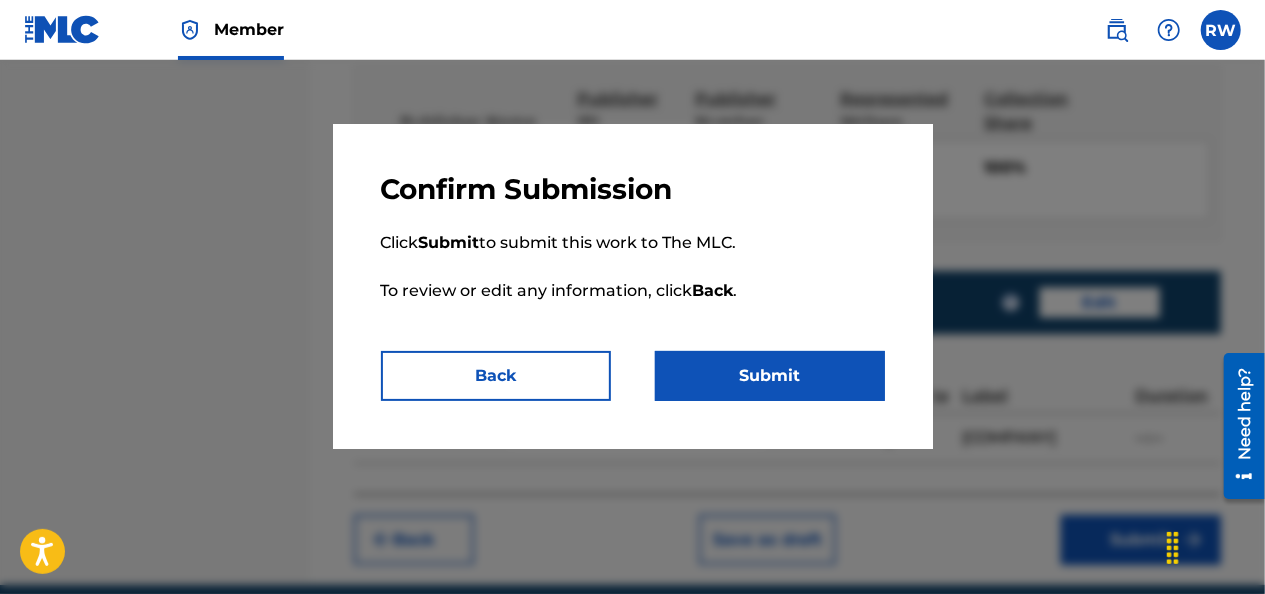 click on "Submit" at bounding box center [770, 376] 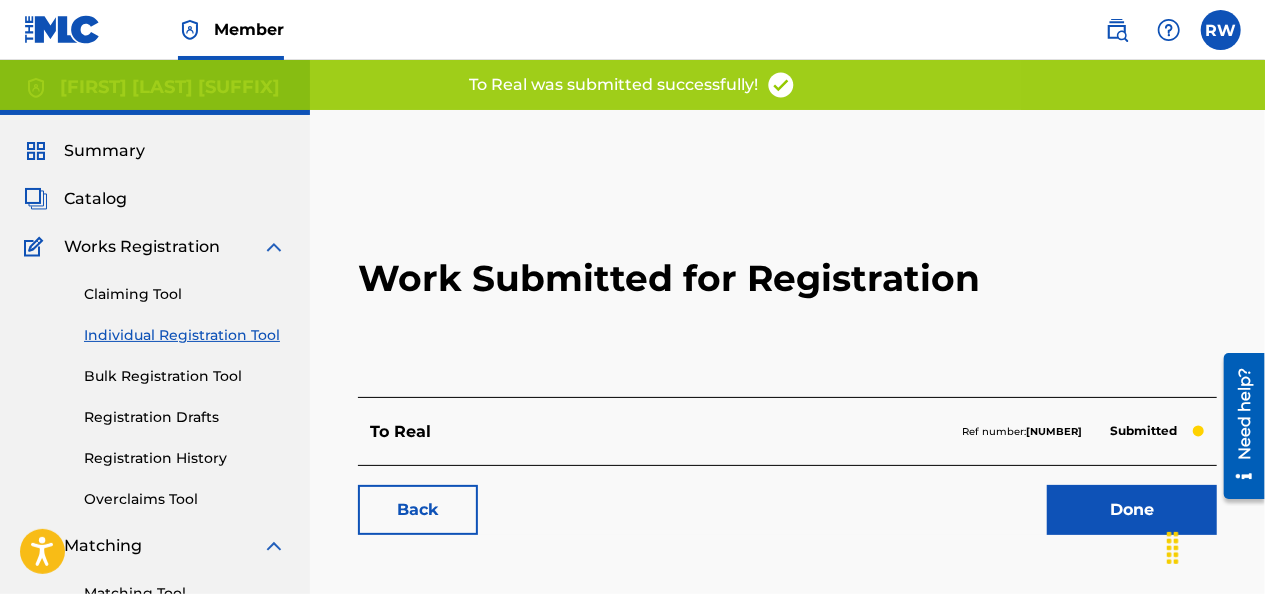 click on "Individual Registration Tool" at bounding box center [185, 335] 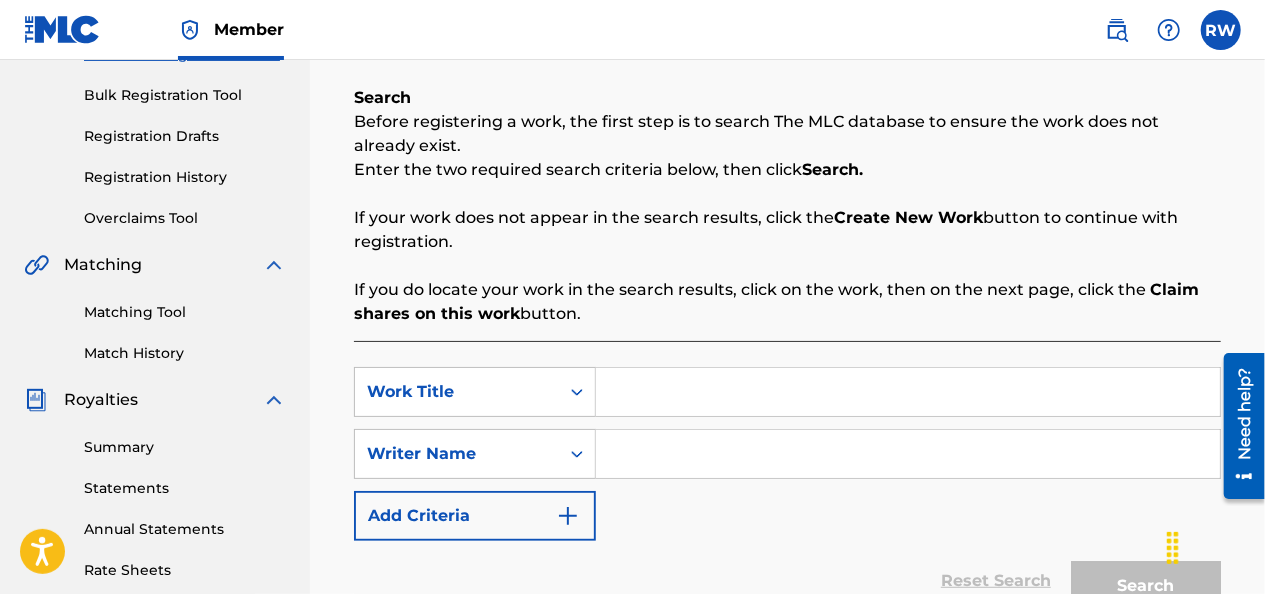 scroll, scrollTop: 341, scrollLeft: 0, axis: vertical 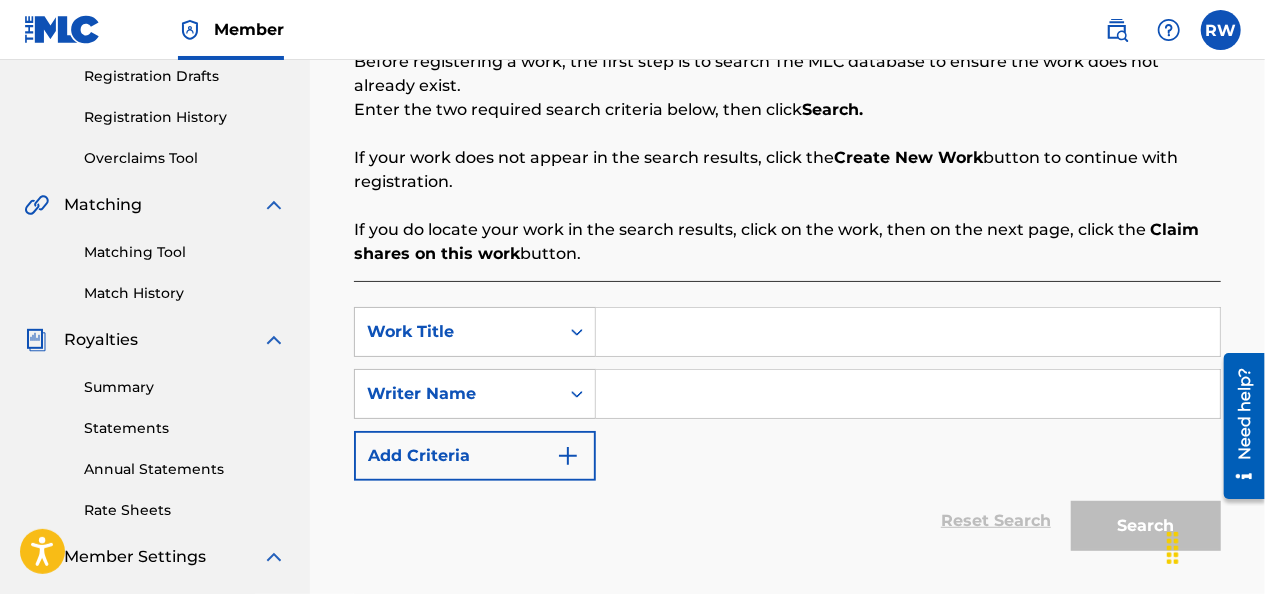click at bounding box center (908, 332) 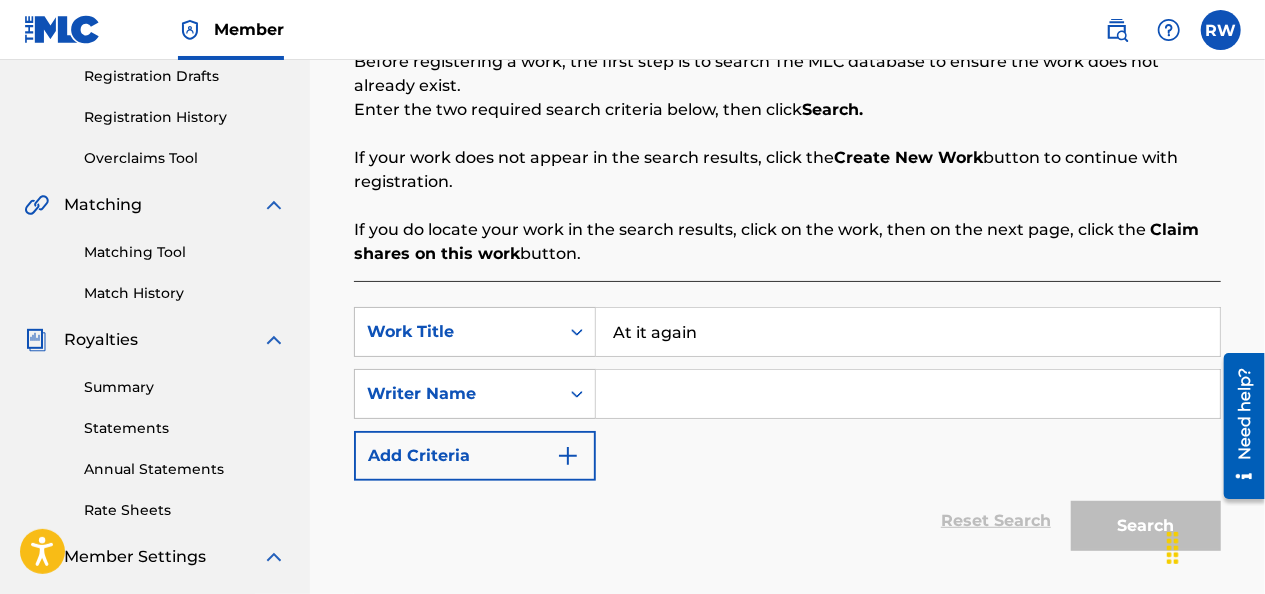 type on "At it again" 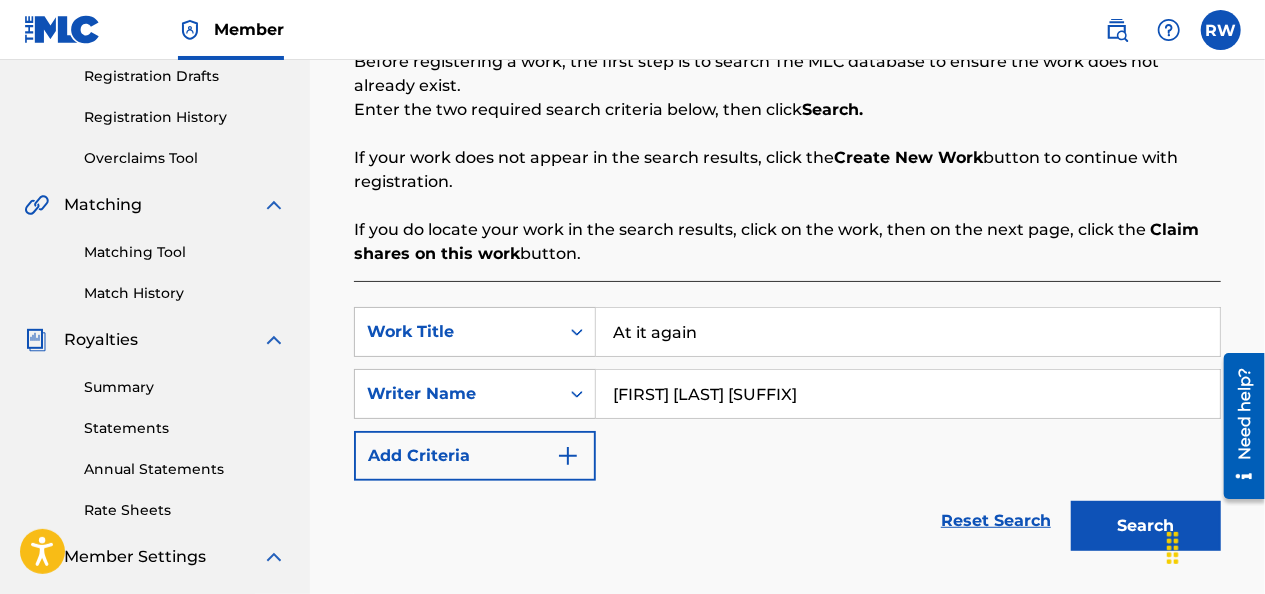 click on "Search" at bounding box center [1146, 526] 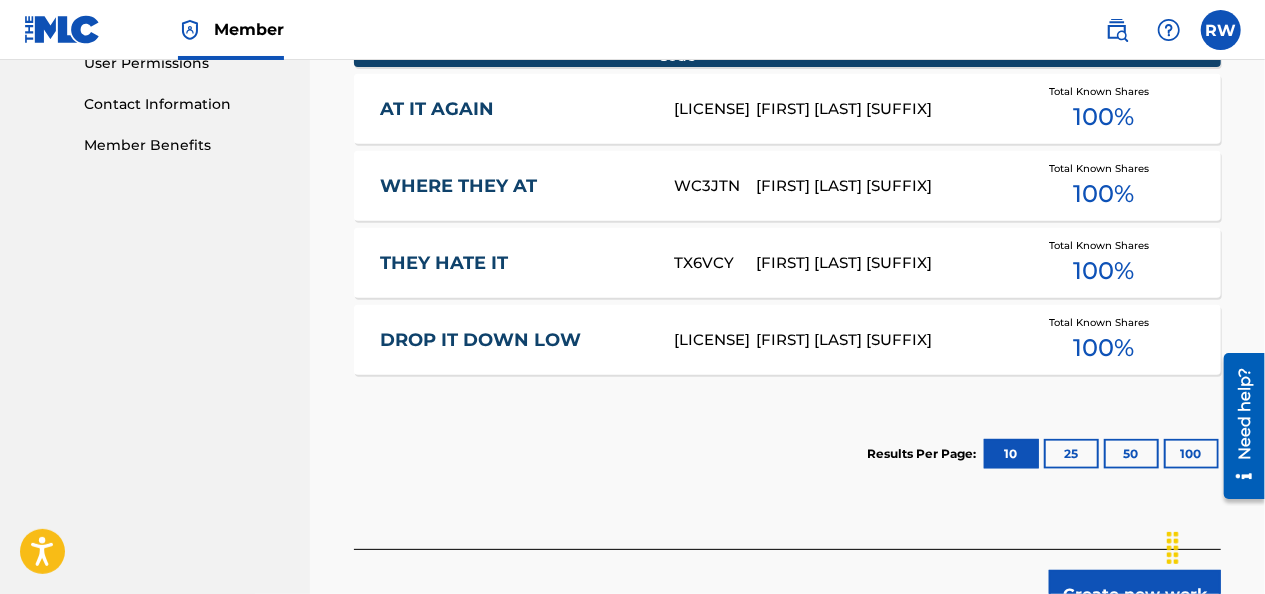 scroll, scrollTop: 971, scrollLeft: 0, axis: vertical 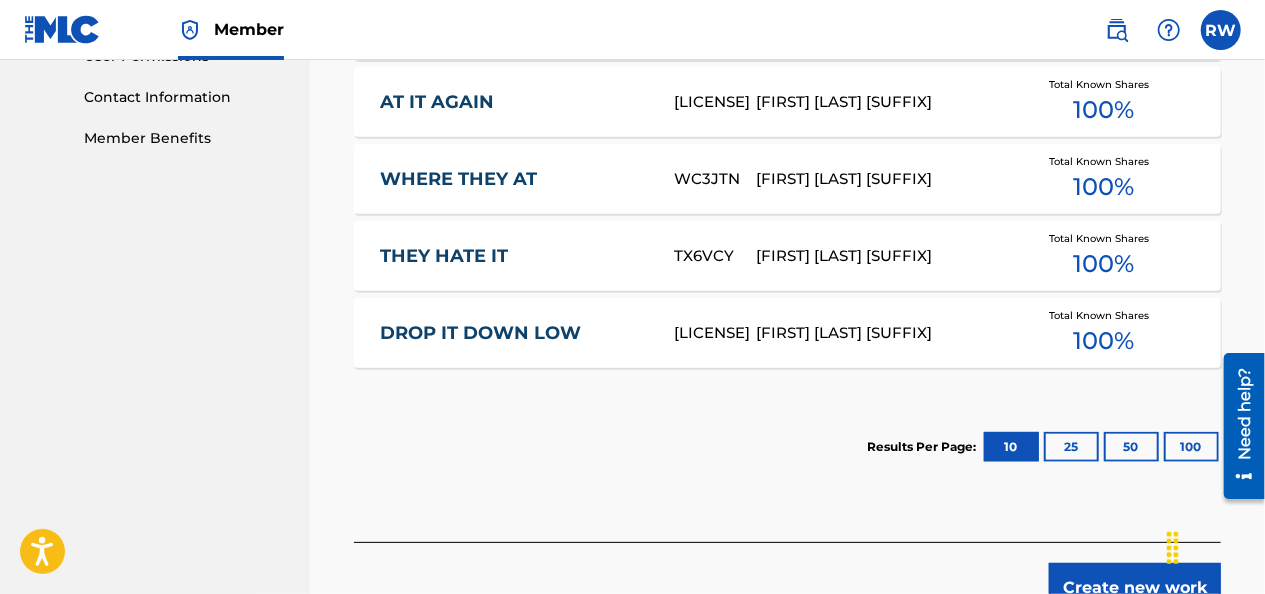 click on "Create new work" at bounding box center (1135, 588) 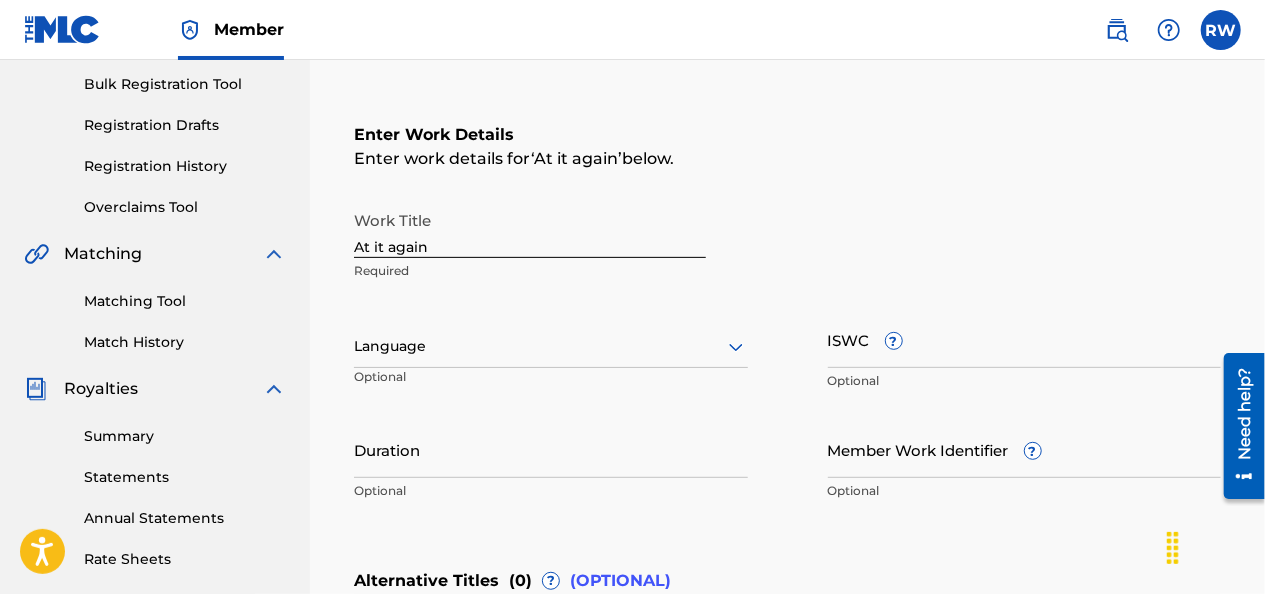 scroll, scrollTop: 290, scrollLeft: 0, axis: vertical 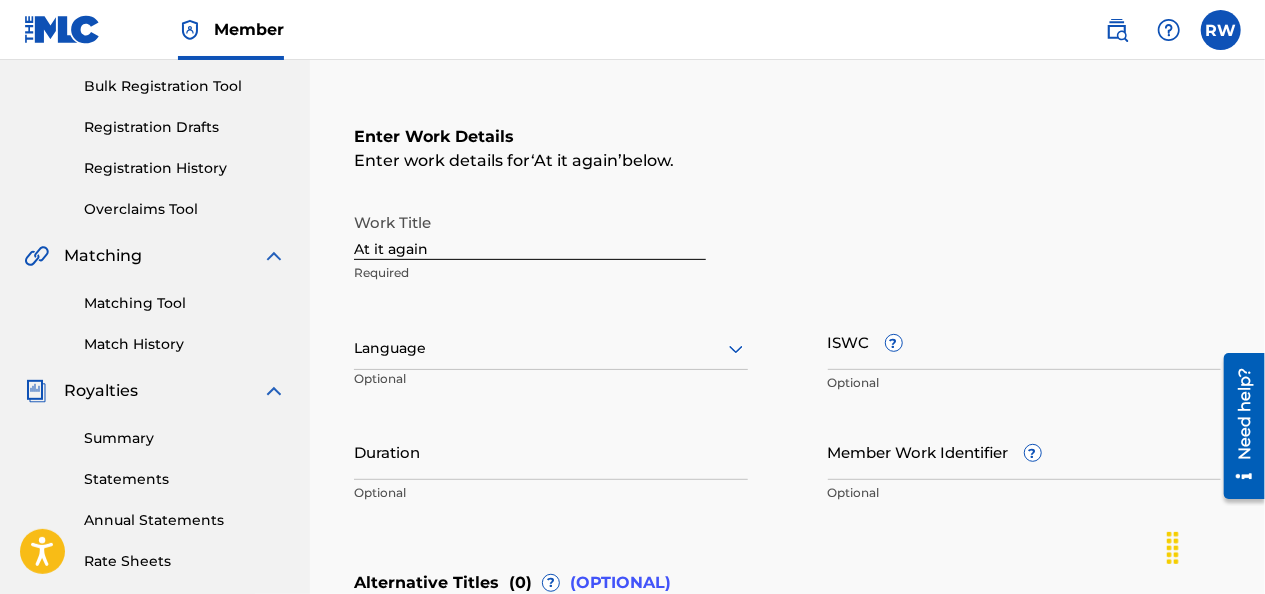 click on "ISWC   ?" at bounding box center (1025, 341) 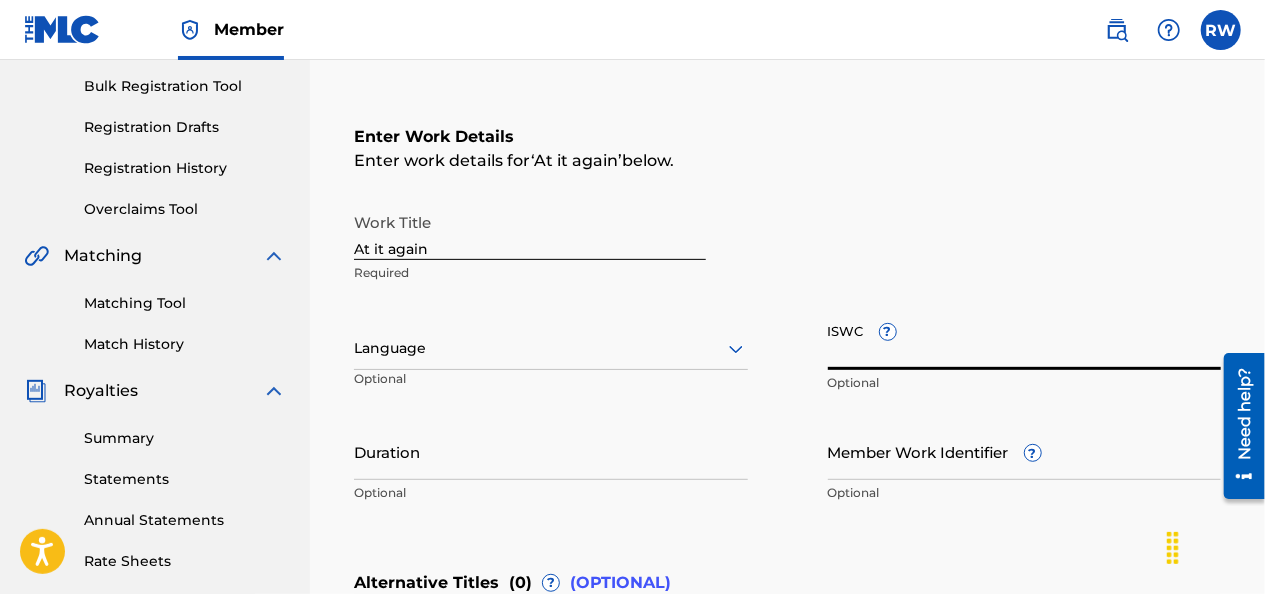 paste on "[PHONE]" 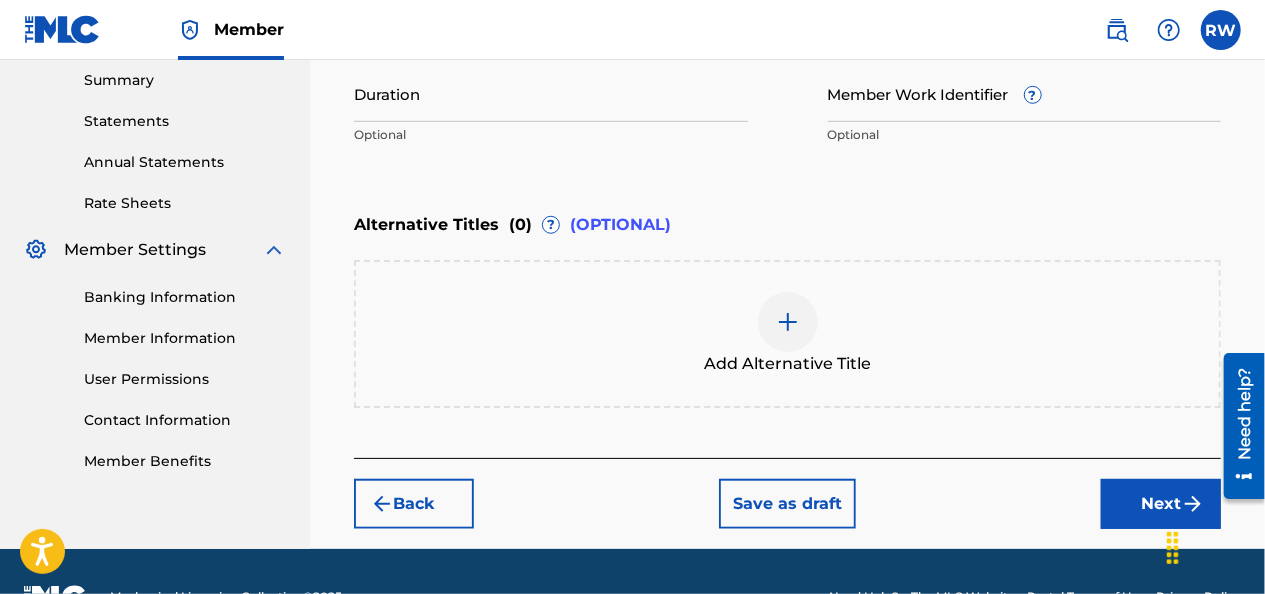 click on "Next" at bounding box center (1161, 504) 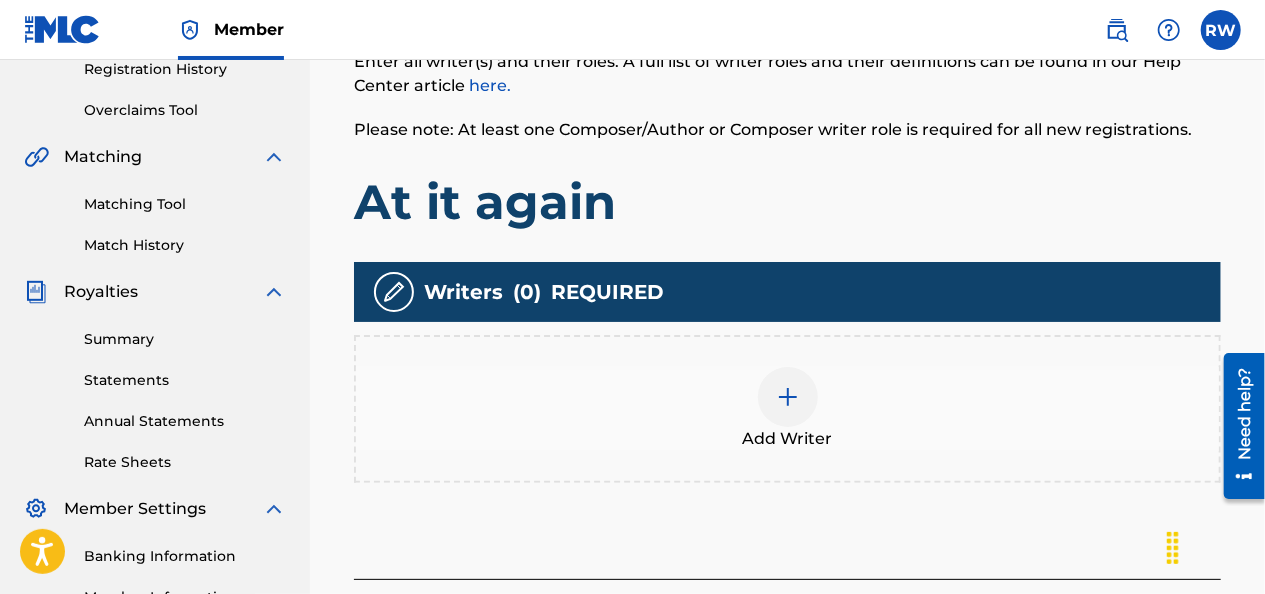 scroll, scrollTop: 390, scrollLeft: 0, axis: vertical 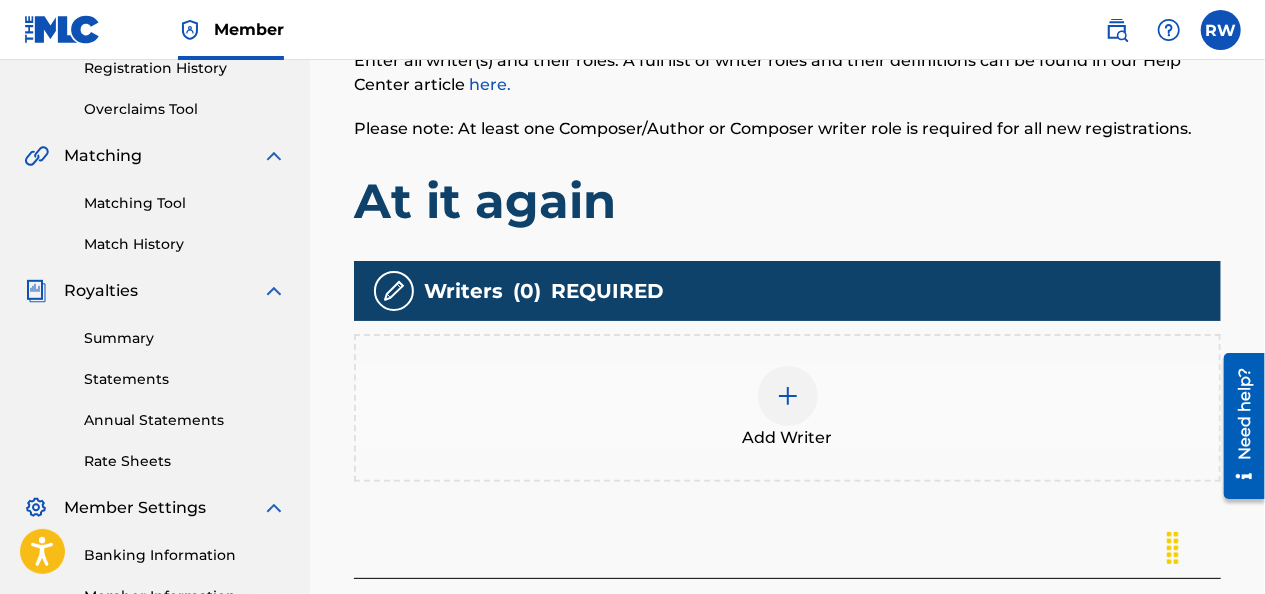 click at bounding box center (788, 396) 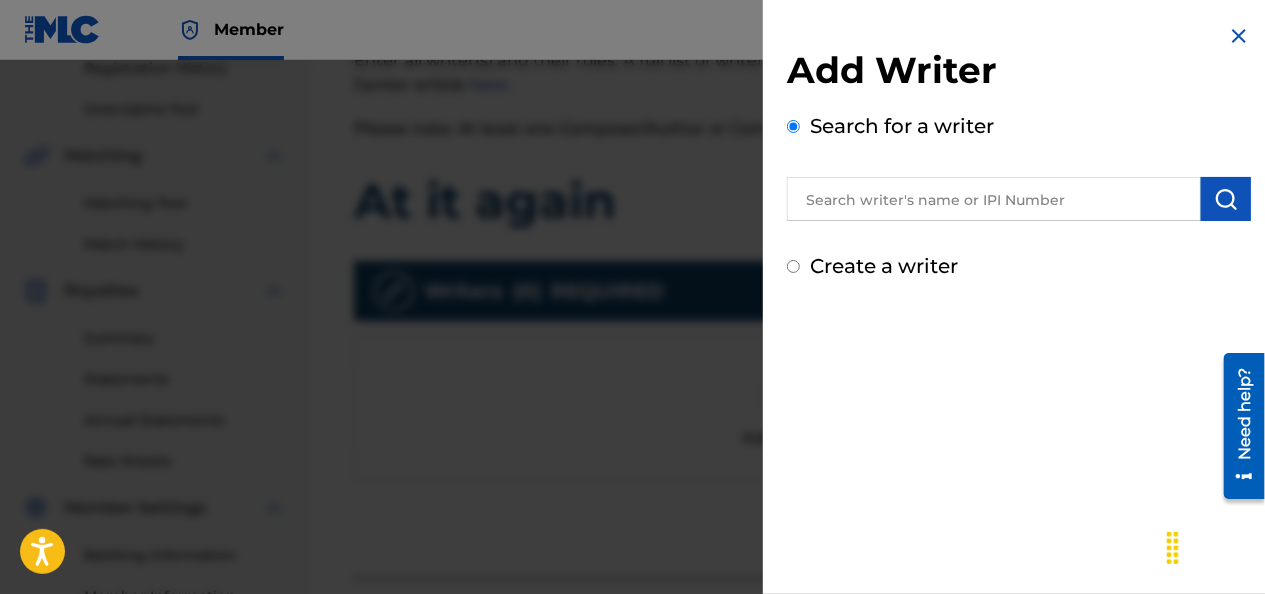 click at bounding box center [994, 199] 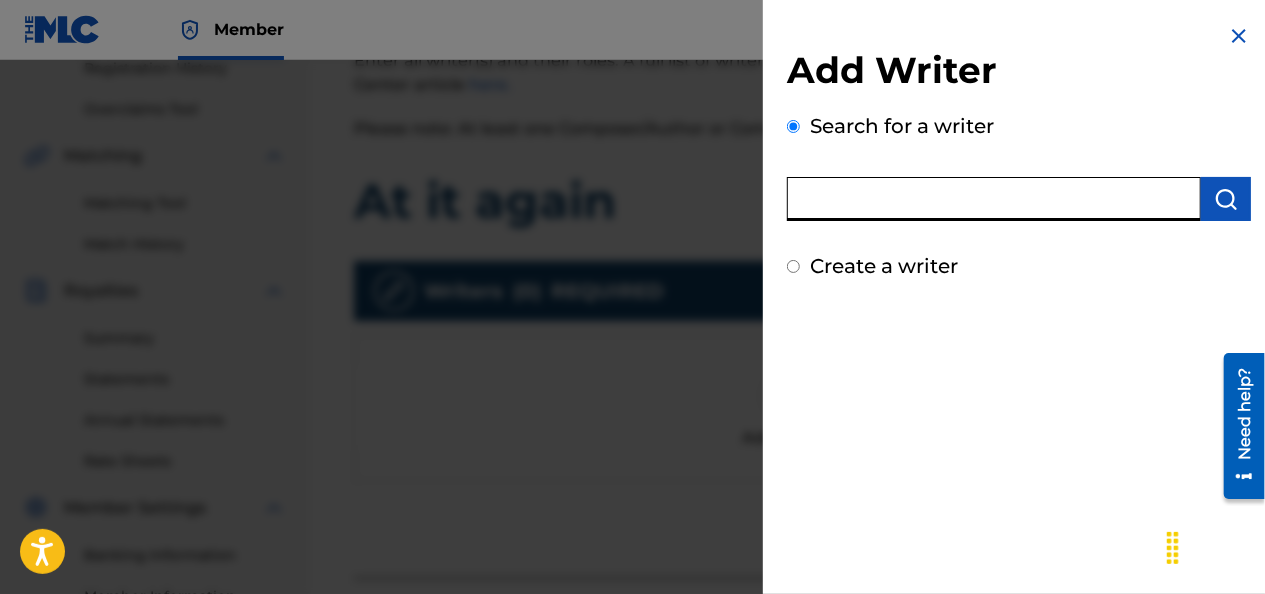 paste on "[NUMBER]" 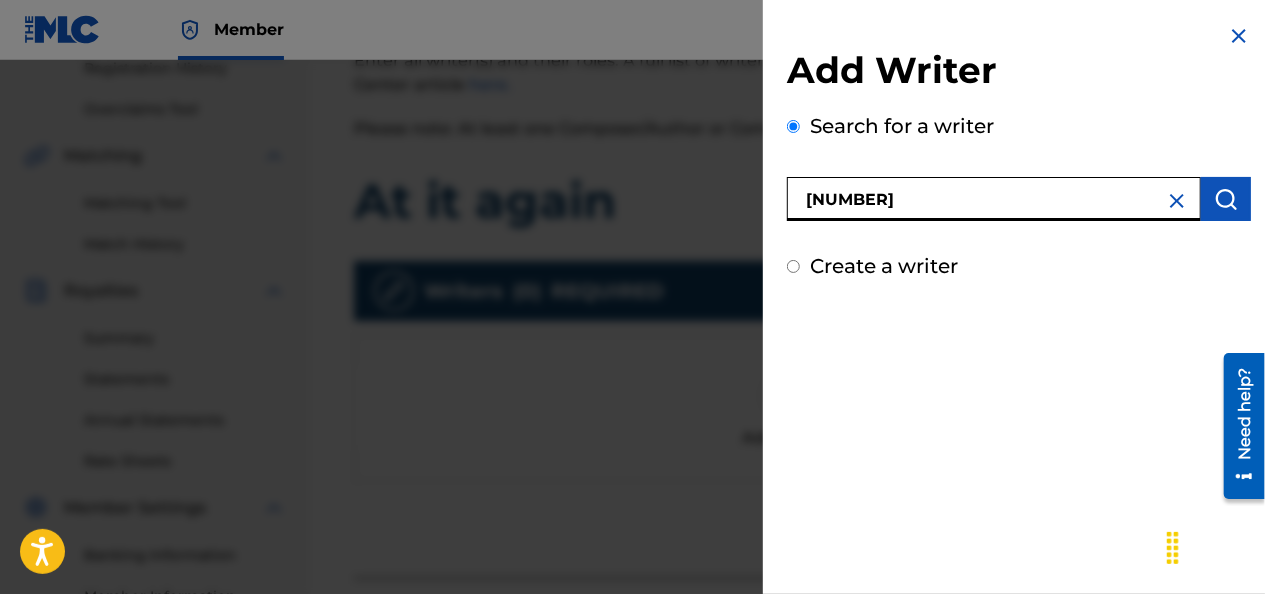 type on "[NUMBER]" 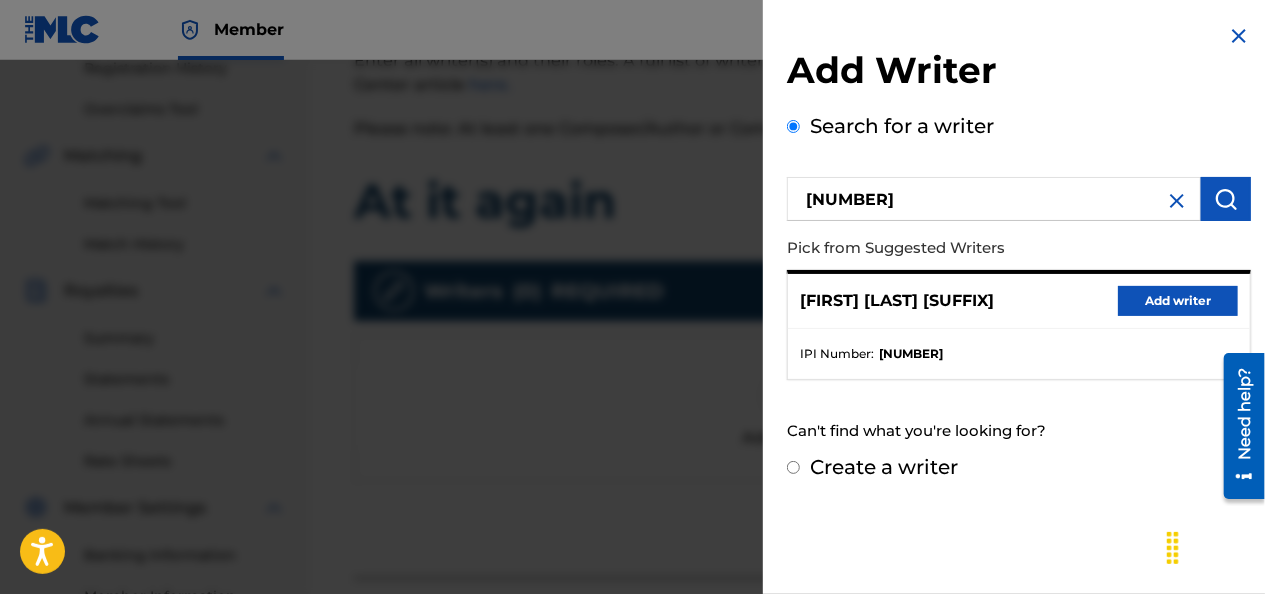click on "Add writer" at bounding box center [1178, 301] 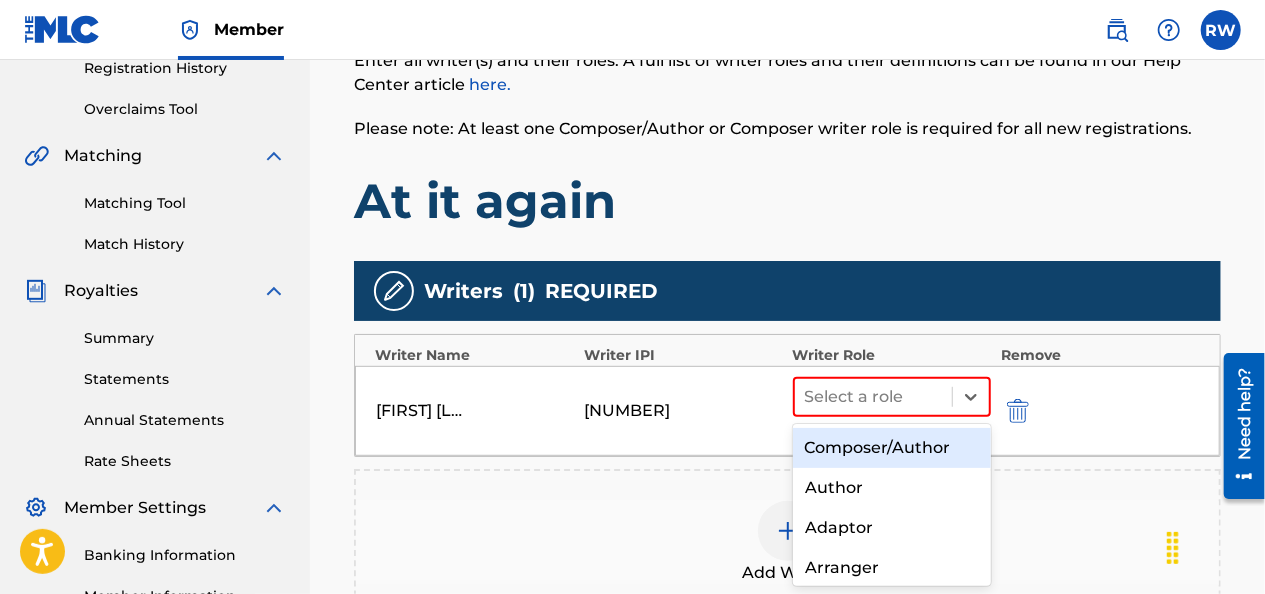click on "Composer/Author" at bounding box center (892, 448) 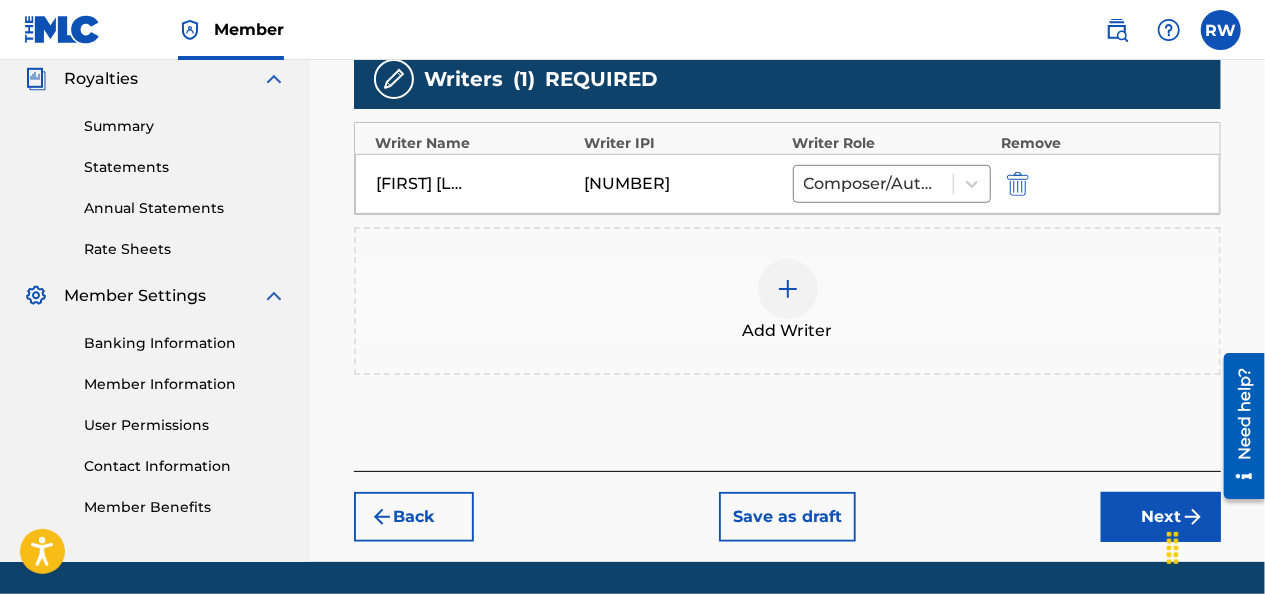 click on "Next" at bounding box center (1161, 517) 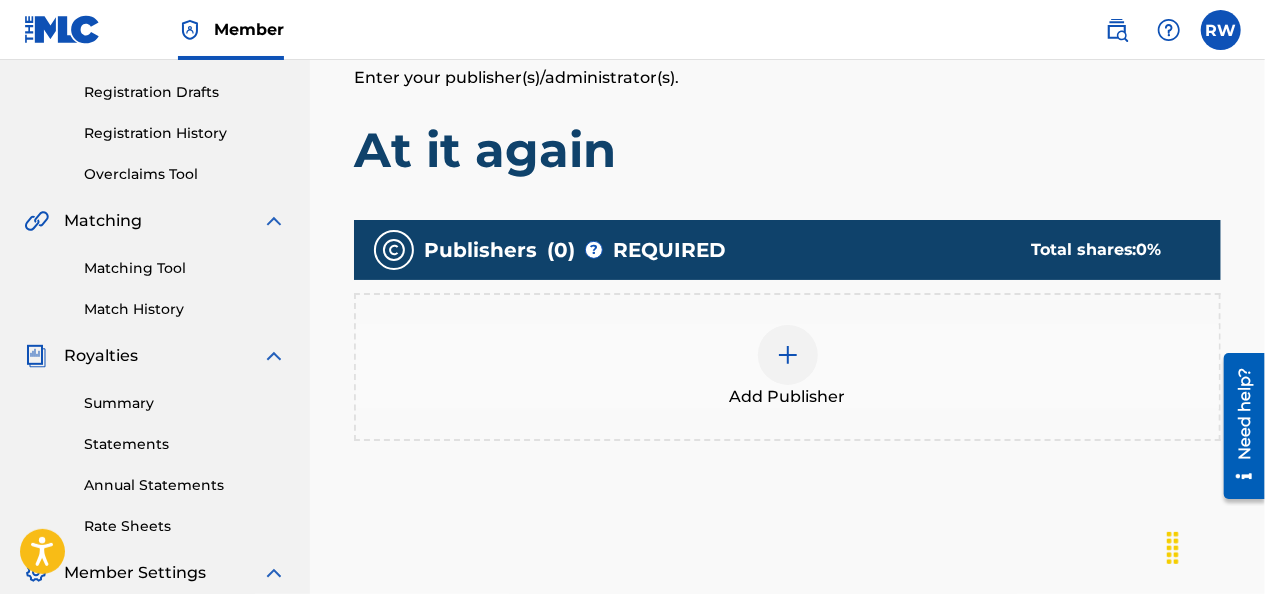 scroll, scrollTop: 326, scrollLeft: 0, axis: vertical 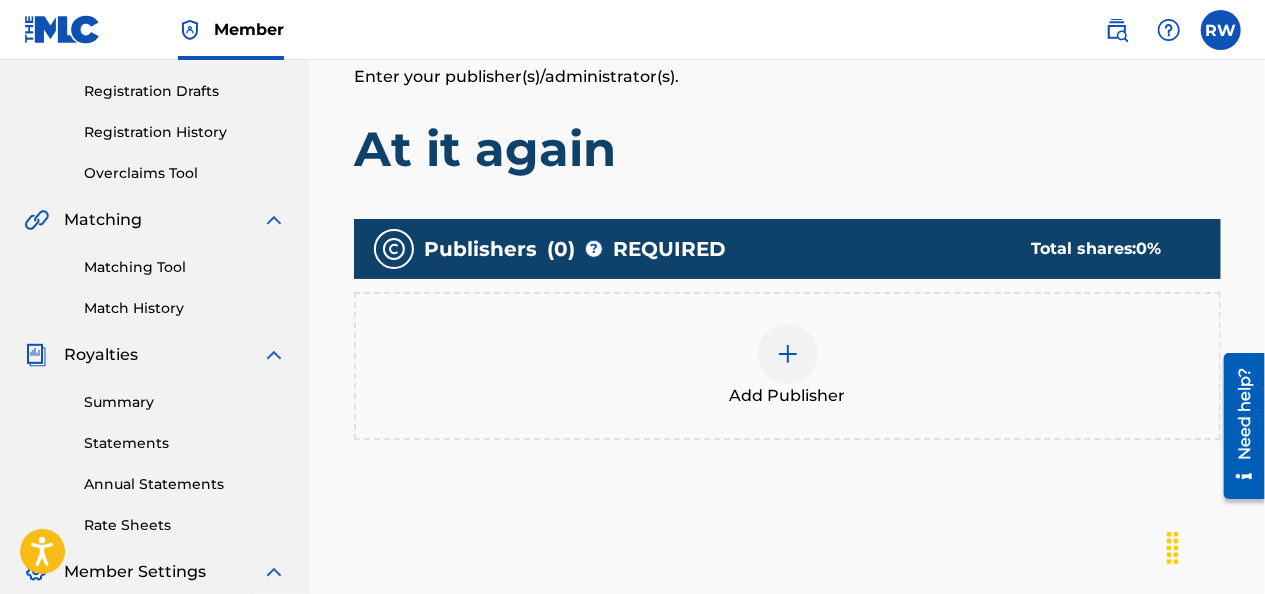 click at bounding box center (788, 354) 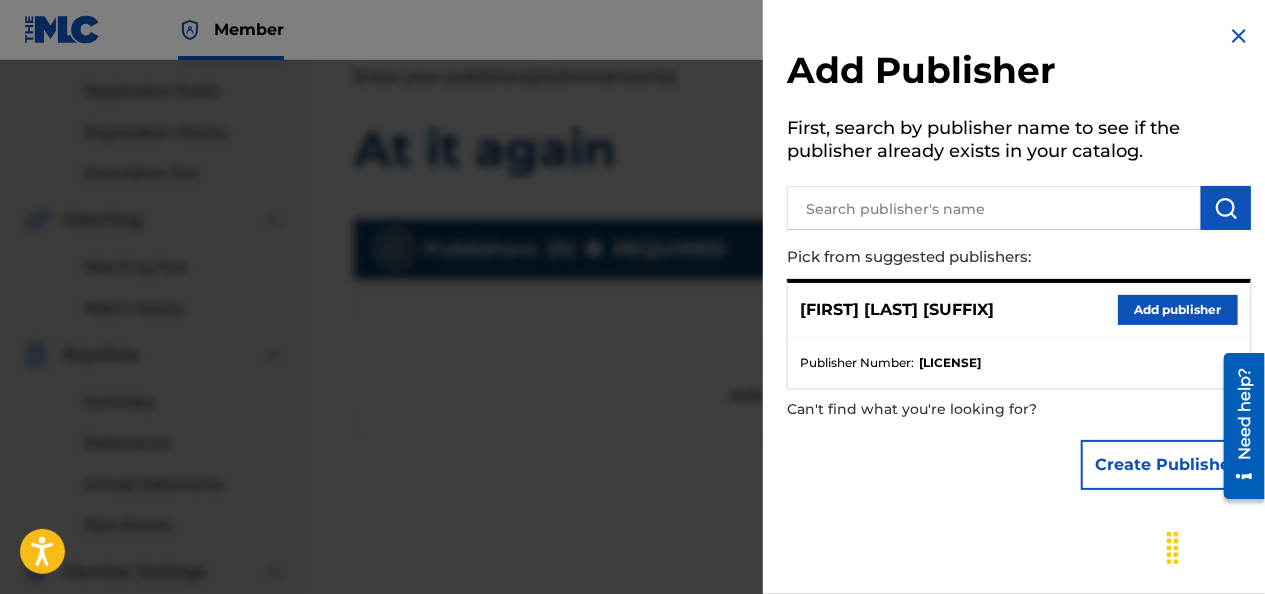 click on "Add publisher" at bounding box center [1178, 310] 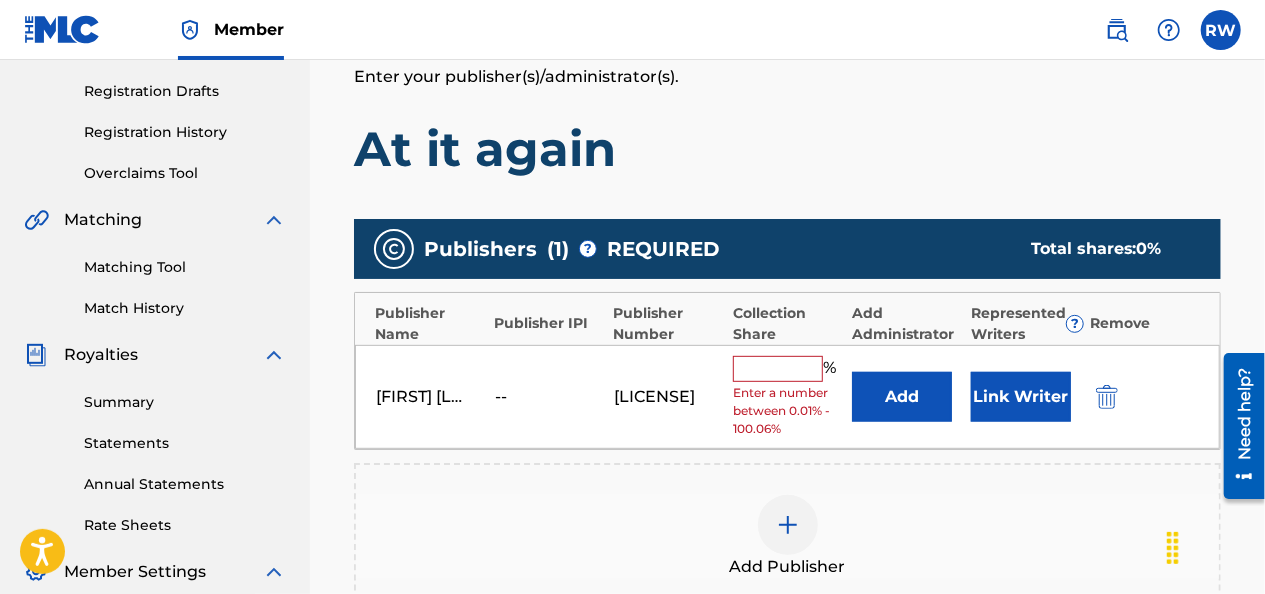 click at bounding box center (778, 369) 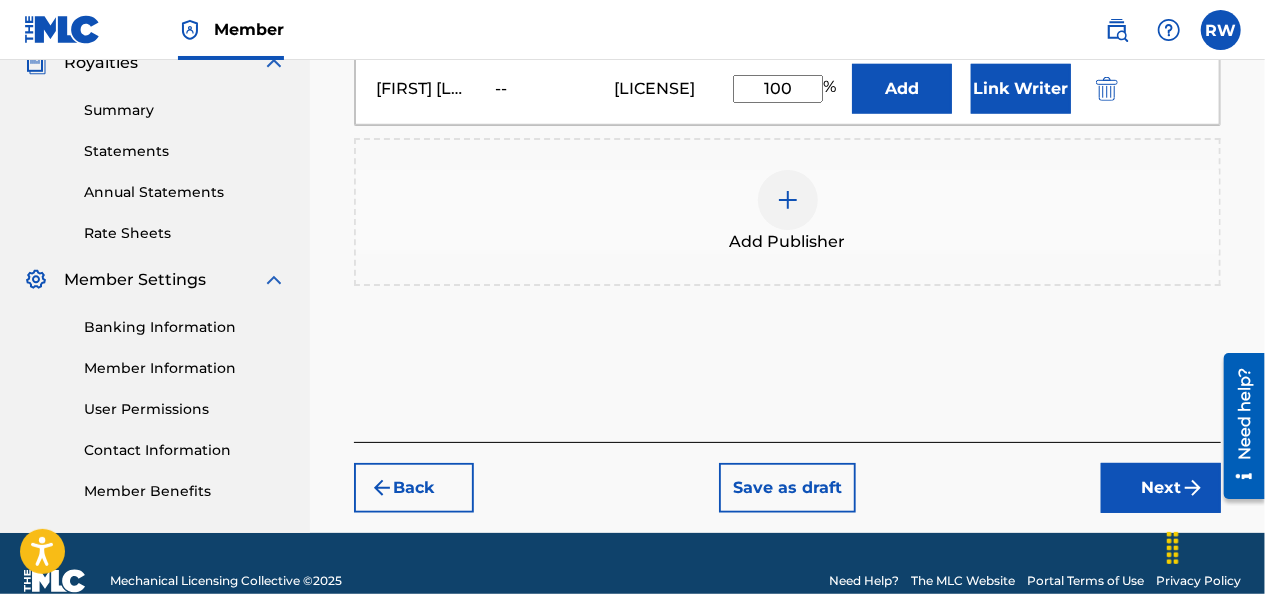 click on "Next" at bounding box center (1161, 488) 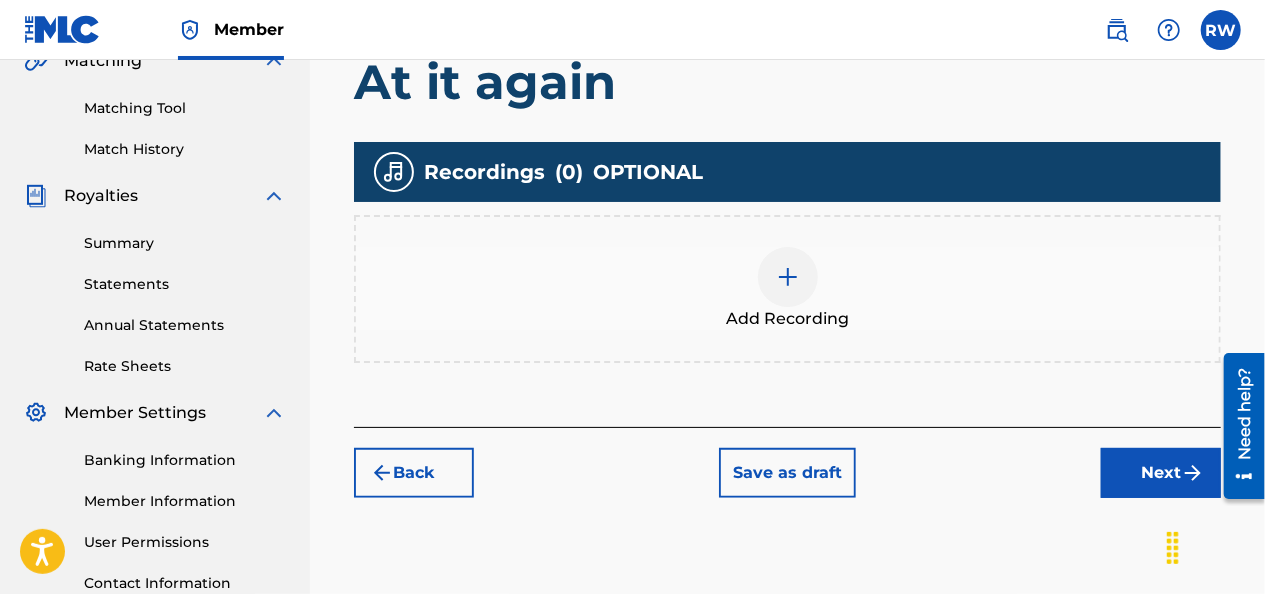 scroll, scrollTop: 486, scrollLeft: 0, axis: vertical 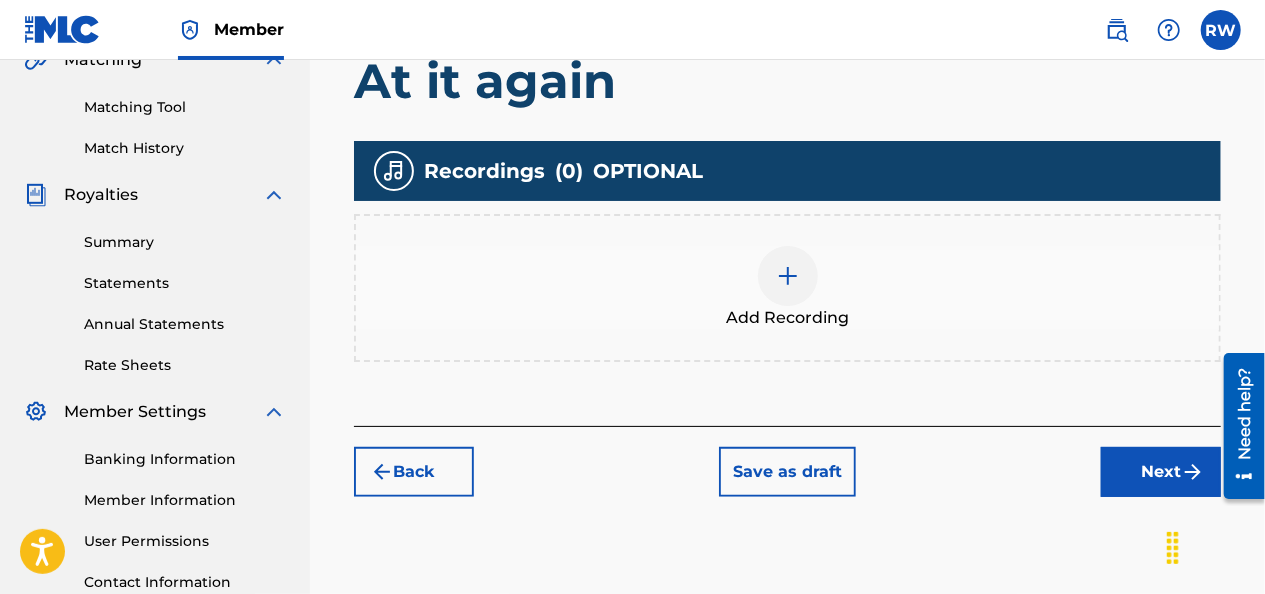 click at bounding box center (788, 276) 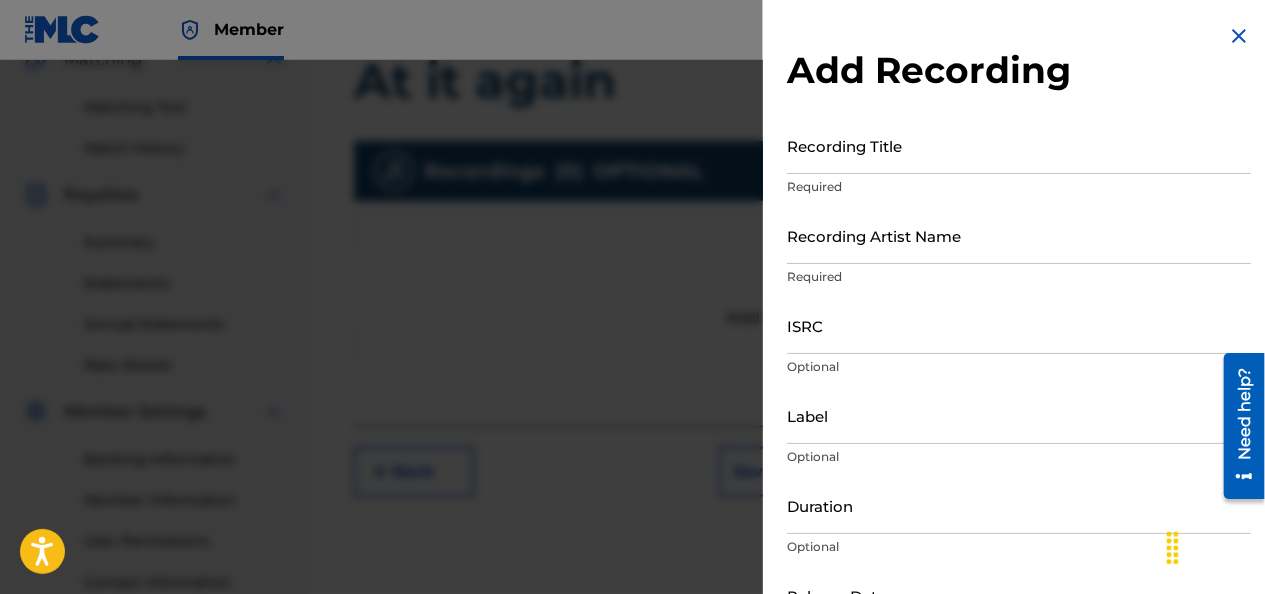 click on "Recording Artist Name" at bounding box center (1019, 235) 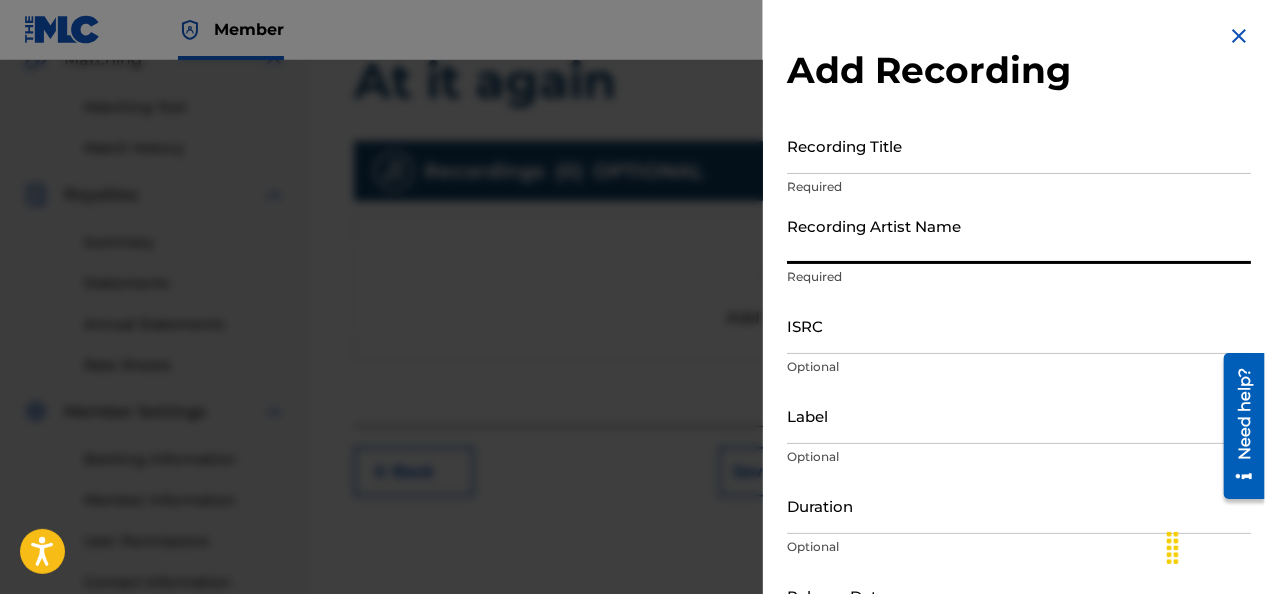 type on "[SUFFIX]" 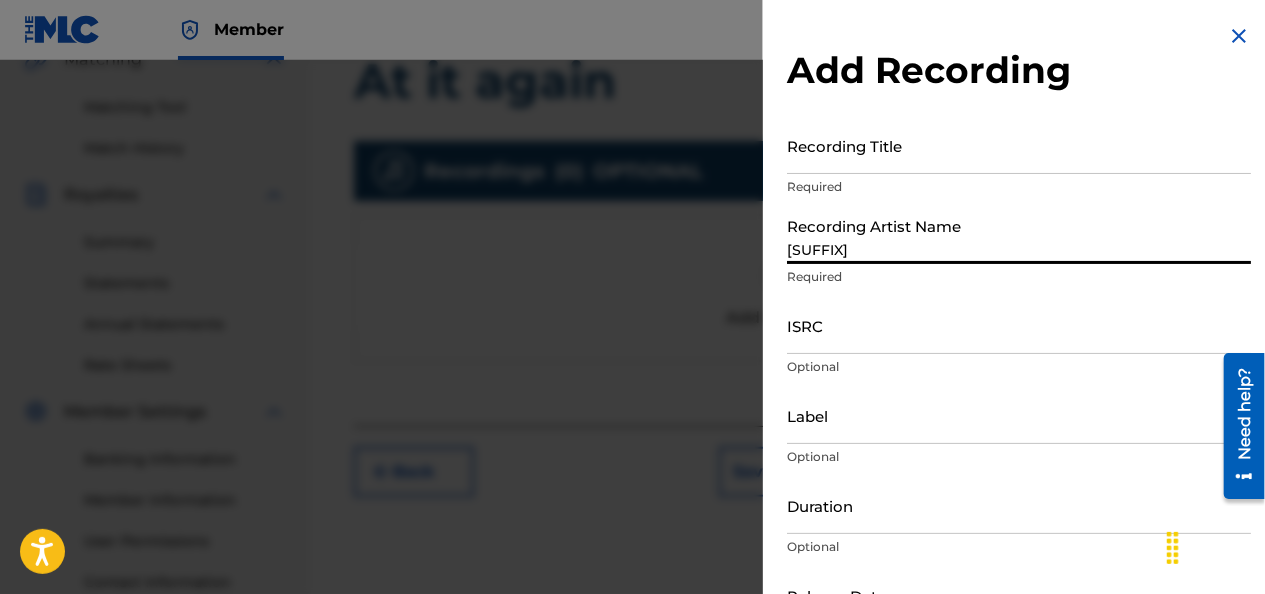type on "[COMPANY]" 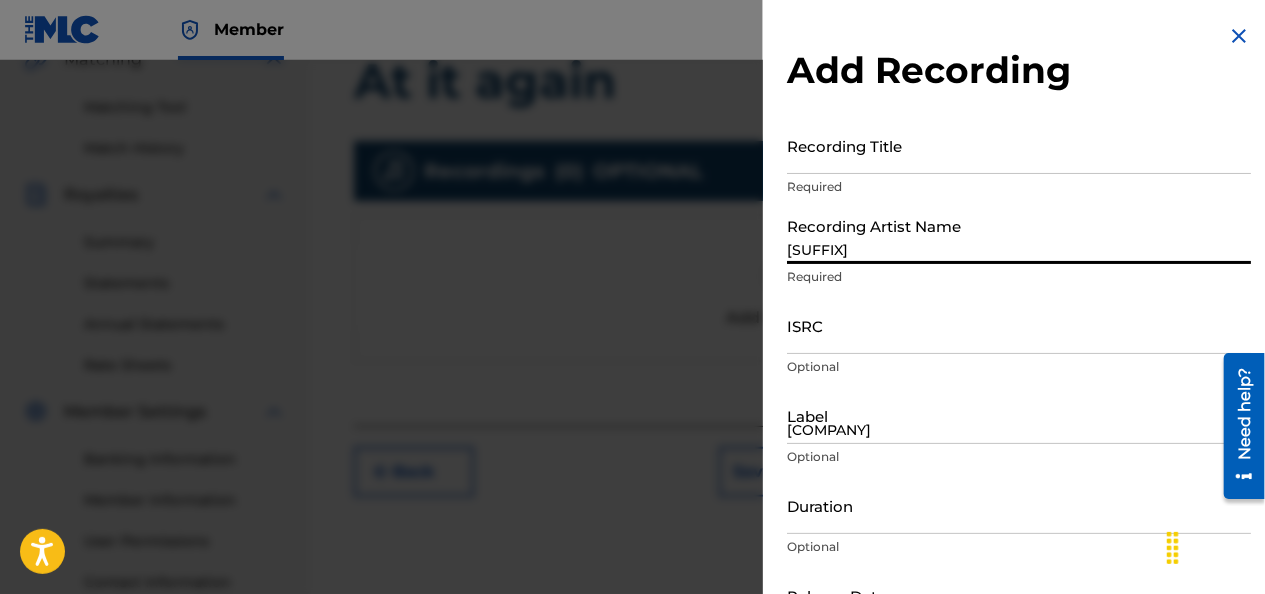 type on "[DATE]" 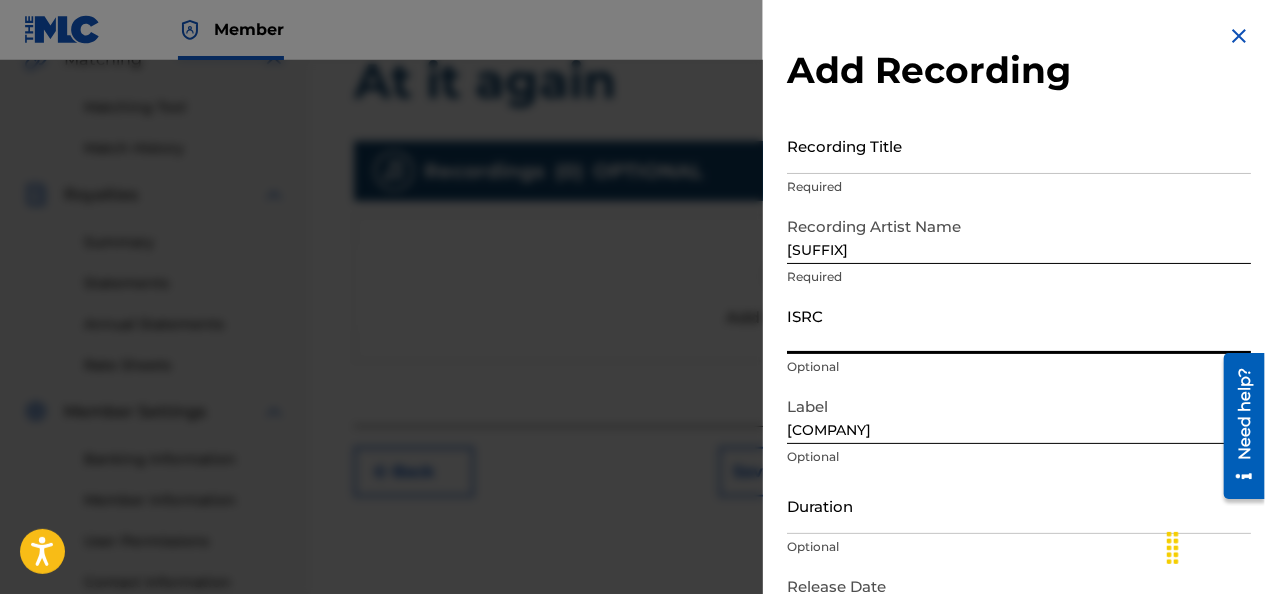 paste on "[LICENSE]" 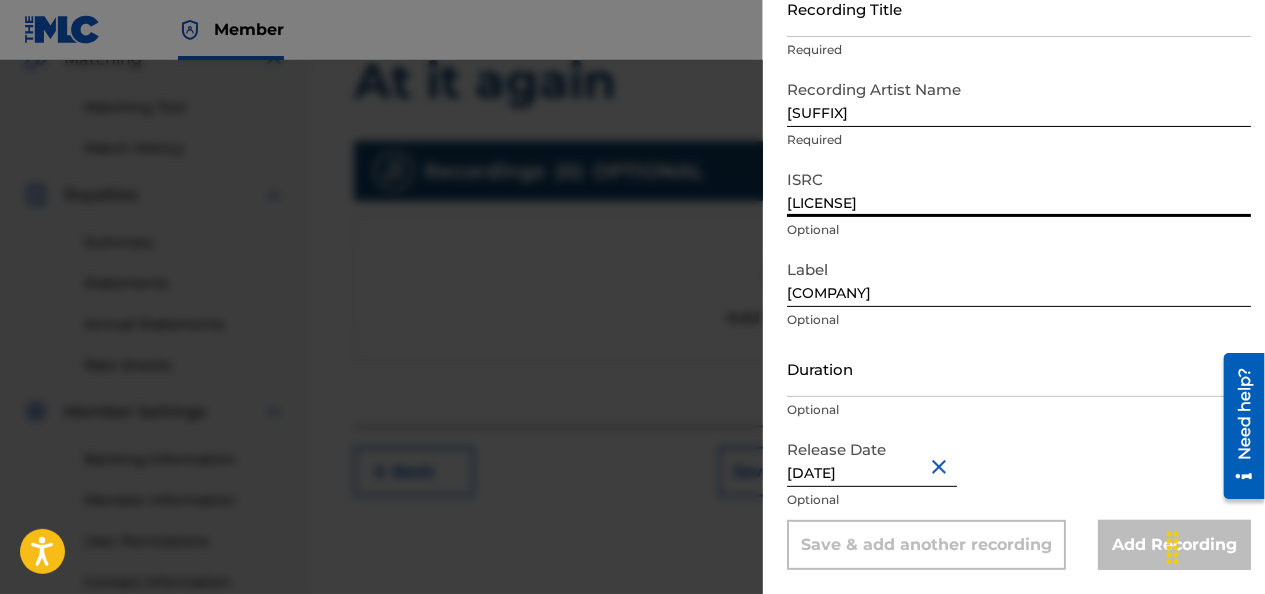 scroll, scrollTop: 0, scrollLeft: 0, axis: both 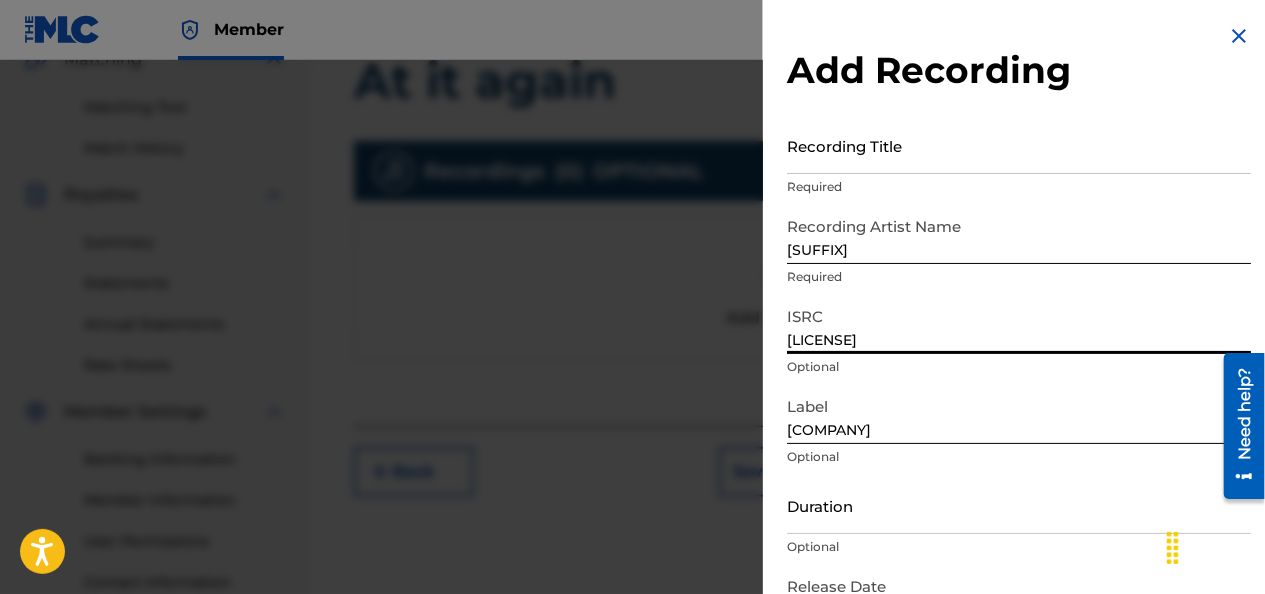type on "[LICENSE]" 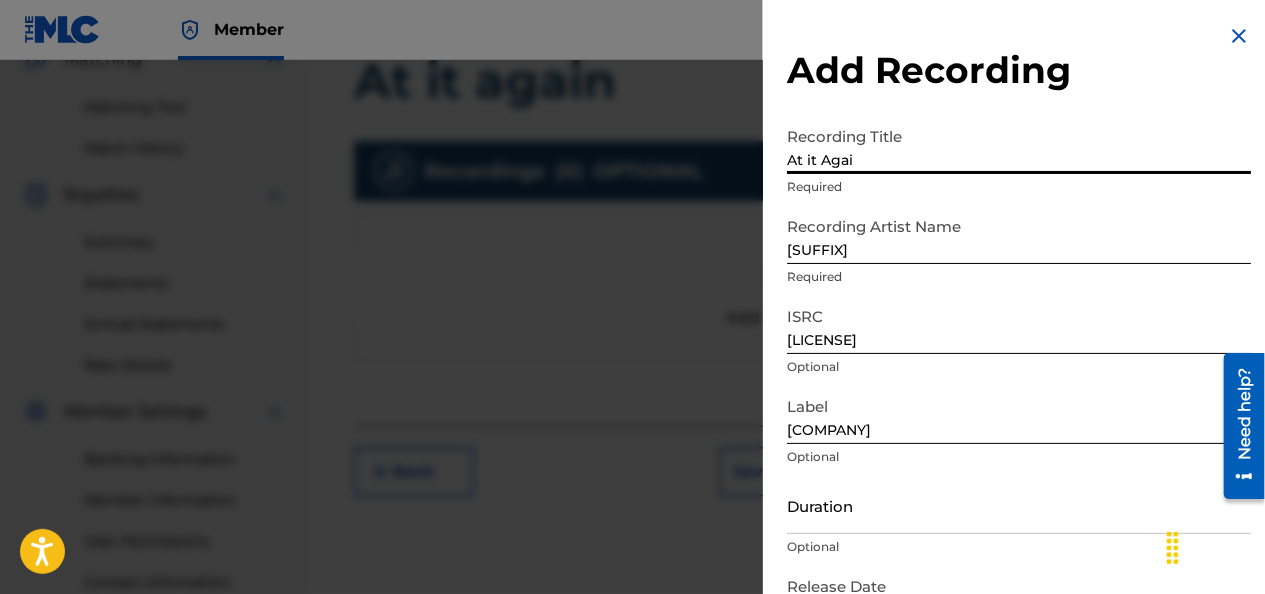 type on "At it Again" 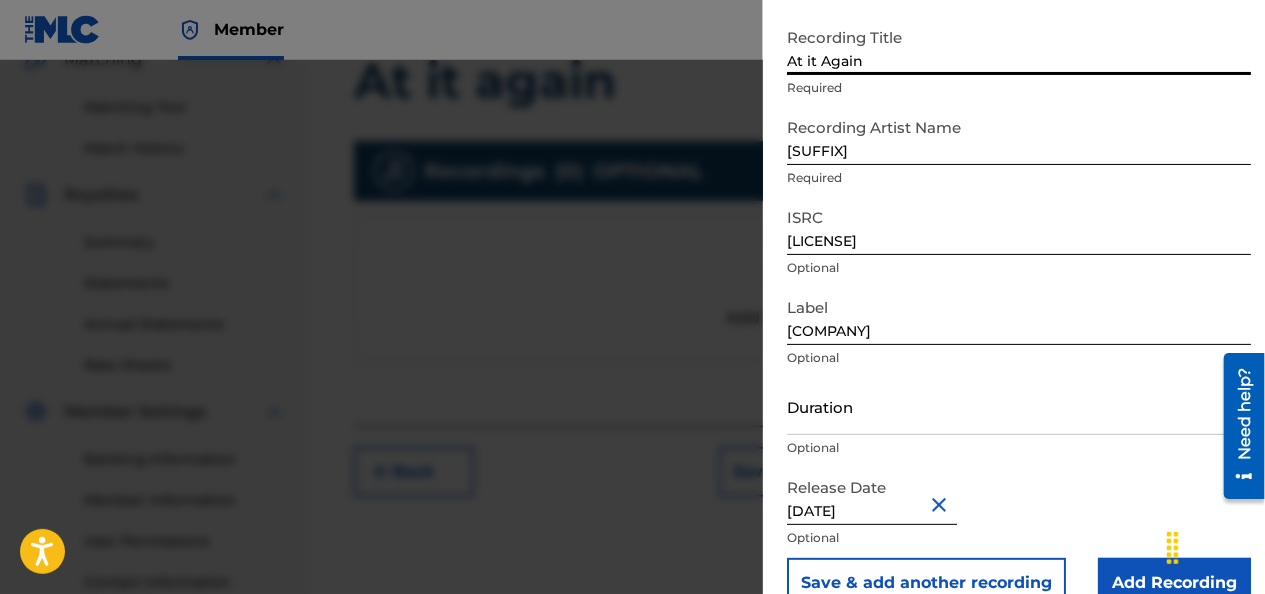 scroll, scrollTop: 137, scrollLeft: 0, axis: vertical 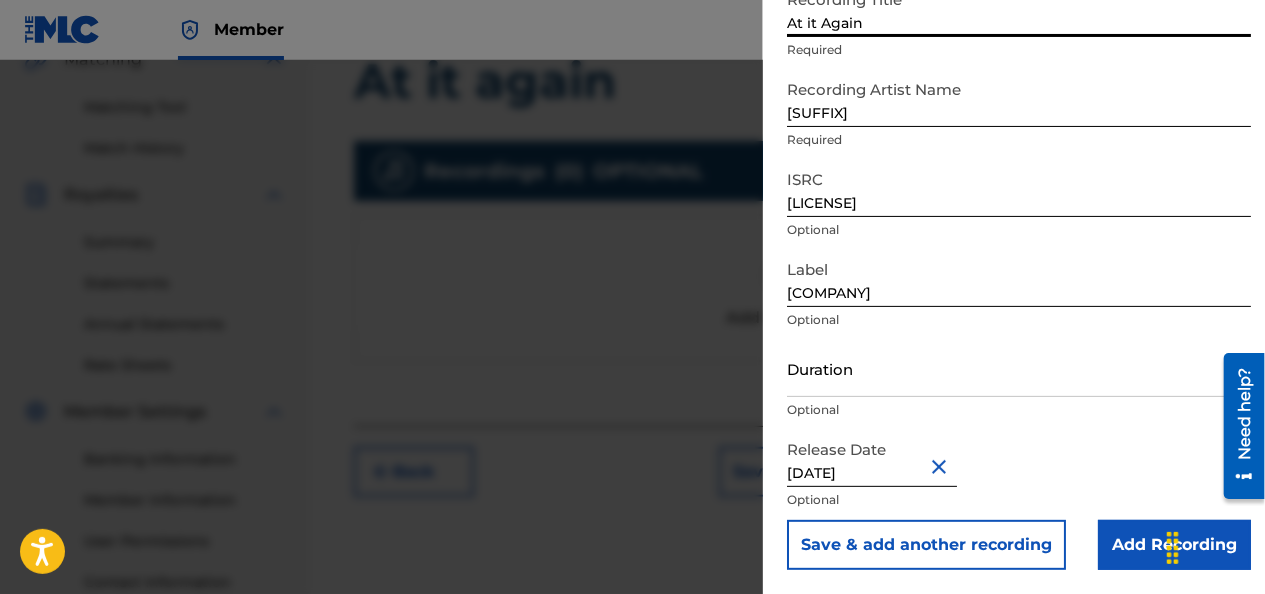 click on "Add Recording" at bounding box center (1174, 545) 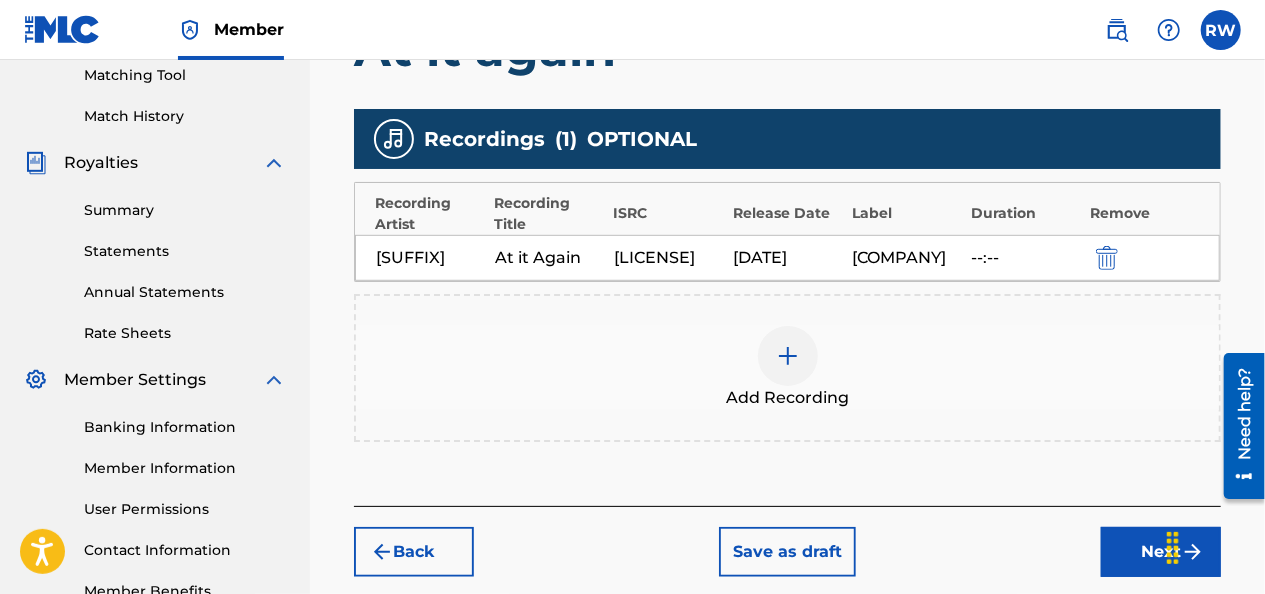 scroll, scrollTop: 646, scrollLeft: 0, axis: vertical 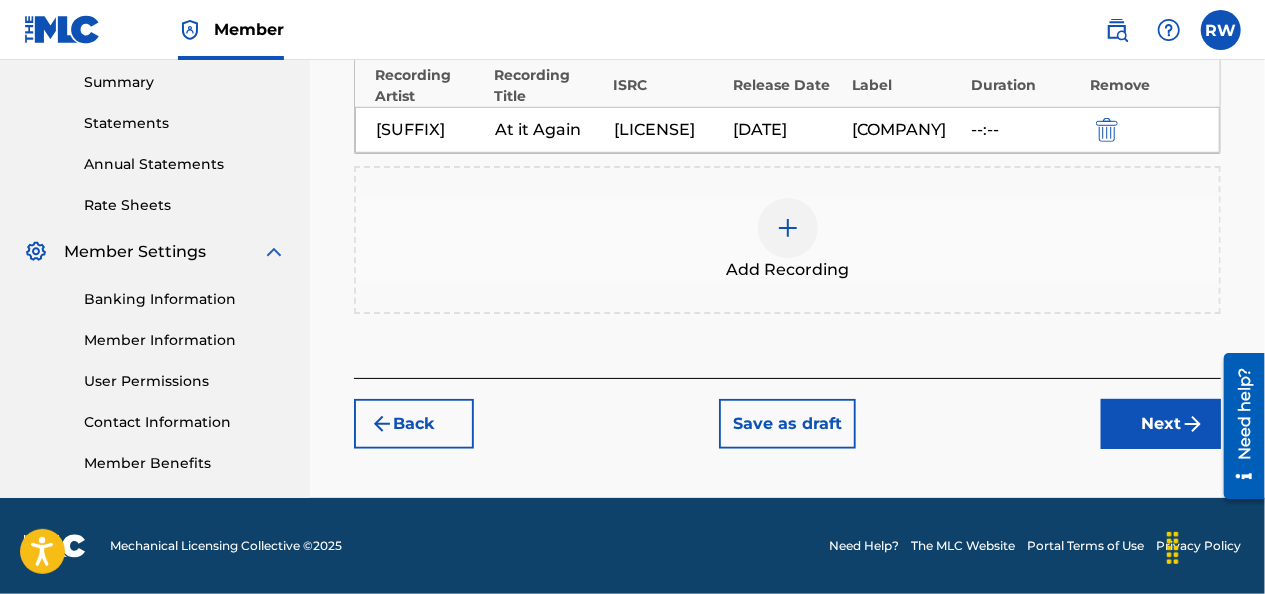 click on "Next" at bounding box center (1161, 424) 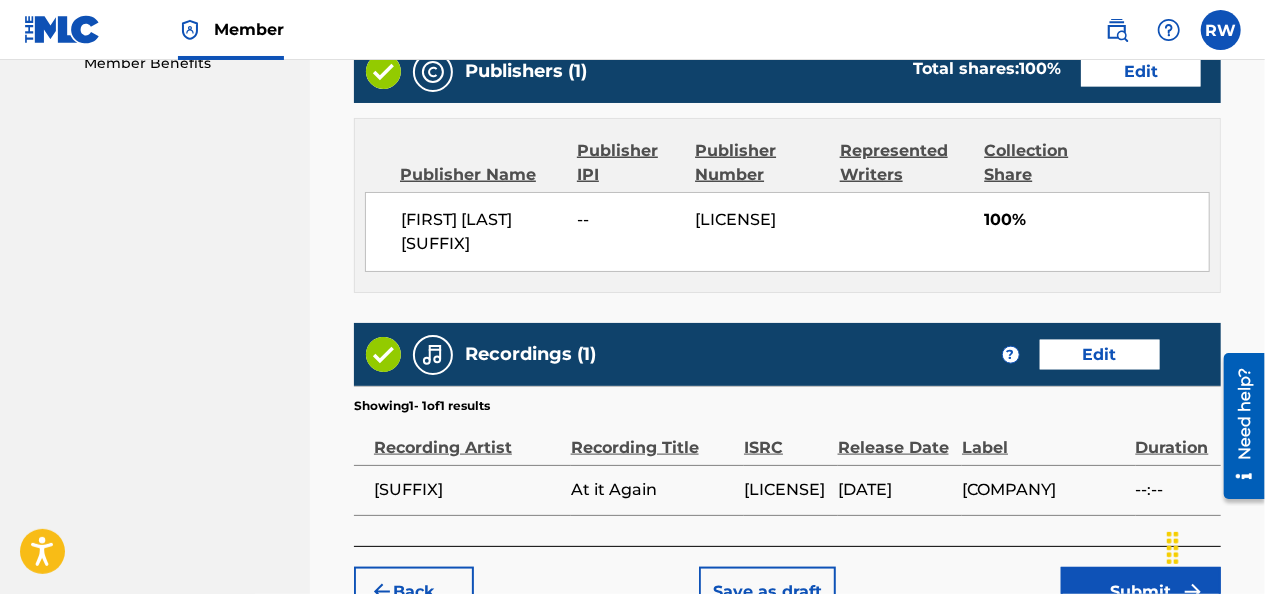 scroll, scrollTop: 1181, scrollLeft: 0, axis: vertical 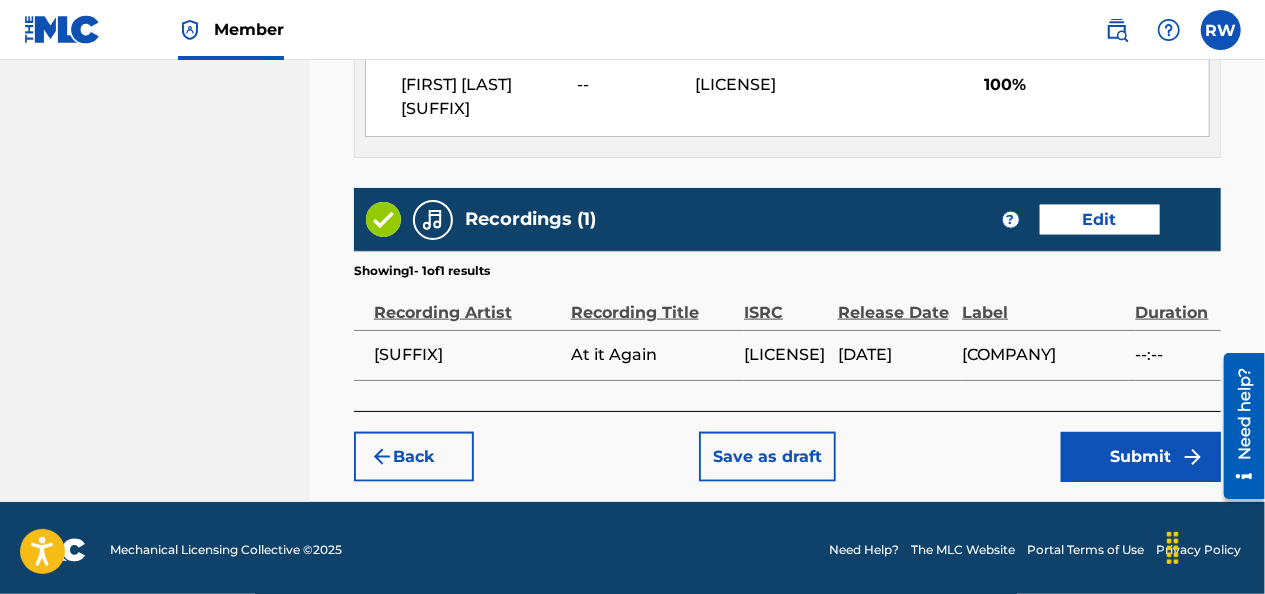 click on "Submit" at bounding box center (1141, 457) 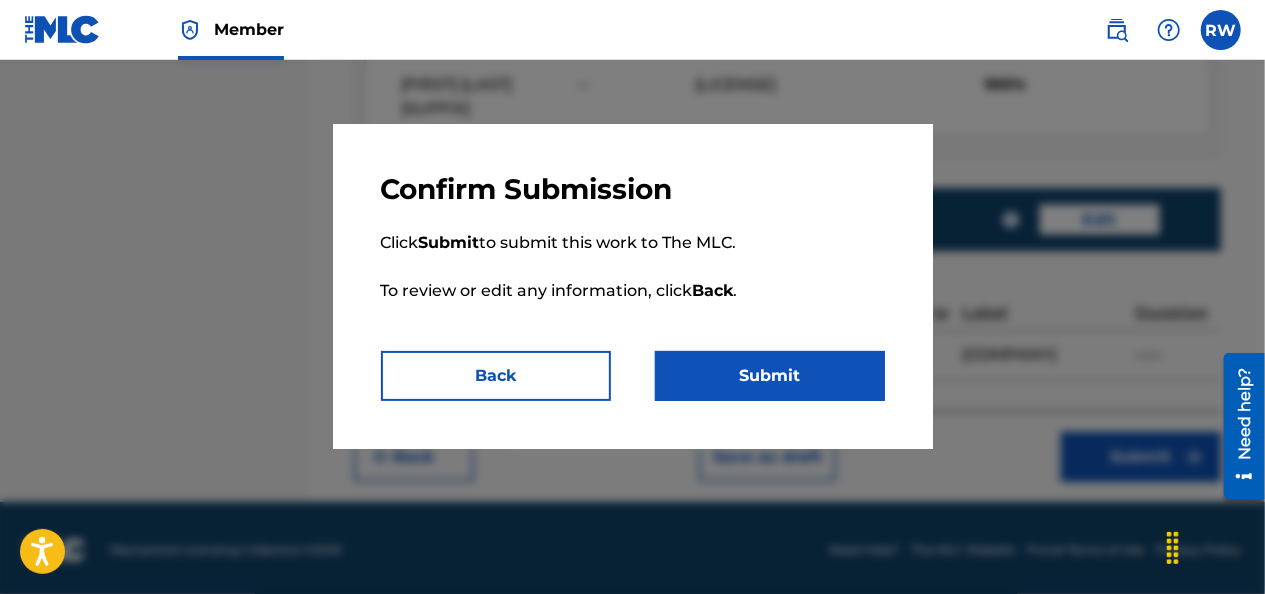 click on "Submit" at bounding box center [770, 376] 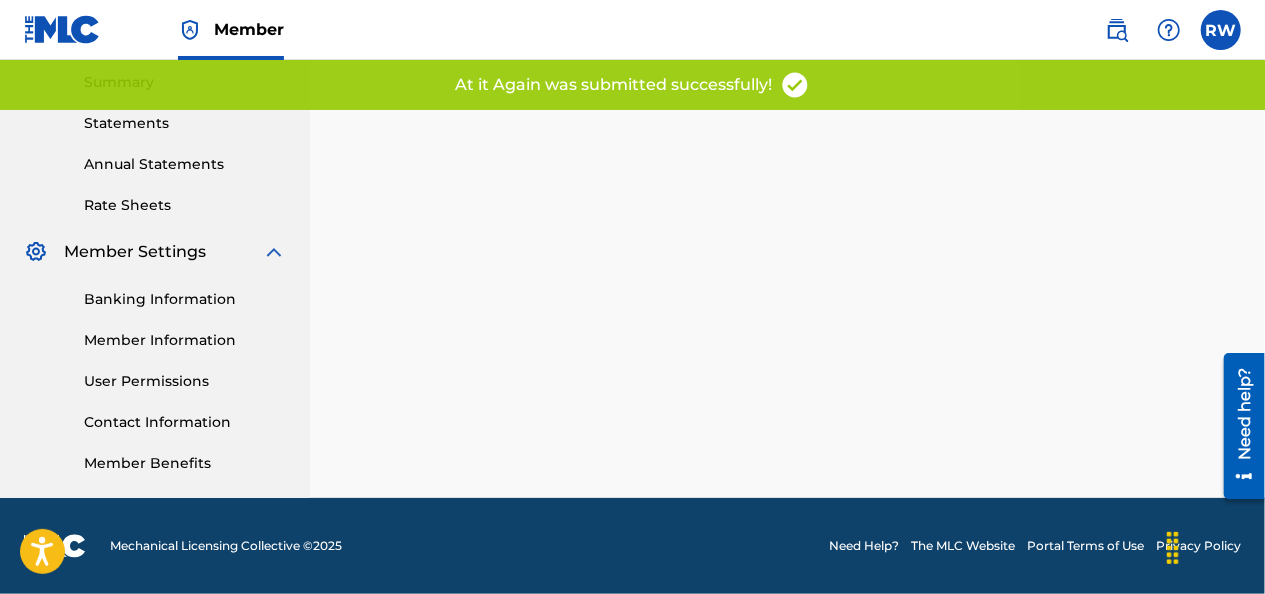 scroll, scrollTop: 0, scrollLeft: 0, axis: both 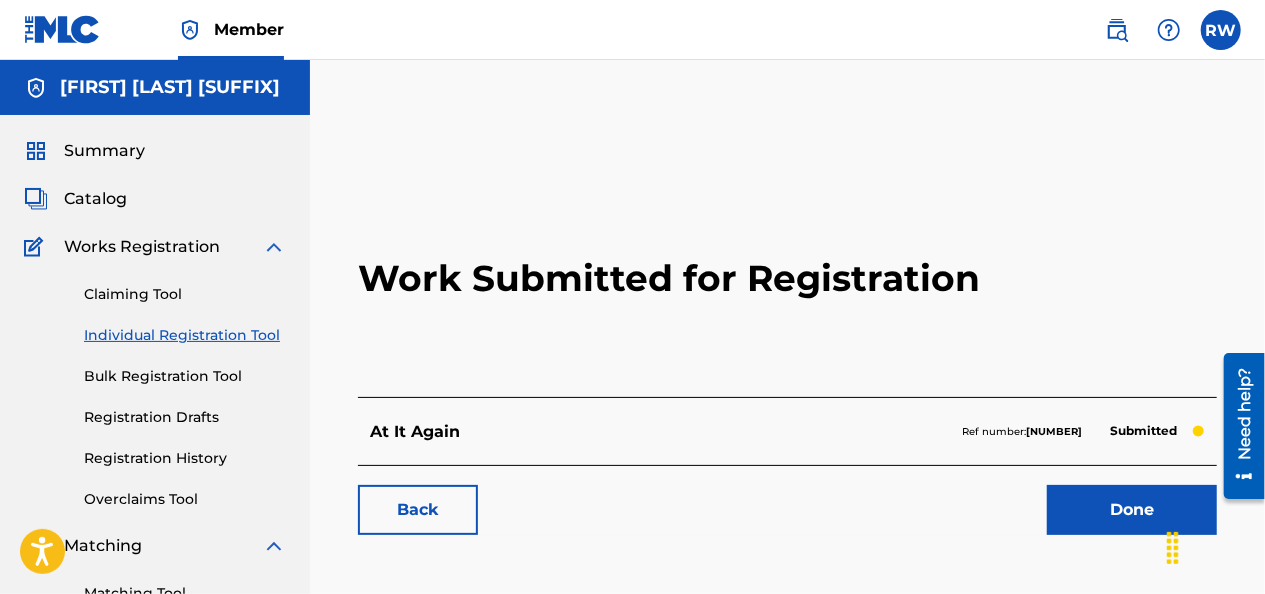 click on "Done" at bounding box center (1132, 510) 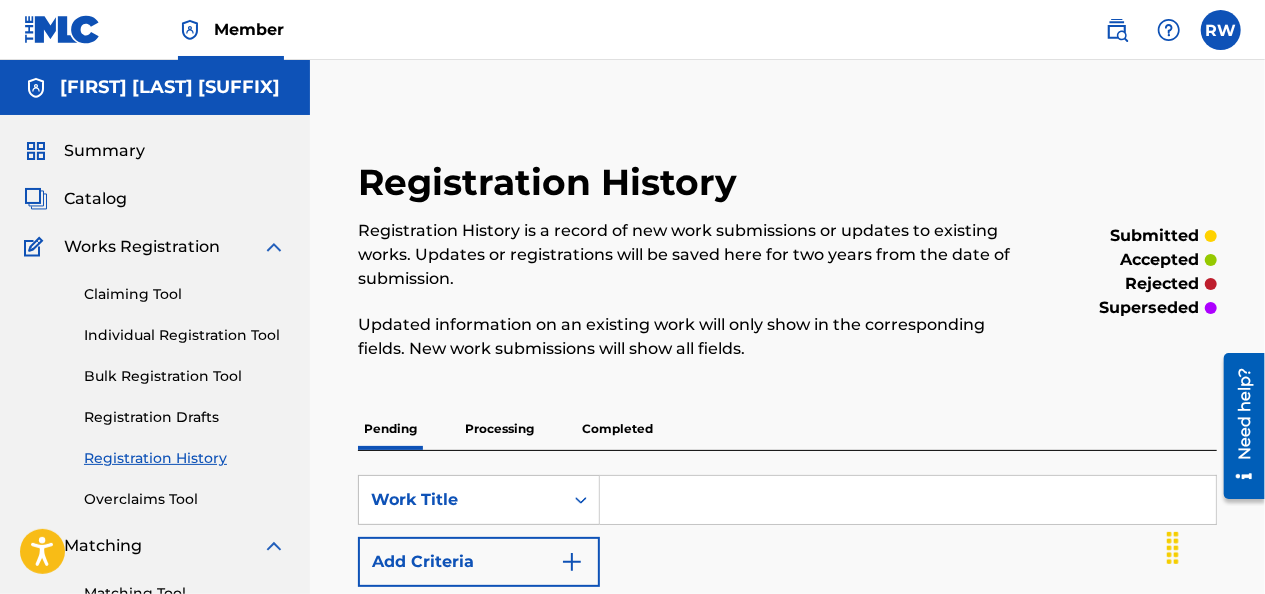 click on "Individual Registration Tool" at bounding box center (185, 335) 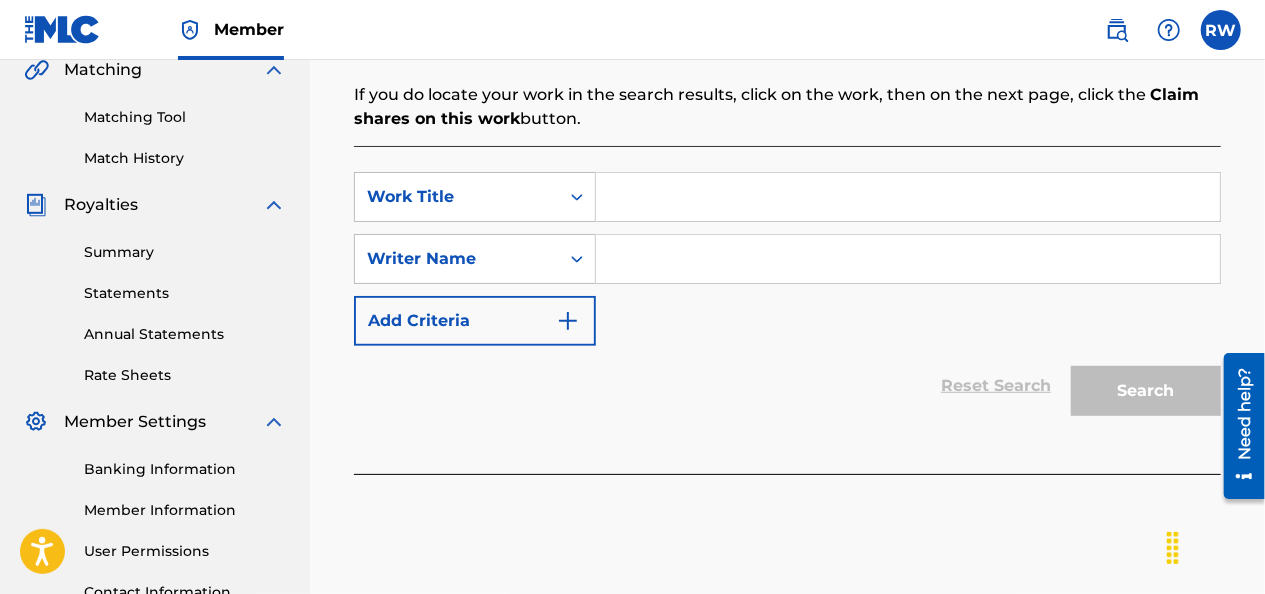 scroll, scrollTop: 474, scrollLeft: 0, axis: vertical 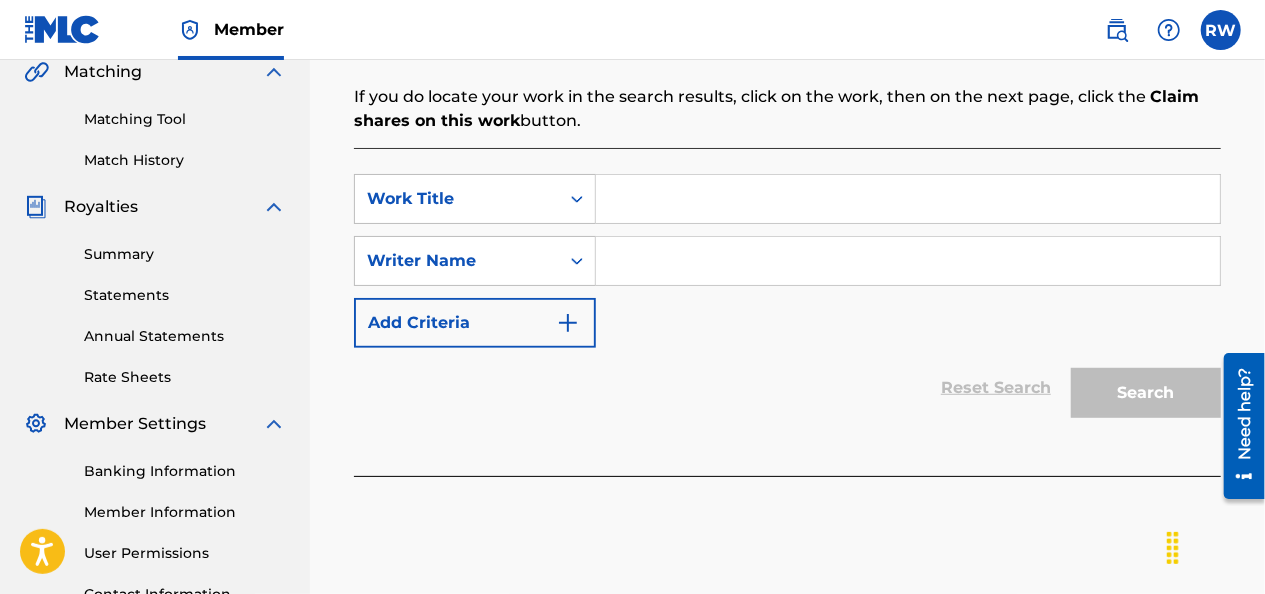 click at bounding box center [908, 199] 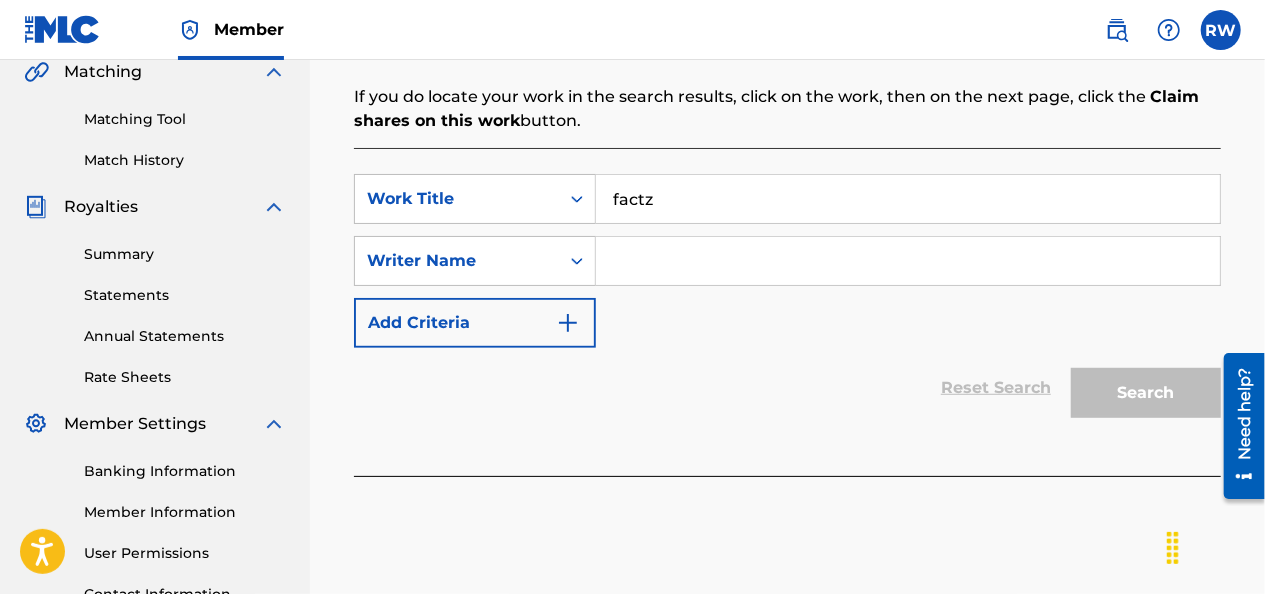 type on "factz" 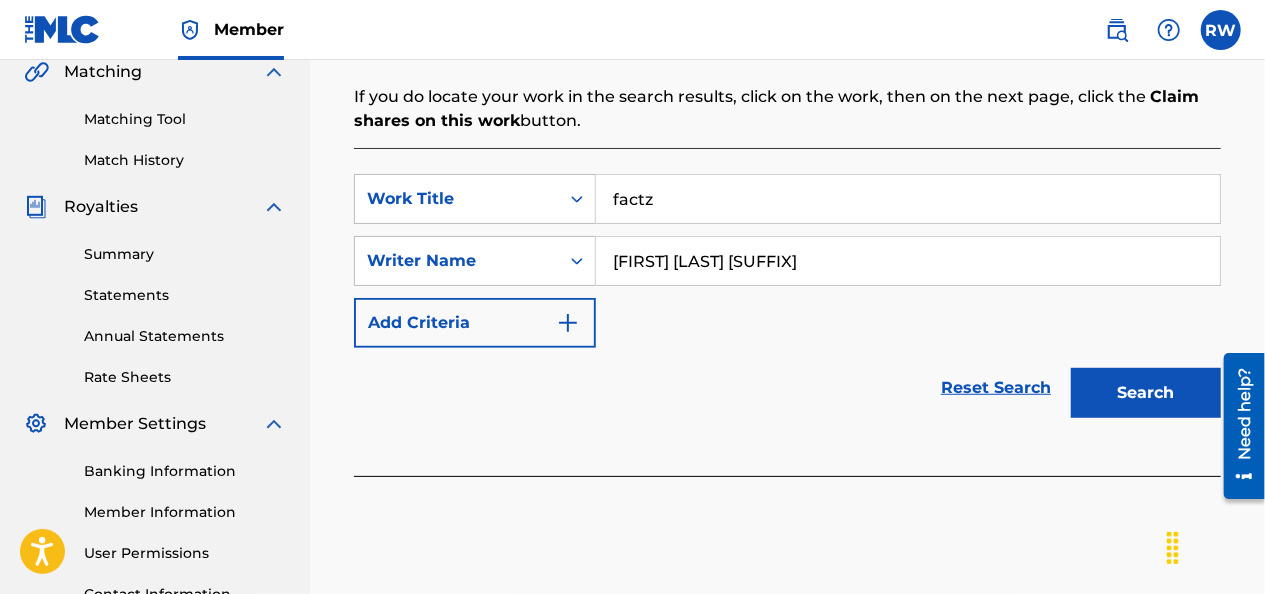 click on "Search" at bounding box center [1146, 393] 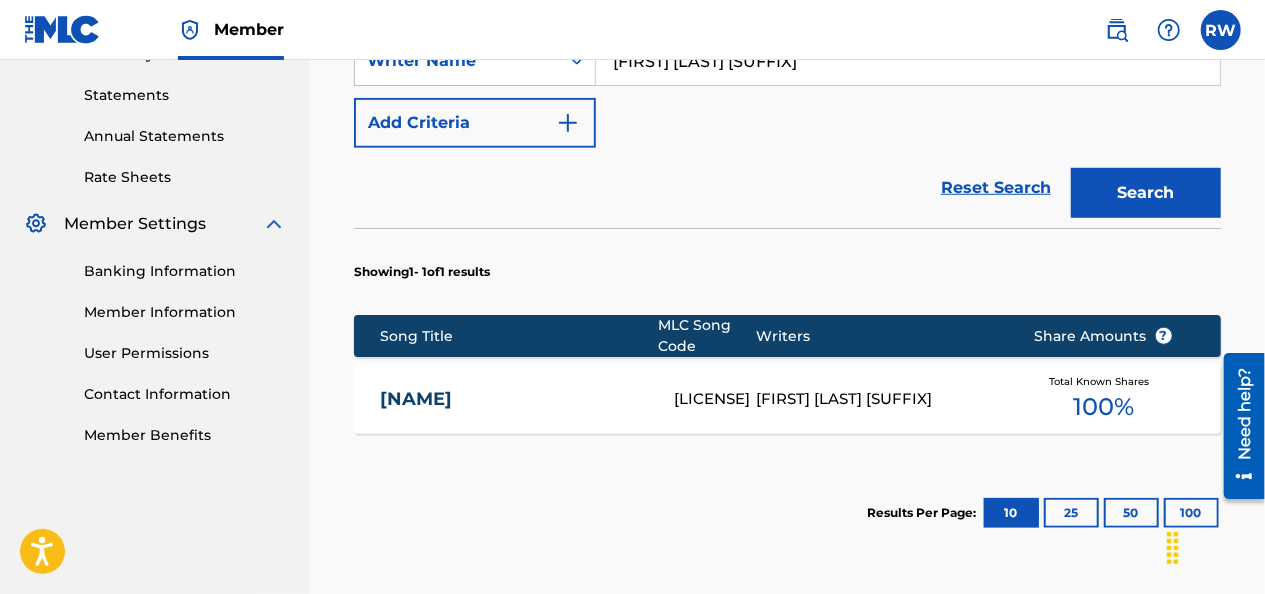 scroll, scrollTop: 676, scrollLeft: 0, axis: vertical 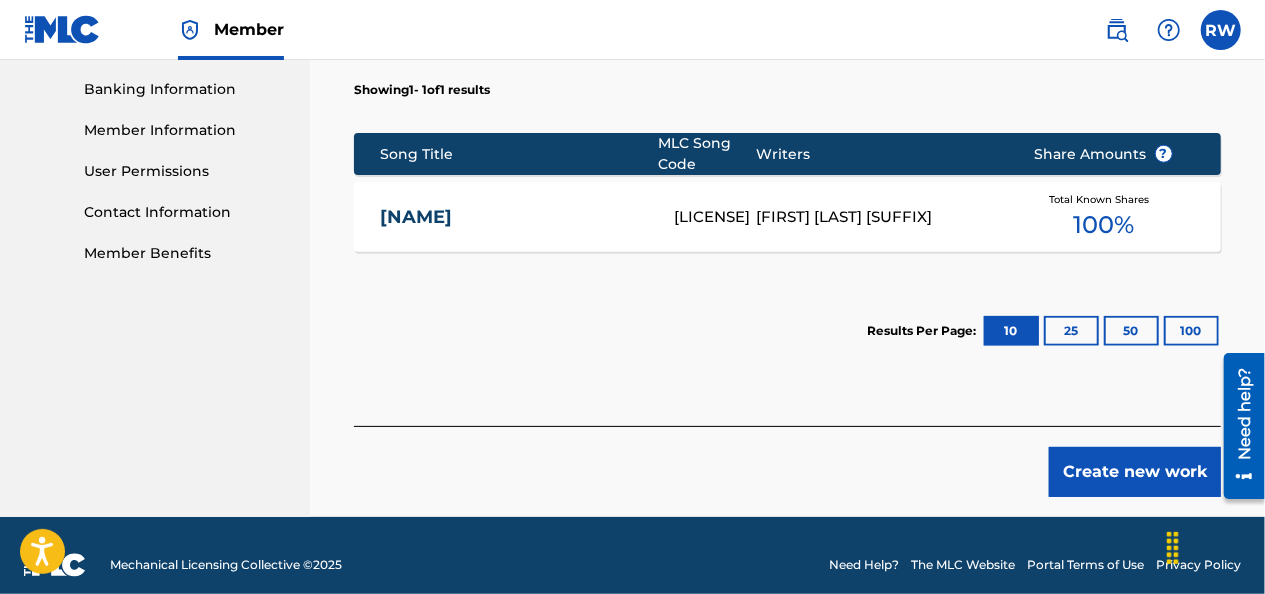 click on "Create new work" at bounding box center (1135, 472) 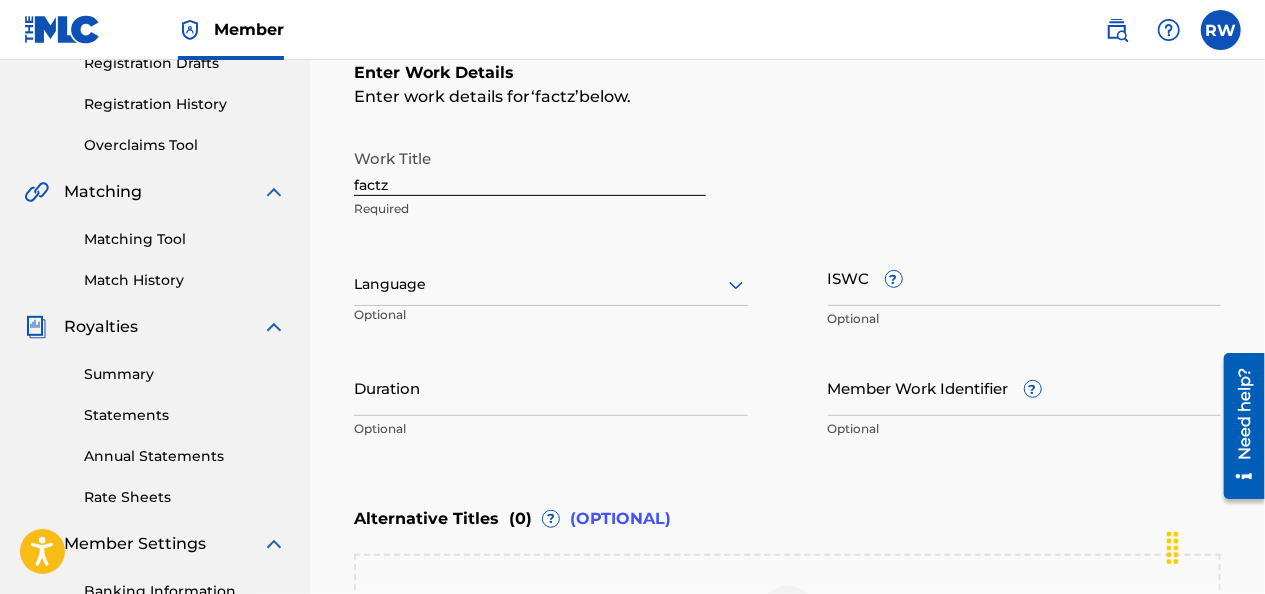 scroll, scrollTop: 356, scrollLeft: 0, axis: vertical 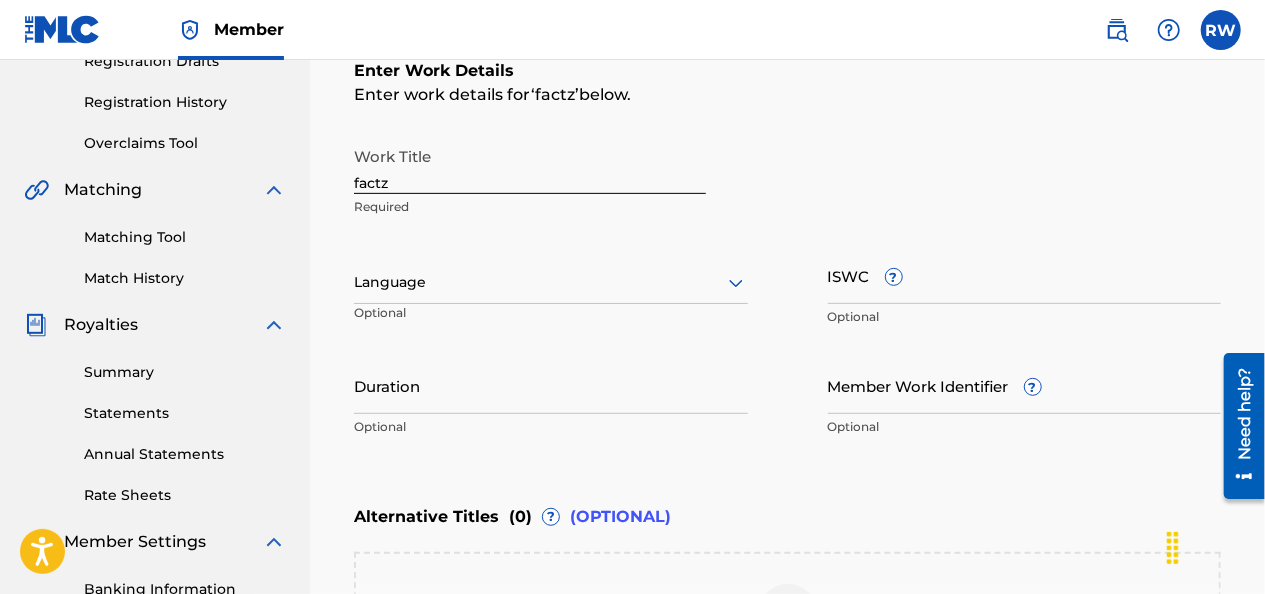 click on "ISWC   ?" at bounding box center [1025, 275] 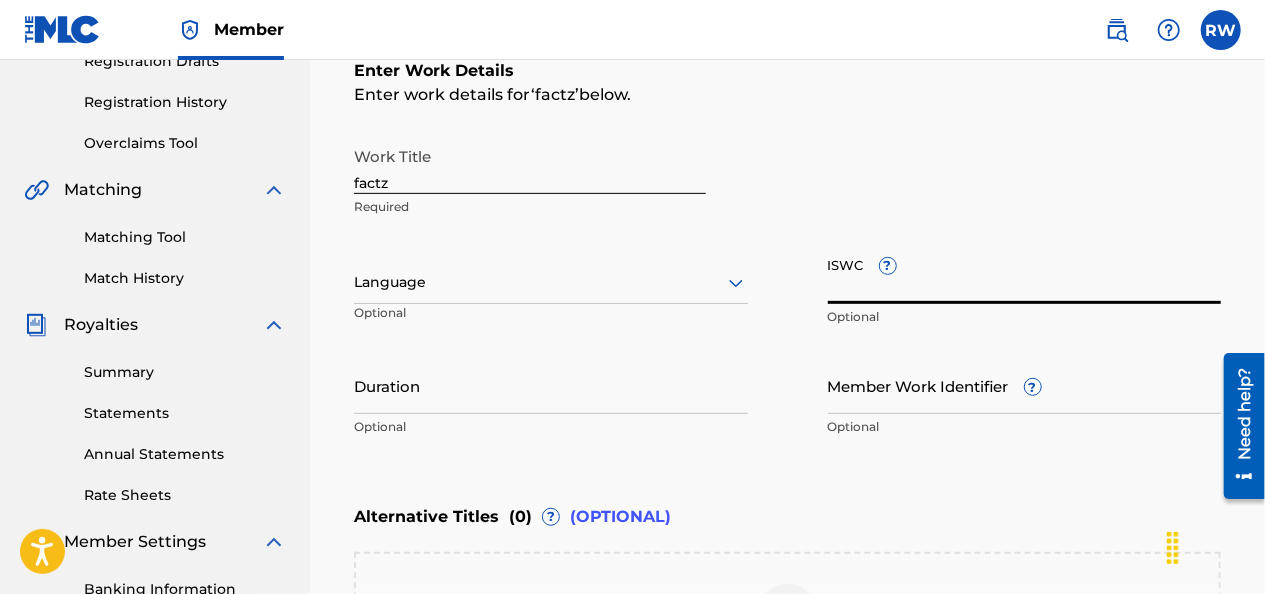 paste on "[PHONE]" 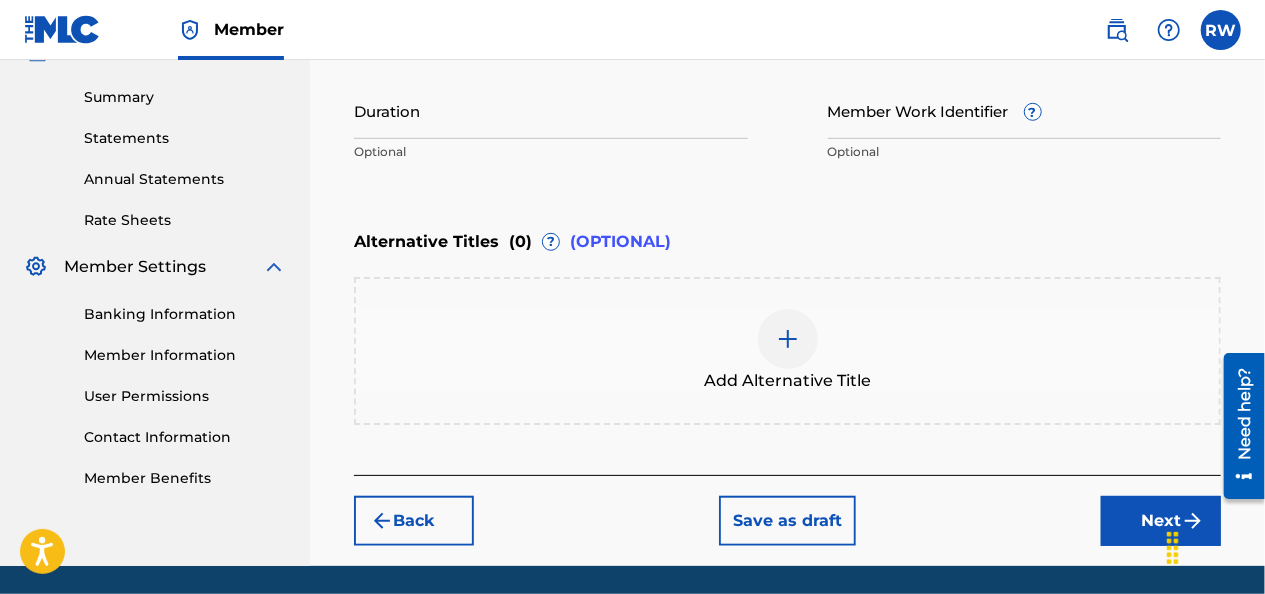 click on "Next" at bounding box center [1161, 521] 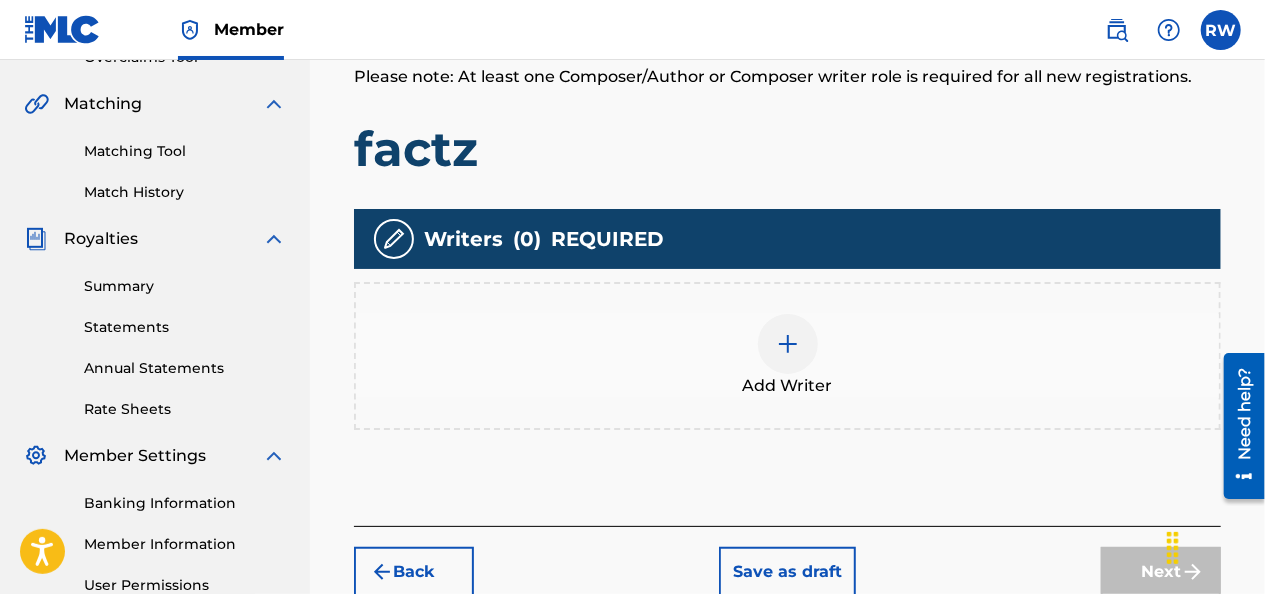 scroll, scrollTop: 445, scrollLeft: 0, axis: vertical 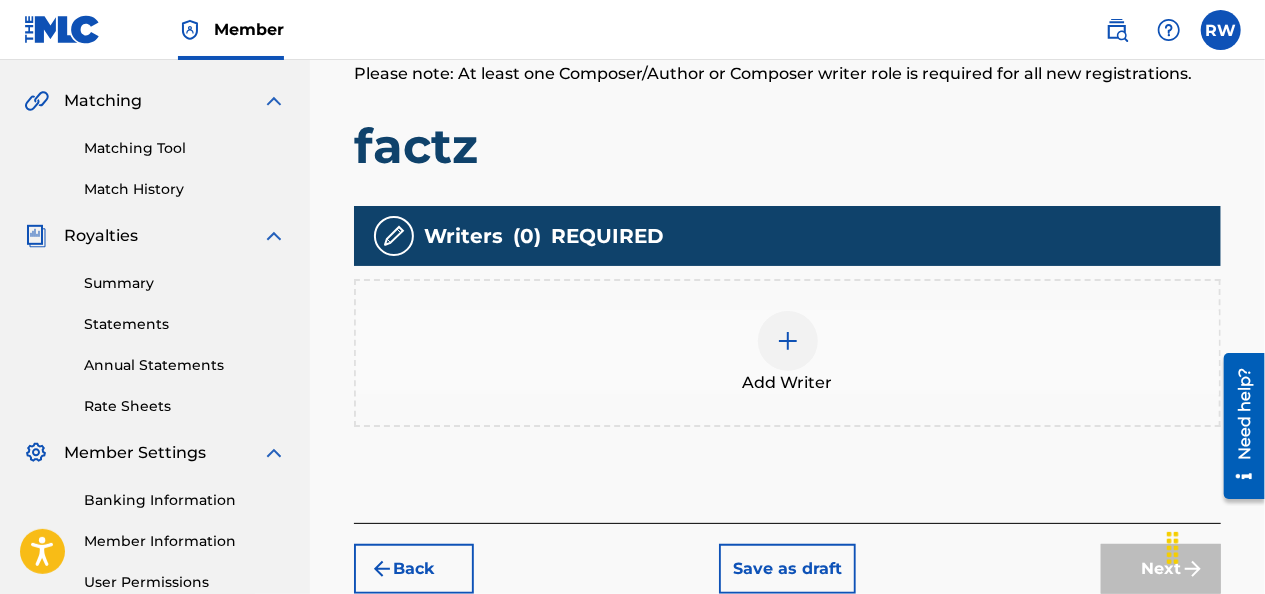 click at bounding box center (788, 341) 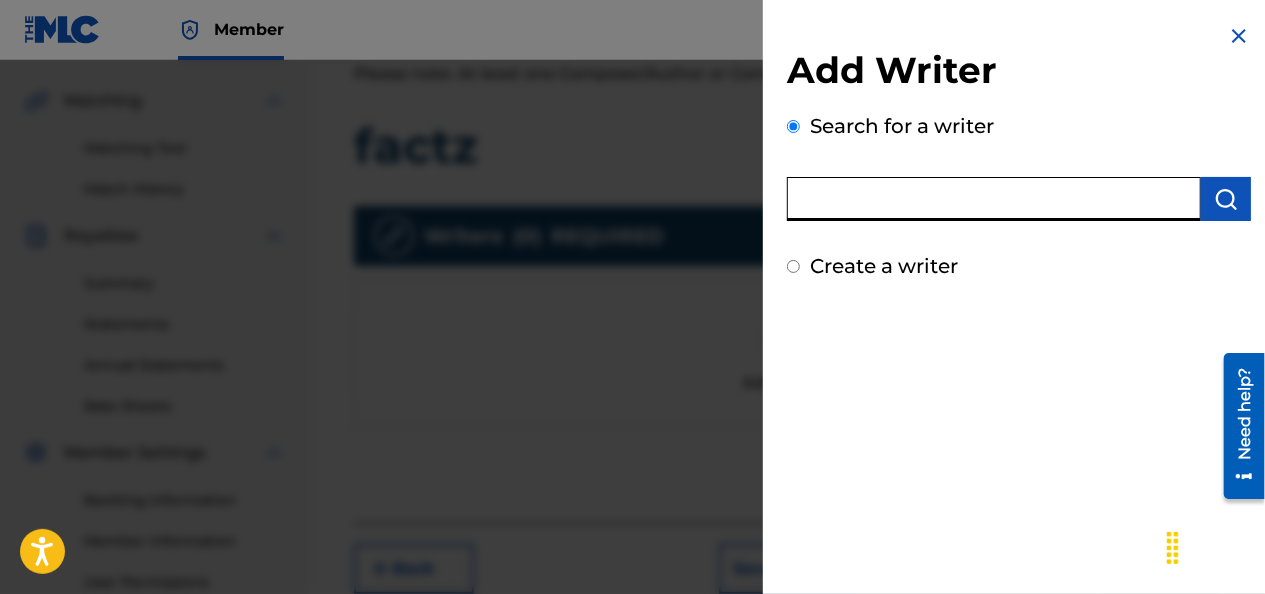 click at bounding box center (994, 199) 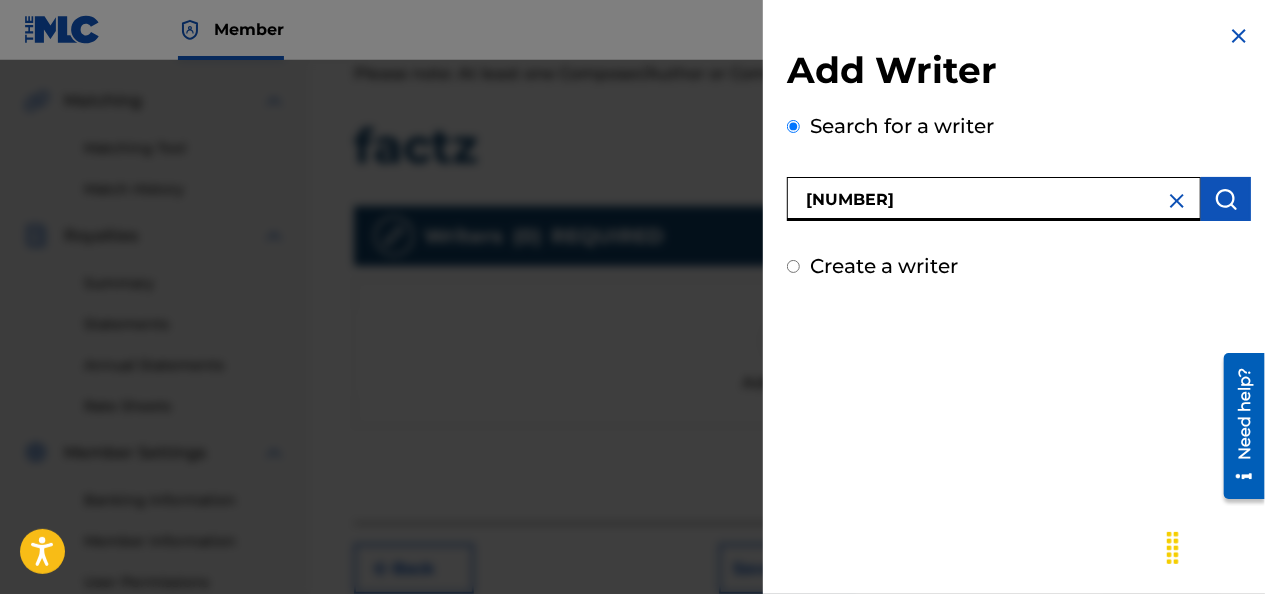 type on "[NUMBER]" 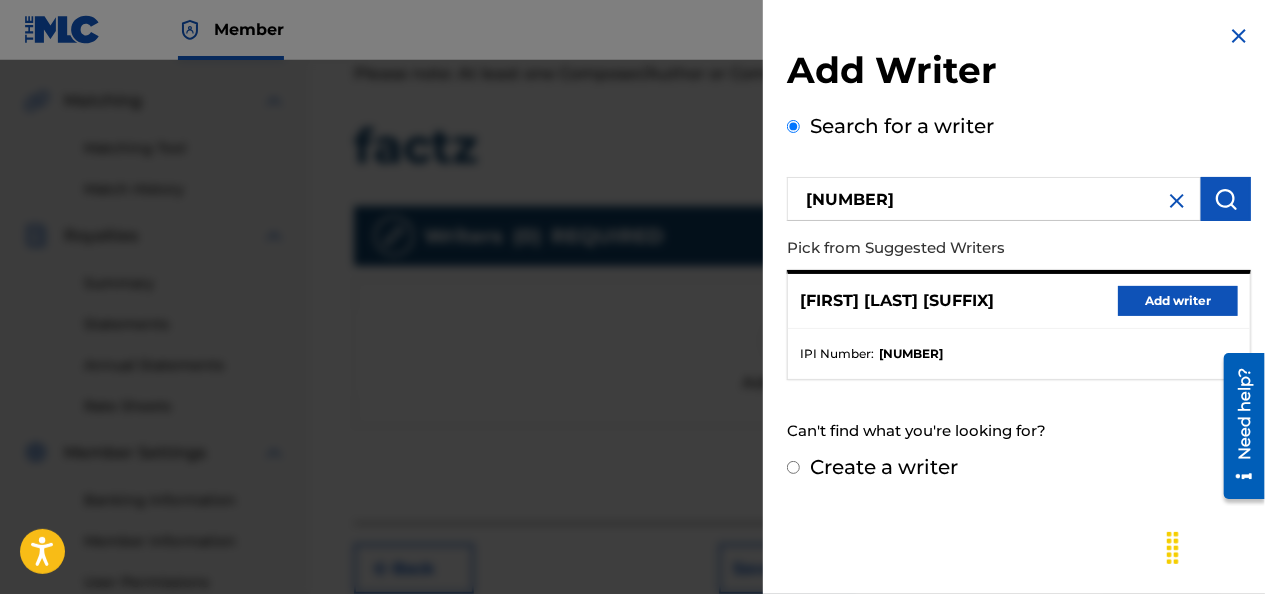 click on "Add writer" at bounding box center (1178, 301) 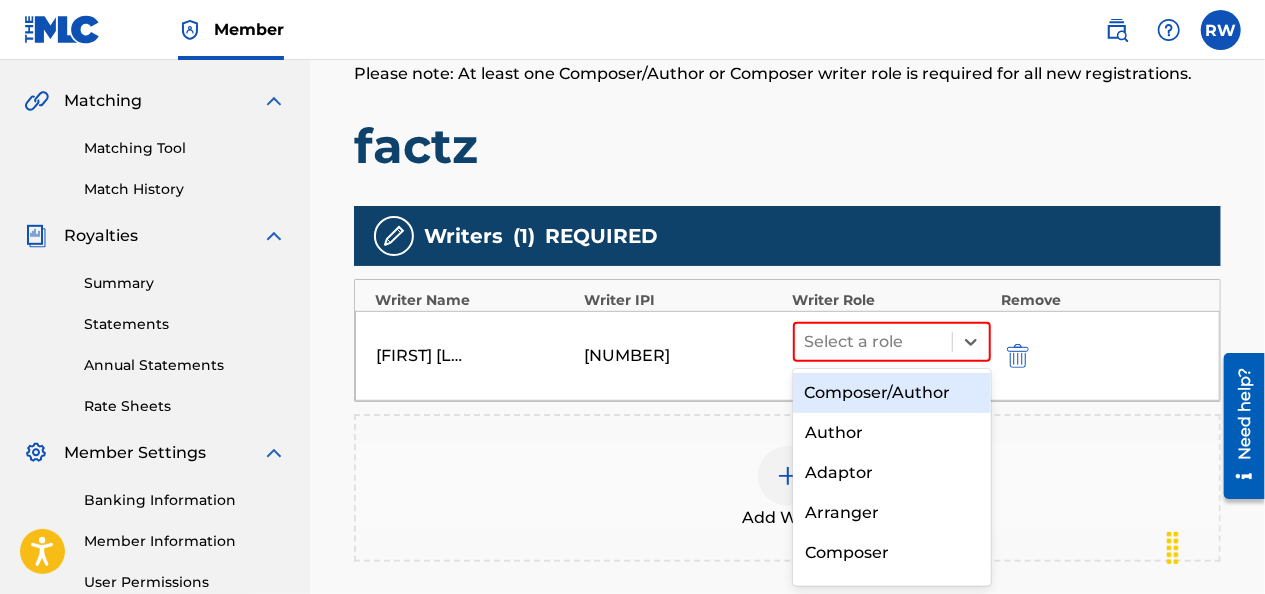 click on "Composer/Author" at bounding box center (892, 393) 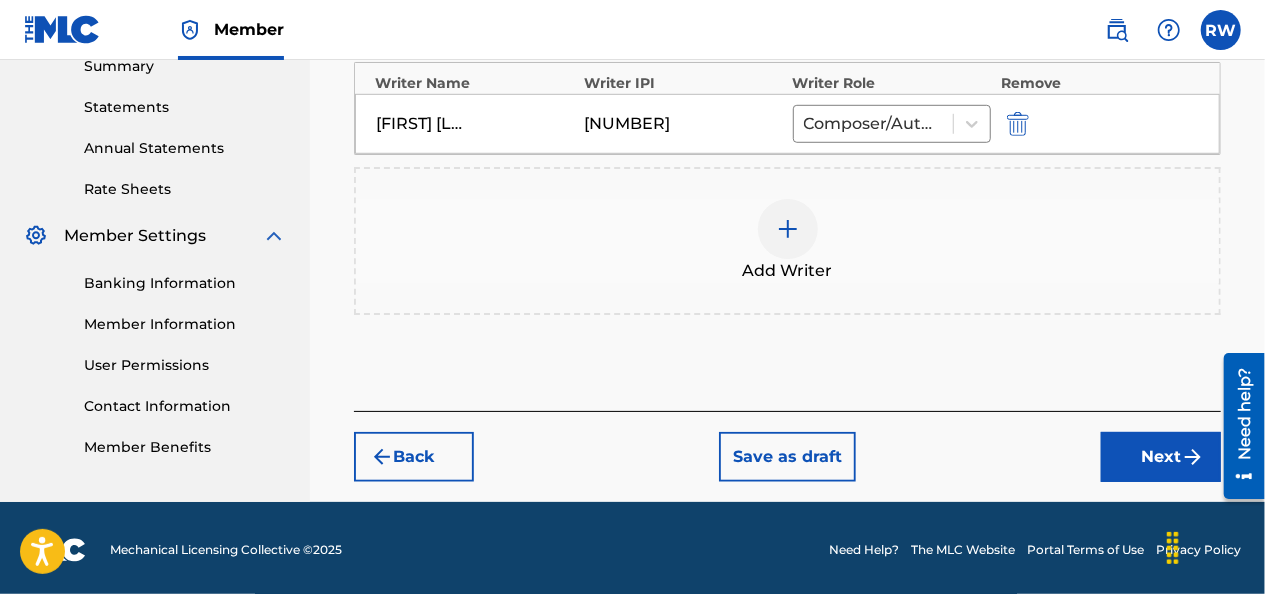 click on "Next" at bounding box center [1161, 457] 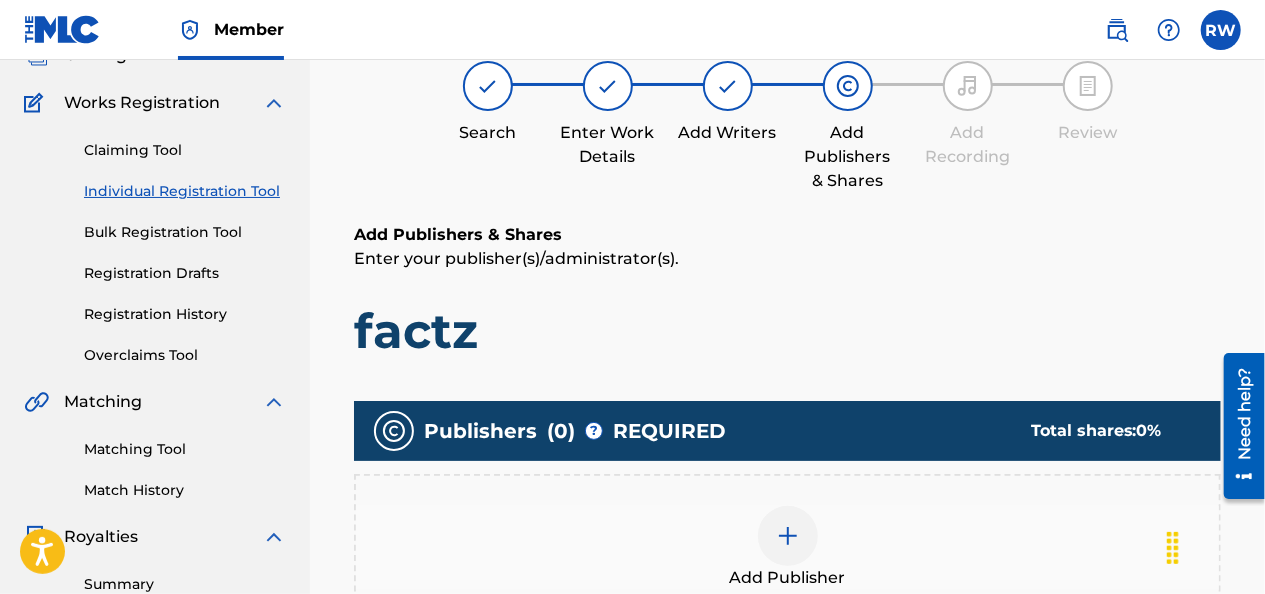 scroll, scrollTop: 310, scrollLeft: 0, axis: vertical 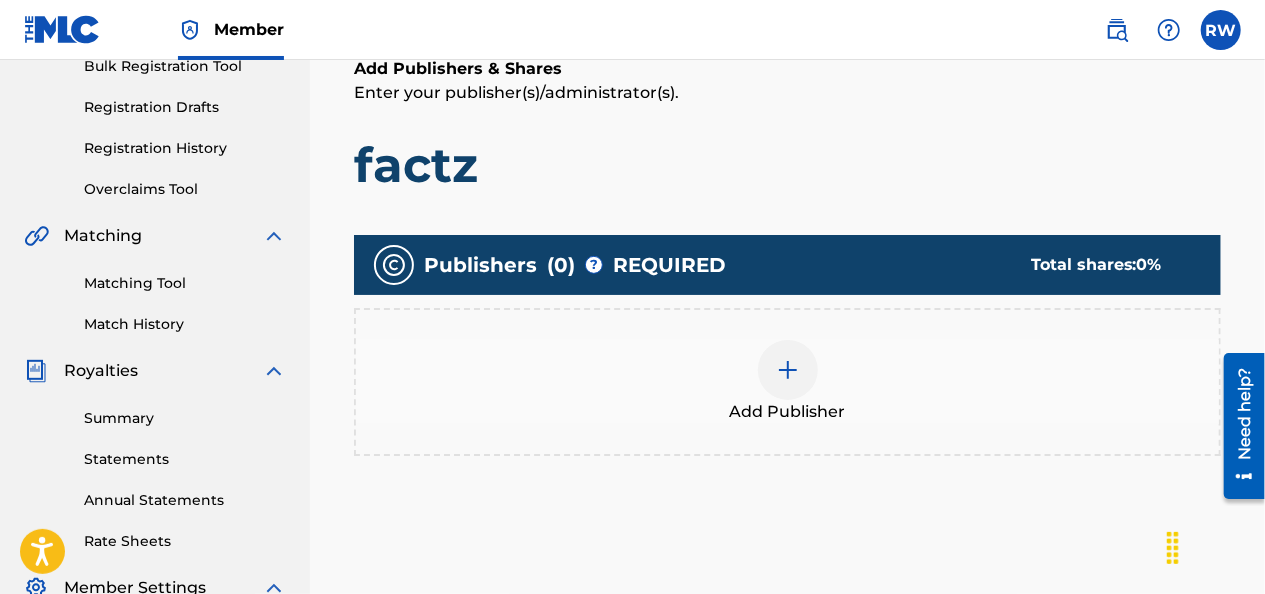 click at bounding box center (788, 370) 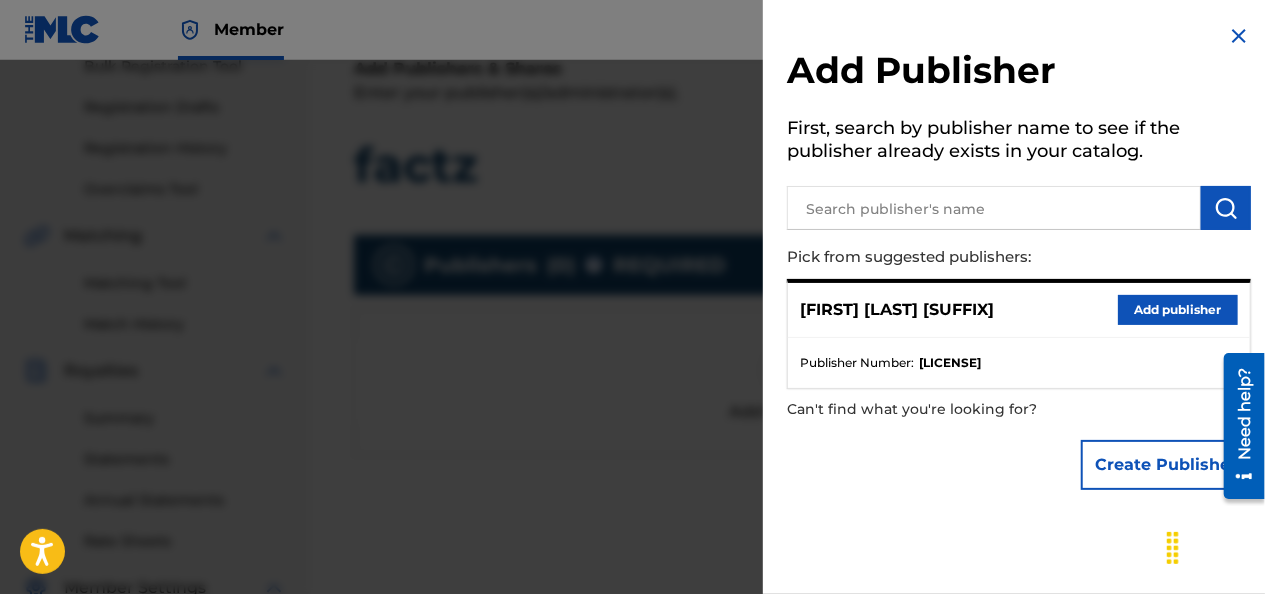 click on "Add publisher" at bounding box center (1178, 310) 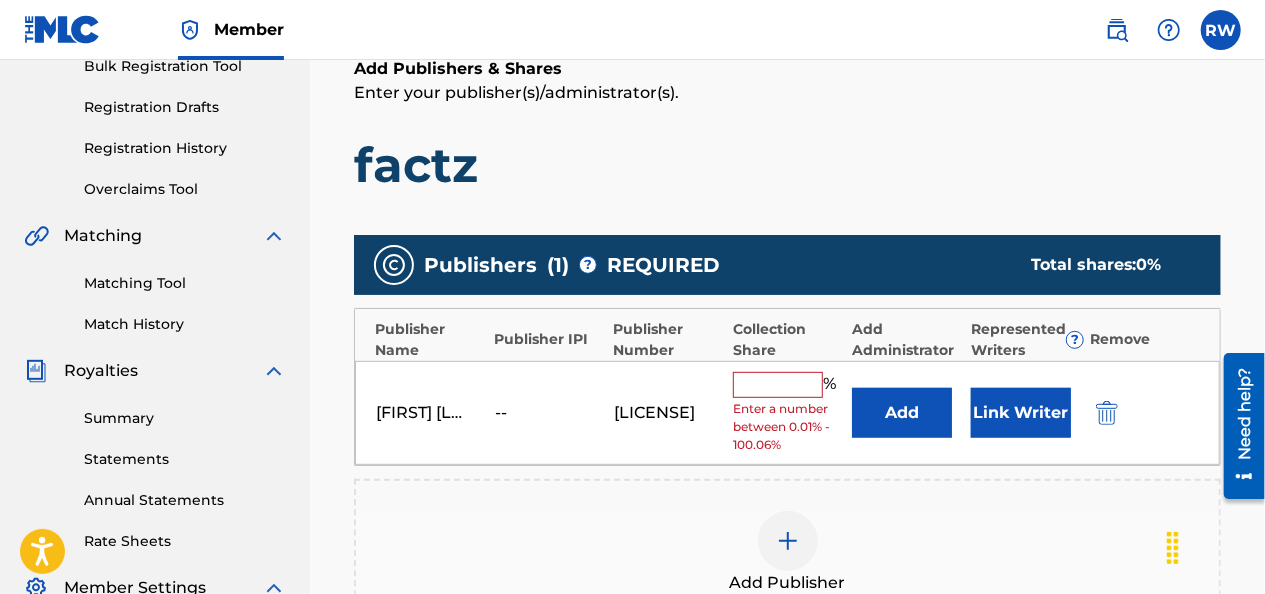 click at bounding box center [778, 385] 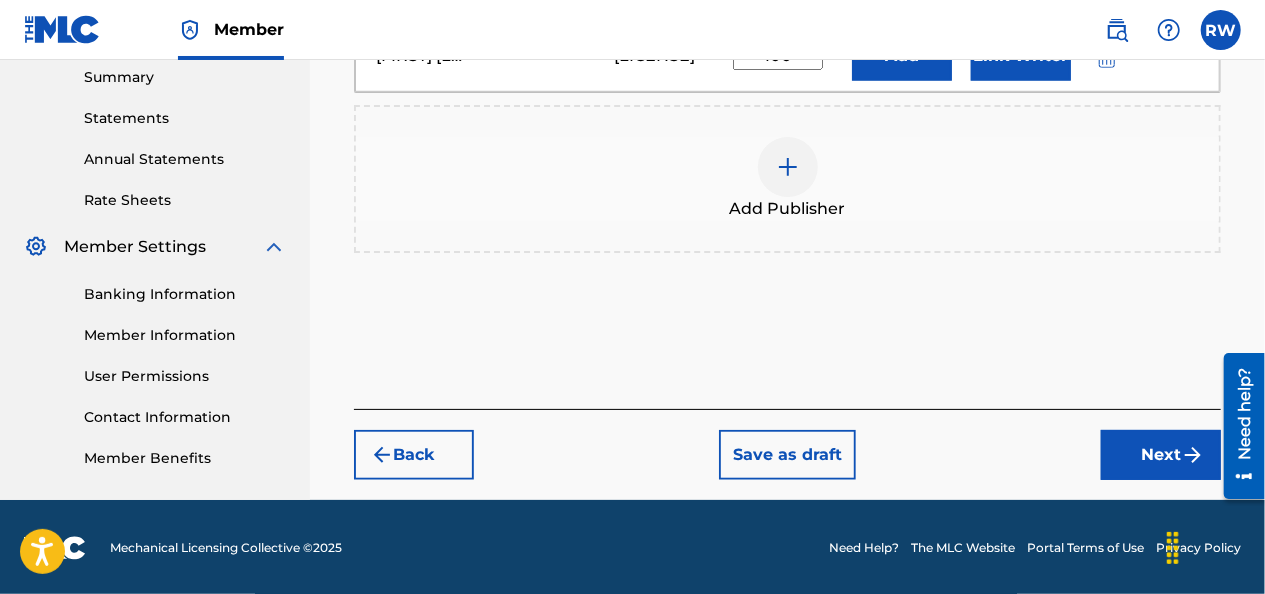 click on "Next" at bounding box center (1161, 455) 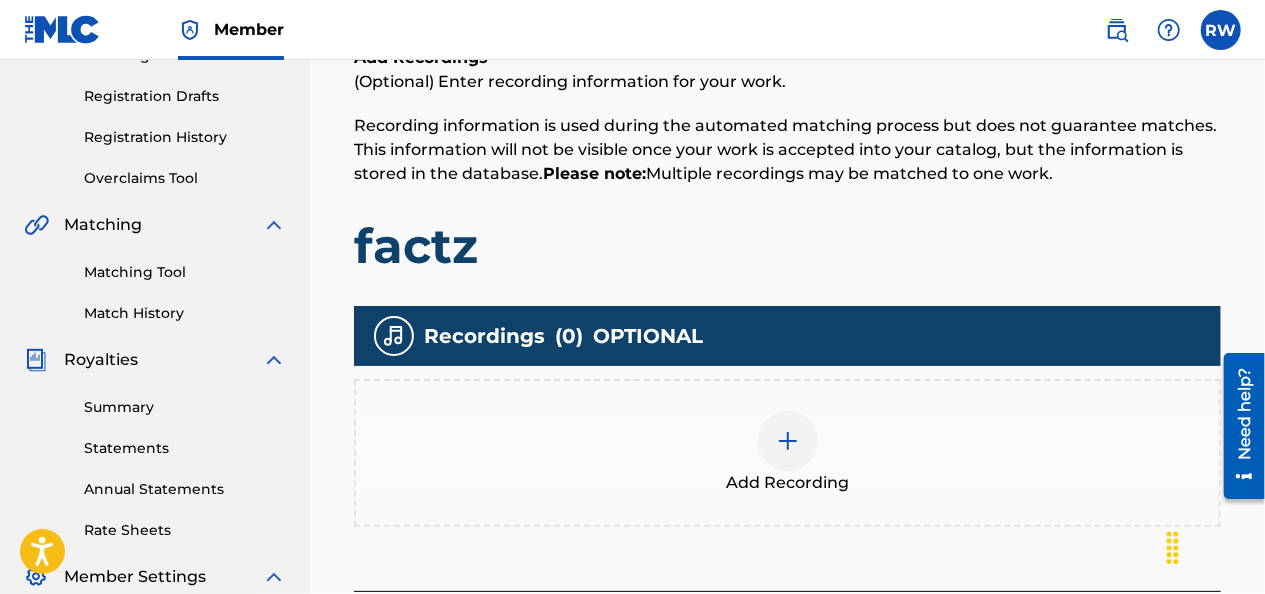 scroll, scrollTop: 322, scrollLeft: 0, axis: vertical 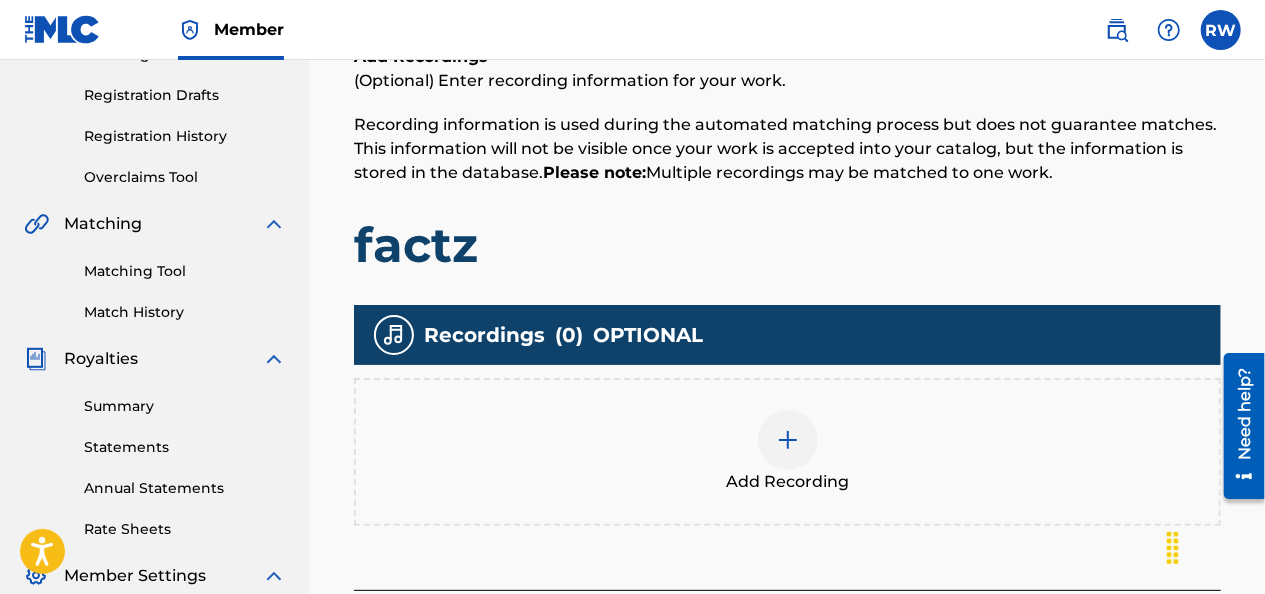 click at bounding box center (788, 440) 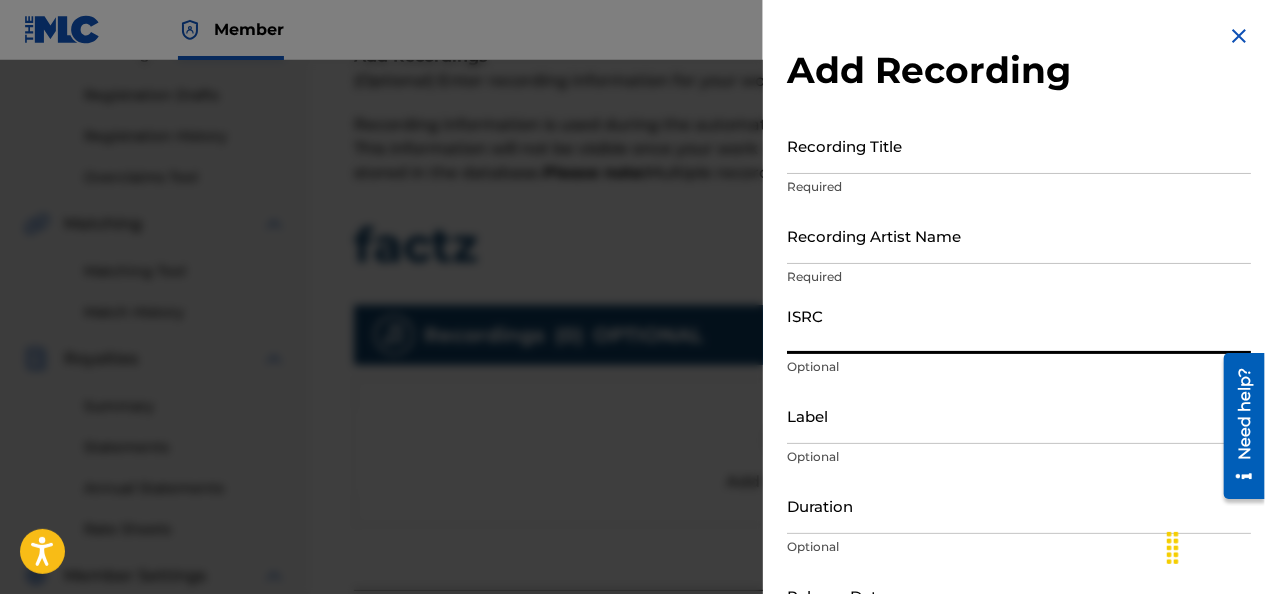 paste on "[LICENSE]" 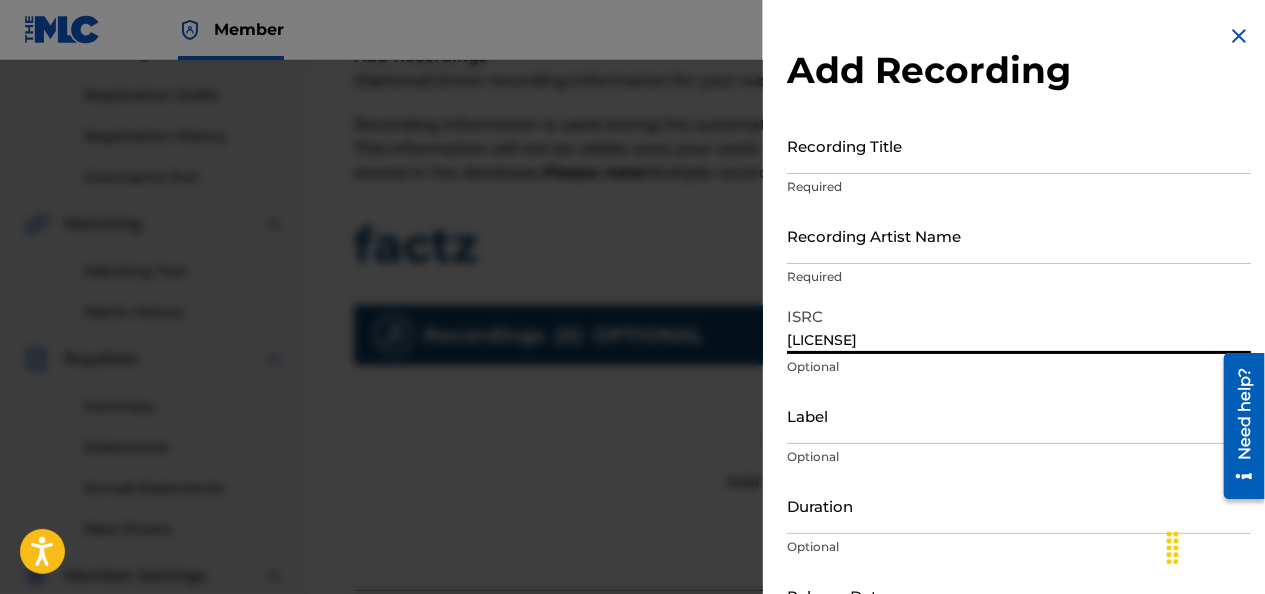 type on "[LICENSE]" 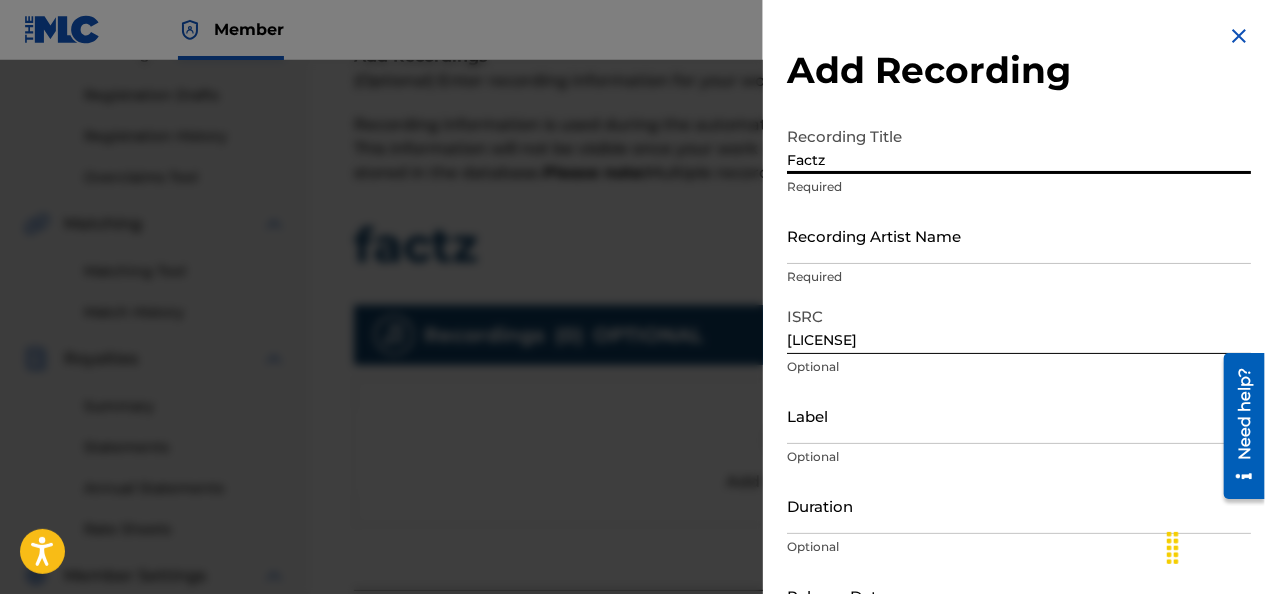 type on "Factz" 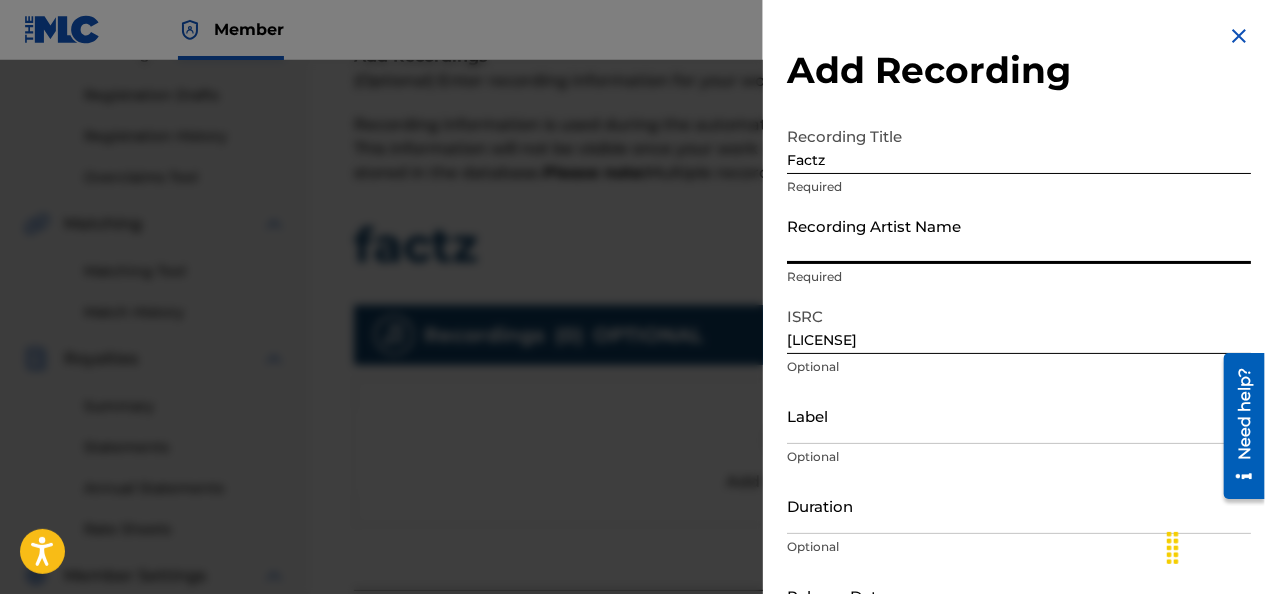click on "Recording Artist Name" at bounding box center [1019, 235] 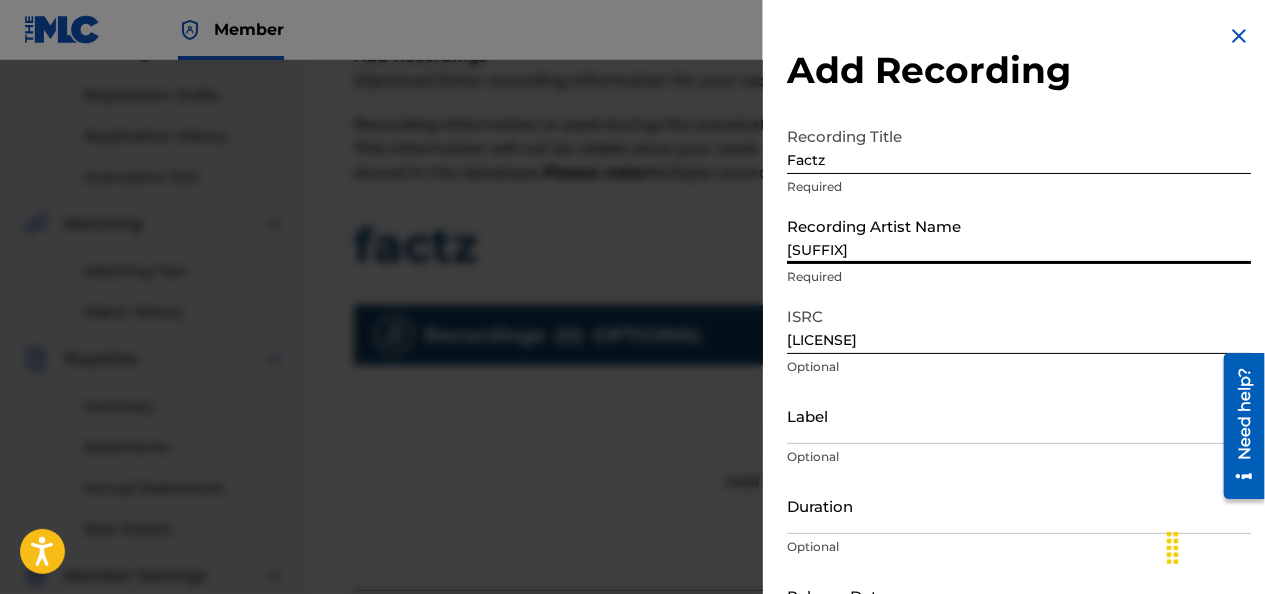 type on "[COMPANY]" 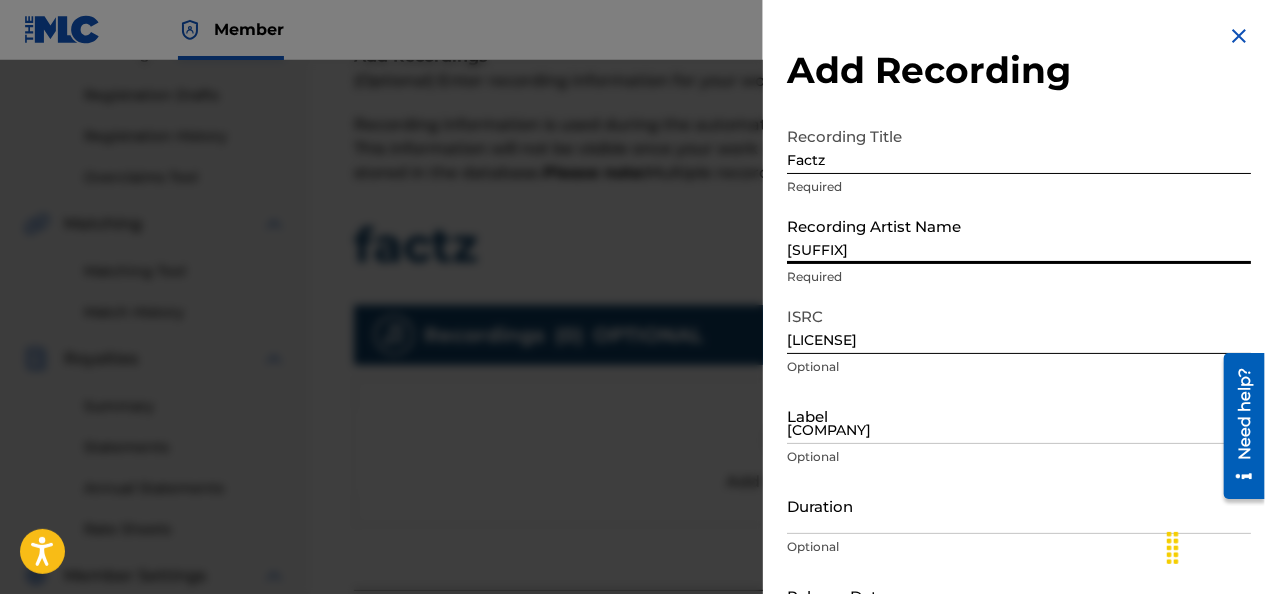 type on "[DATE]" 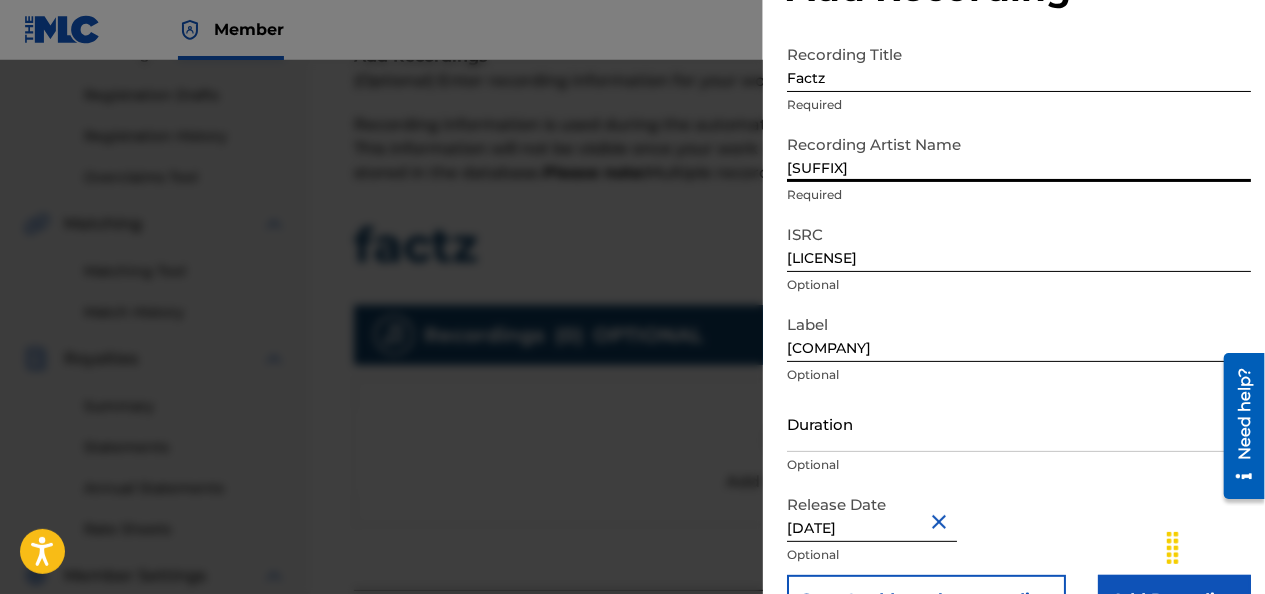 scroll, scrollTop: 137, scrollLeft: 0, axis: vertical 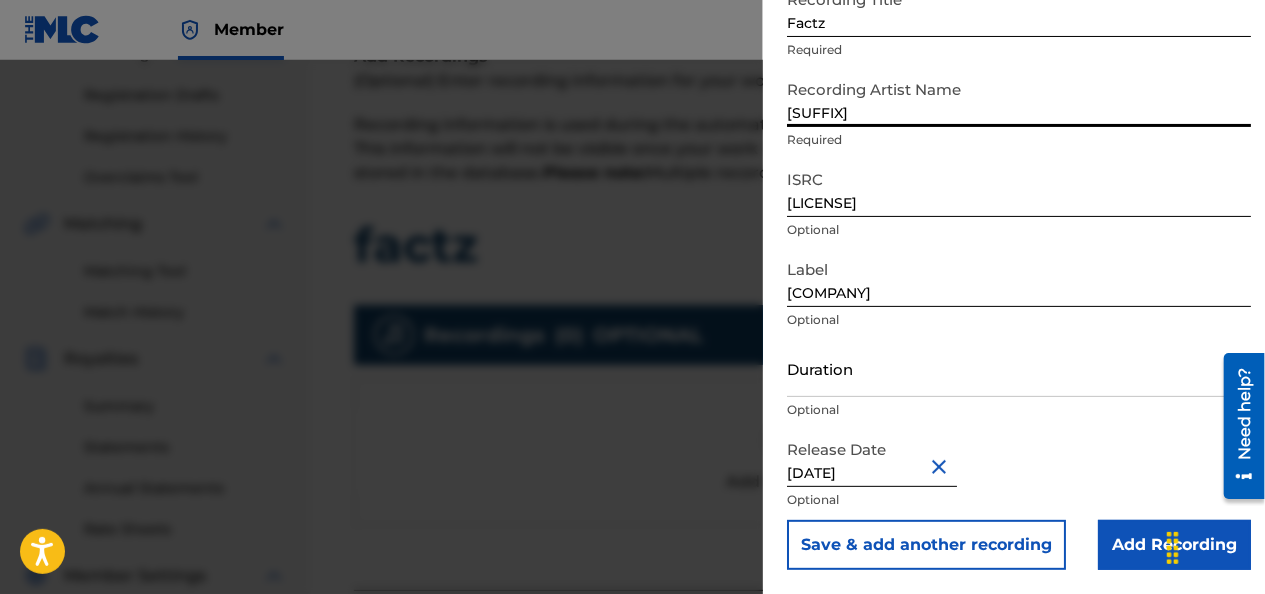 click on "Add Recording" at bounding box center [1174, 545] 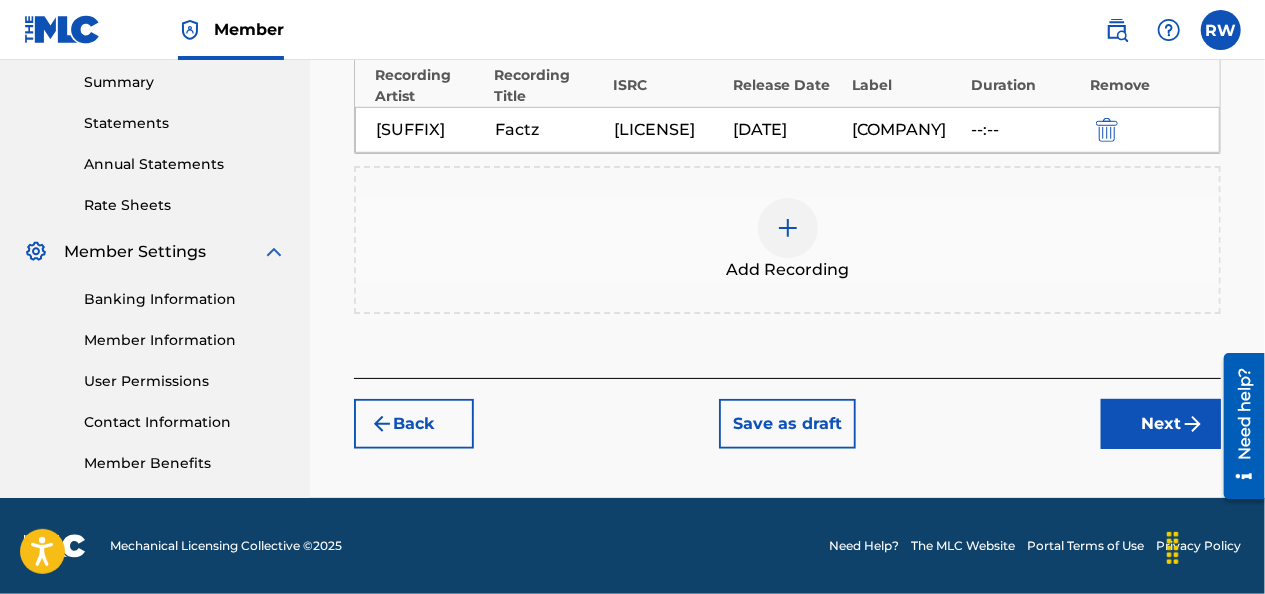 click on "Next" at bounding box center [1161, 424] 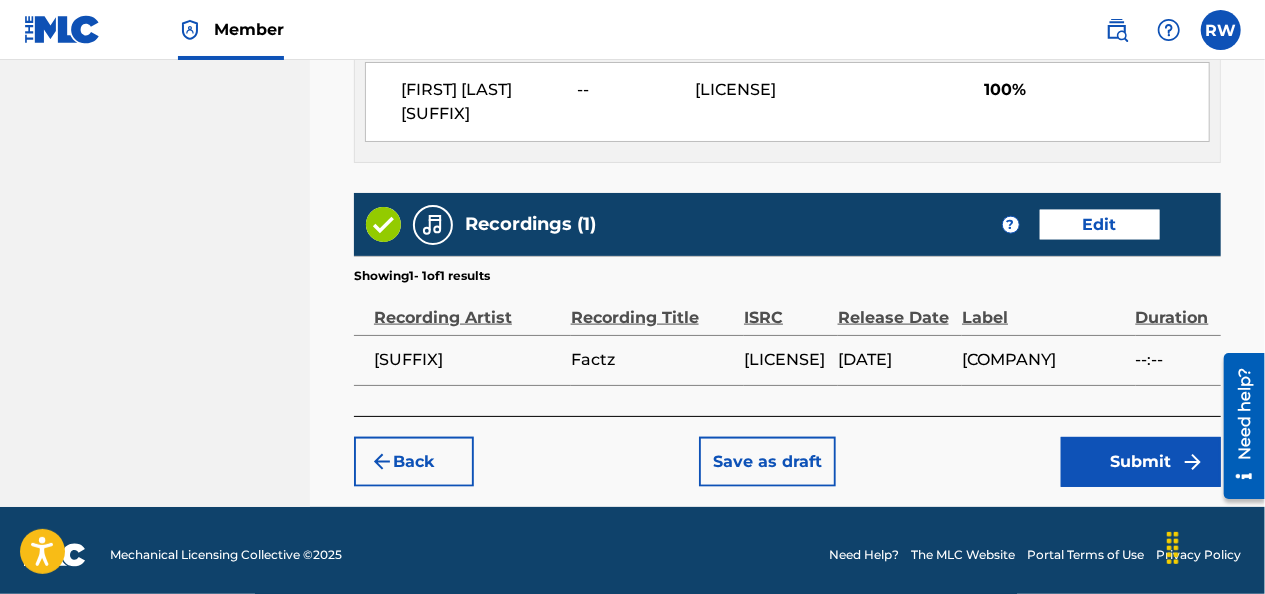 scroll, scrollTop: 1181, scrollLeft: 0, axis: vertical 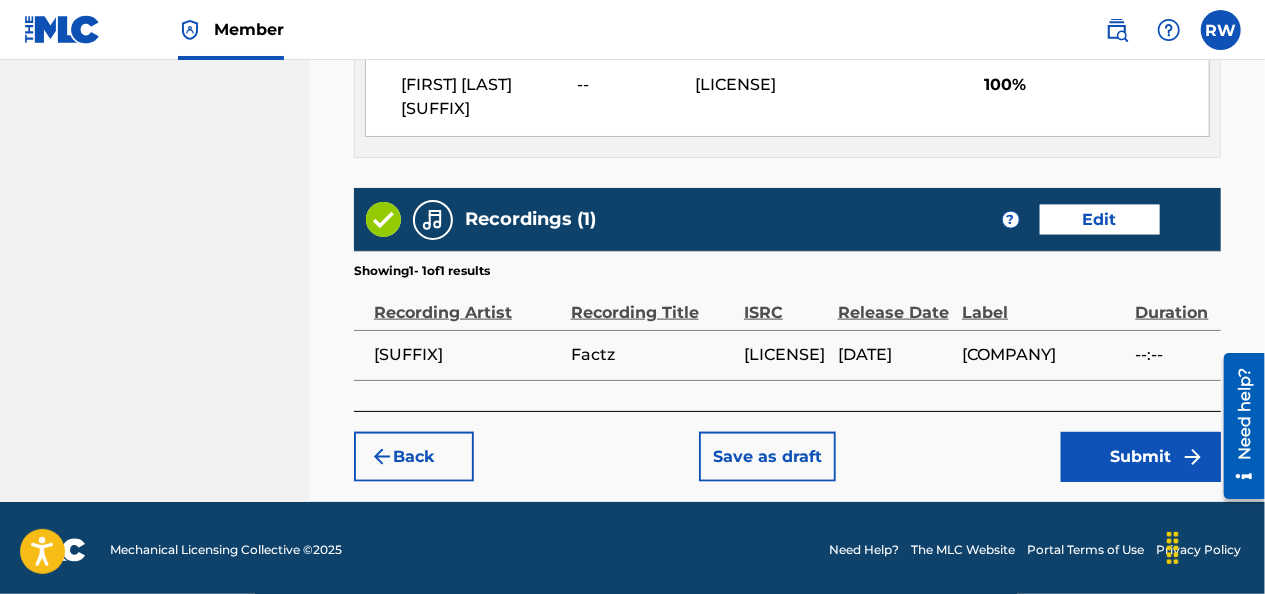 click on "Submit" at bounding box center (1141, 457) 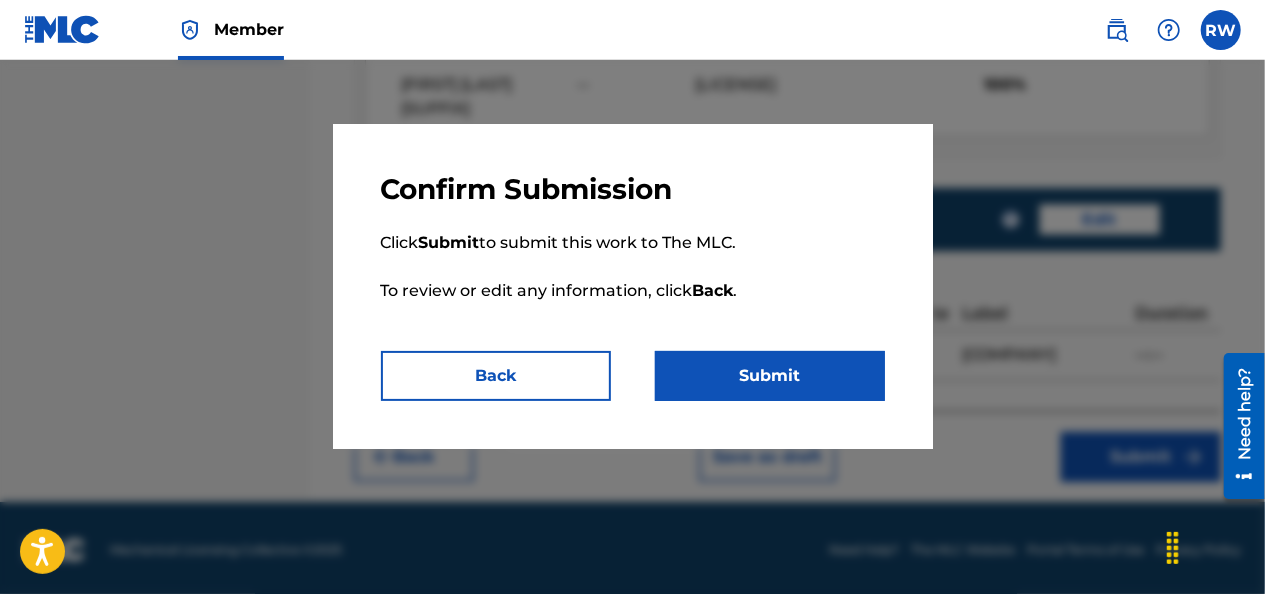 click on "Submit" at bounding box center [770, 376] 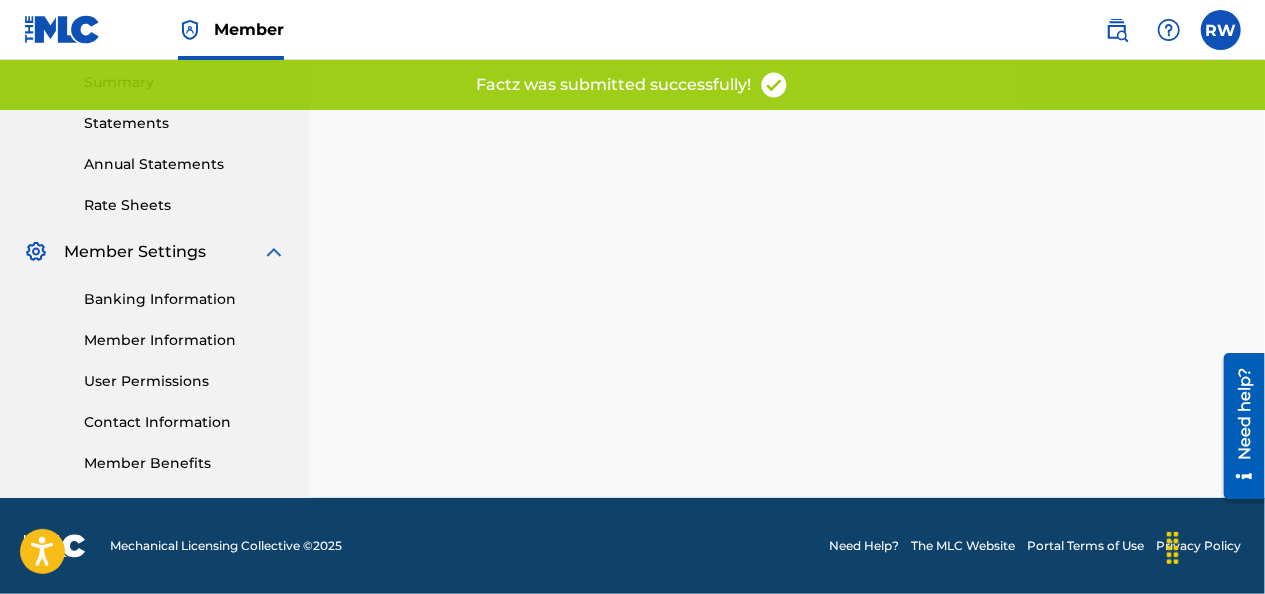 scroll, scrollTop: 0, scrollLeft: 0, axis: both 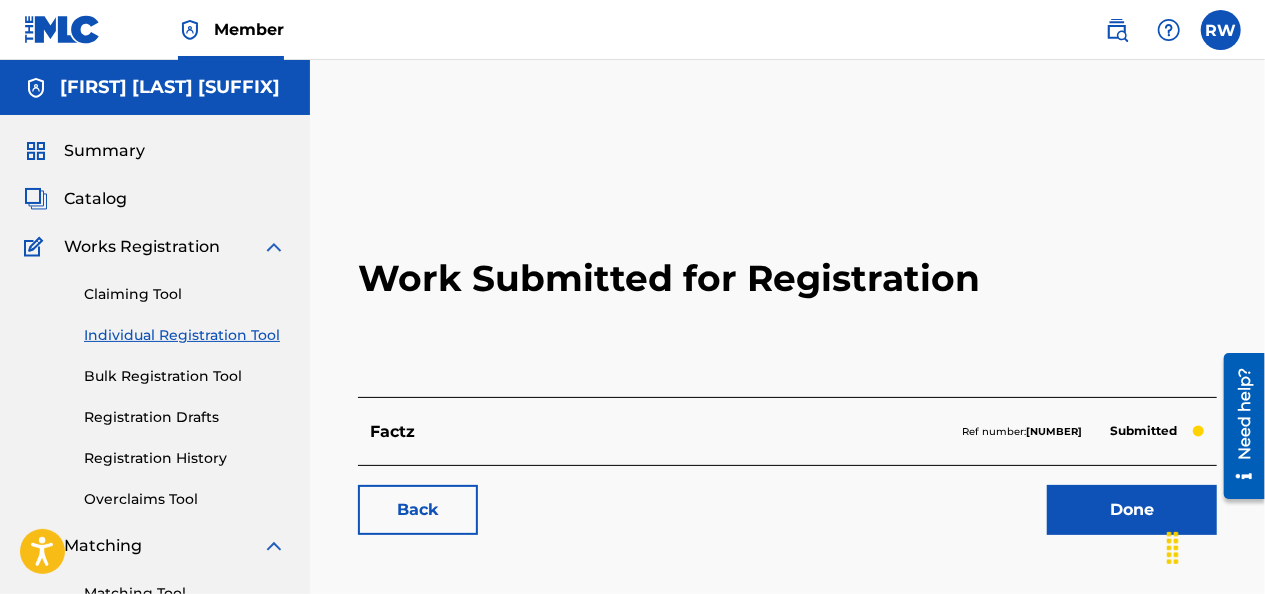 click on "Done" at bounding box center [1132, 510] 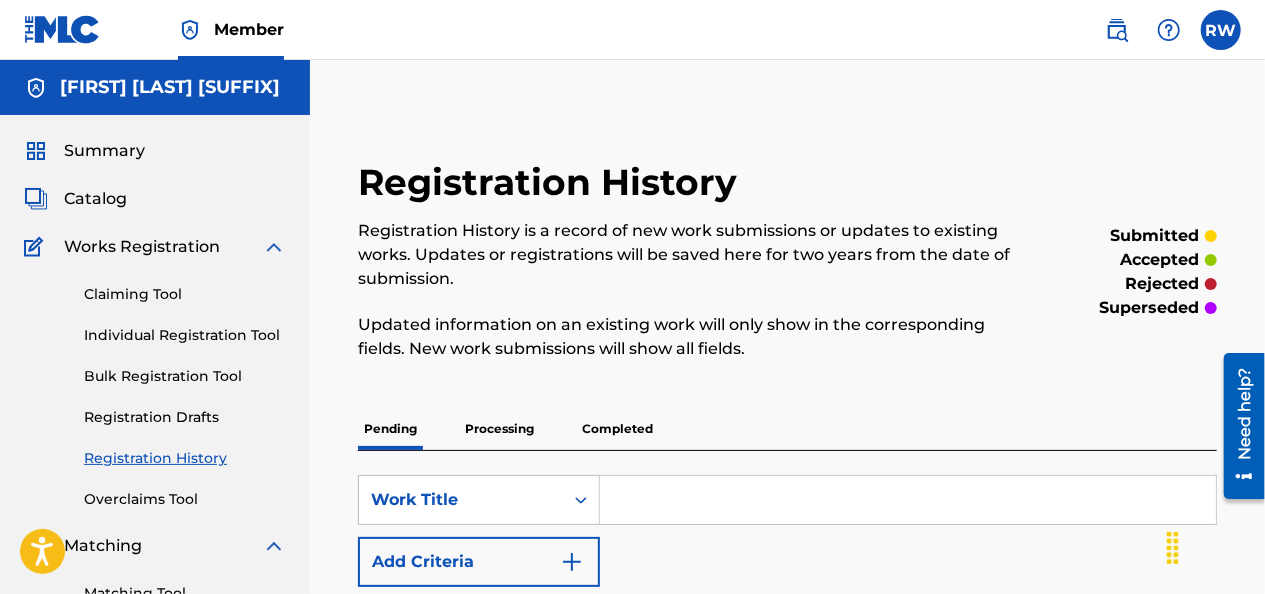 click on "Individual Registration Tool" at bounding box center (185, 335) 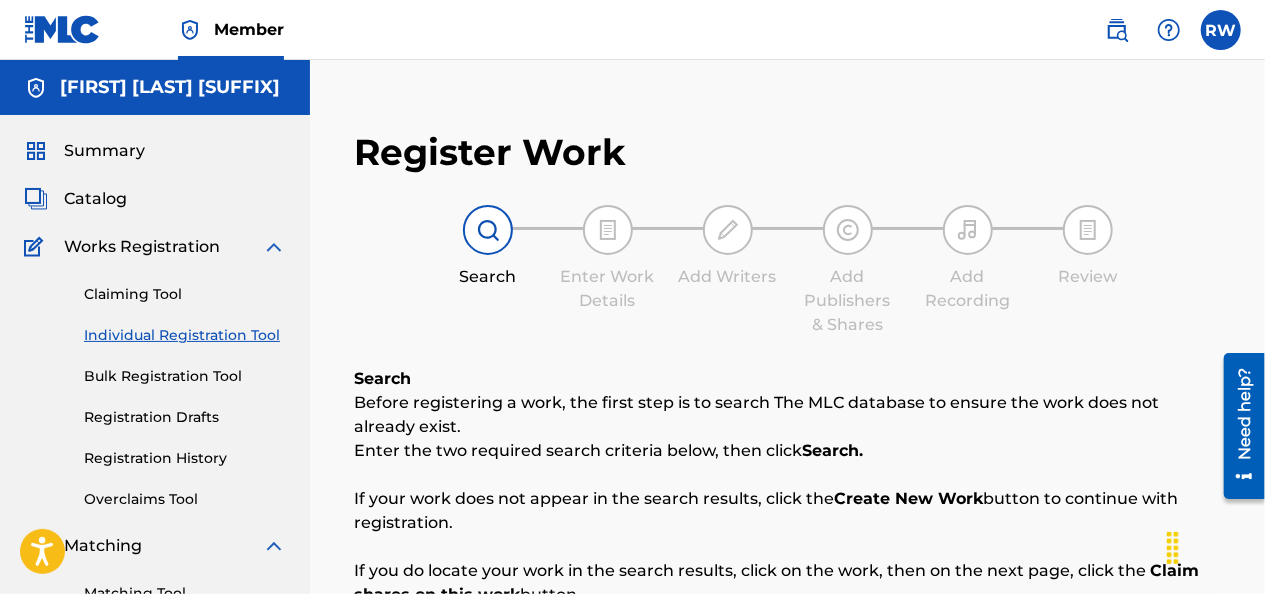 click on "Individual Registration Tool" at bounding box center [185, 335] 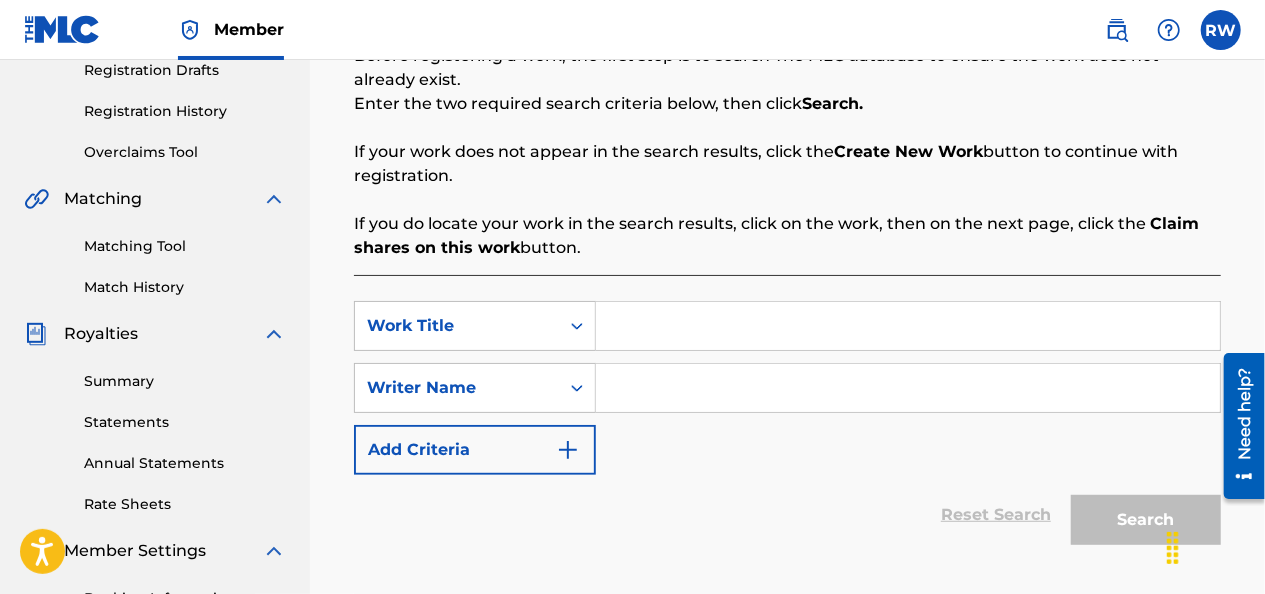 scroll, scrollTop: 344, scrollLeft: 0, axis: vertical 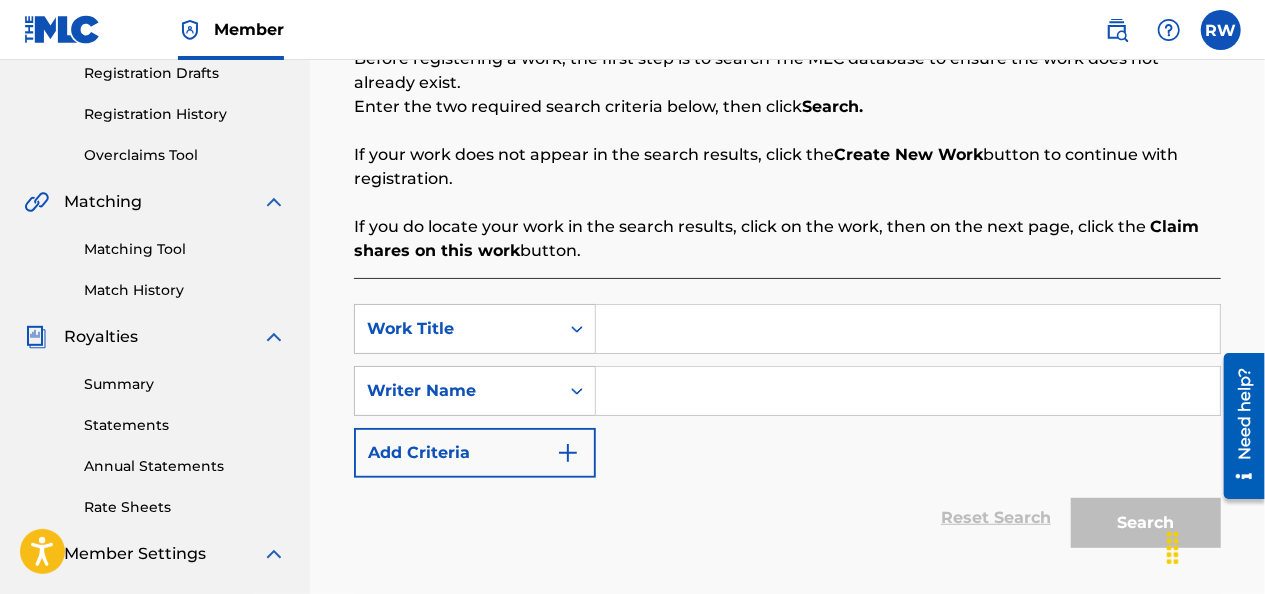 click at bounding box center [908, 329] 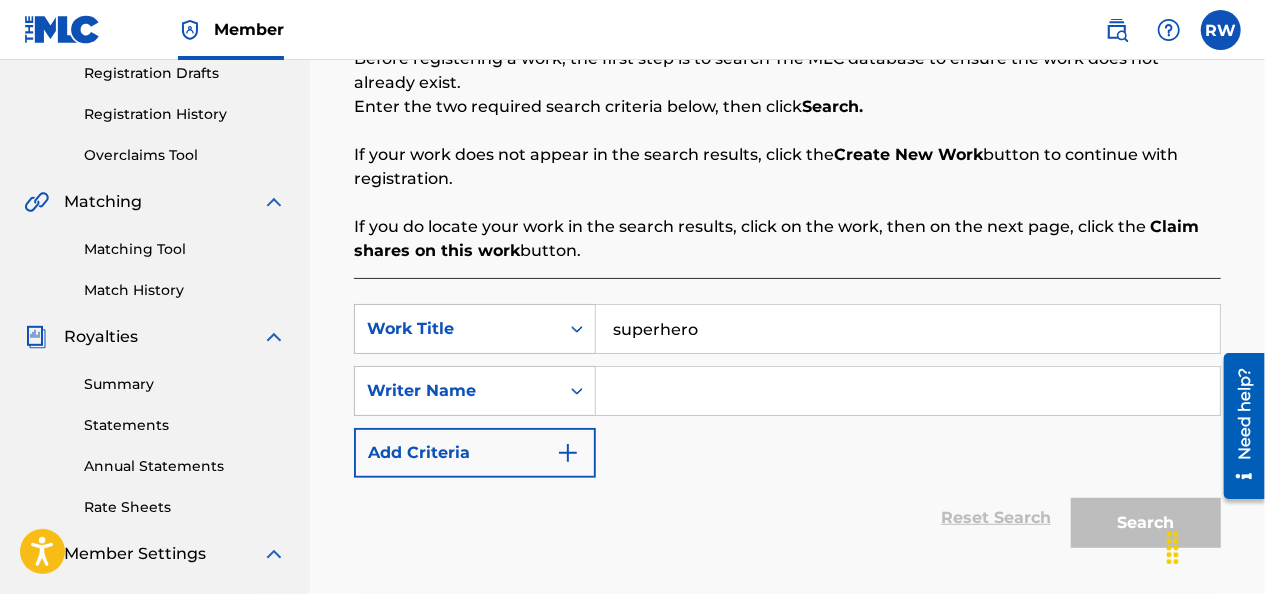 type on "superhero" 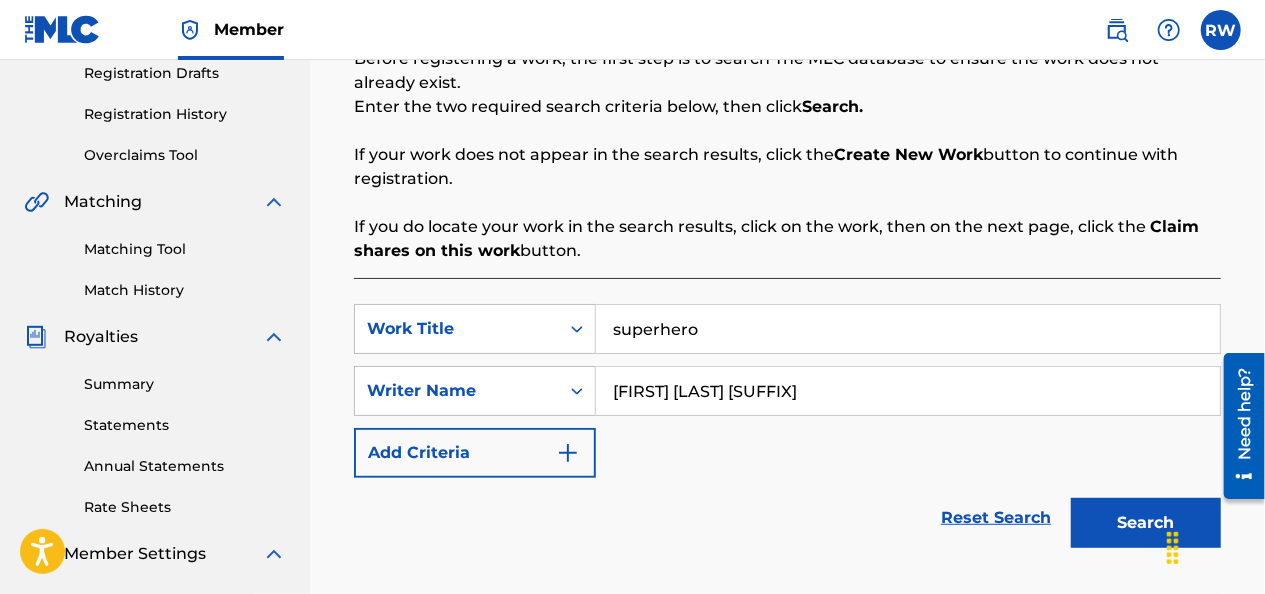 click on "Search" at bounding box center (1146, 523) 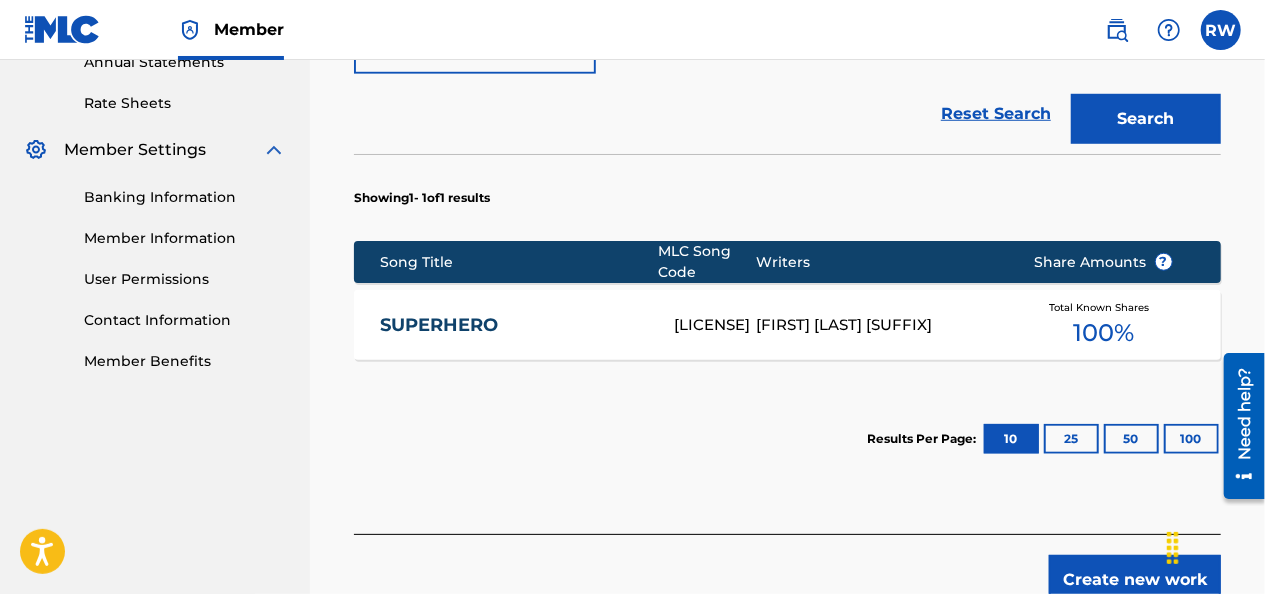scroll, scrollTop: 752, scrollLeft: 0, axis: vertical 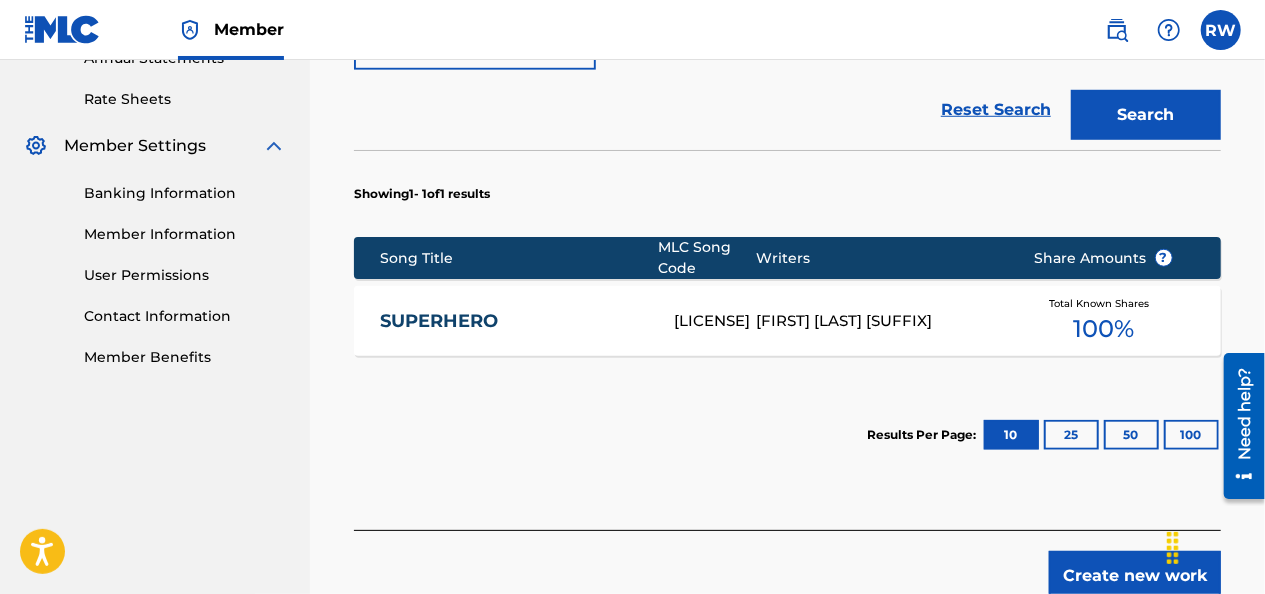 click on "Create new work" at bounding box center (1135, 576) 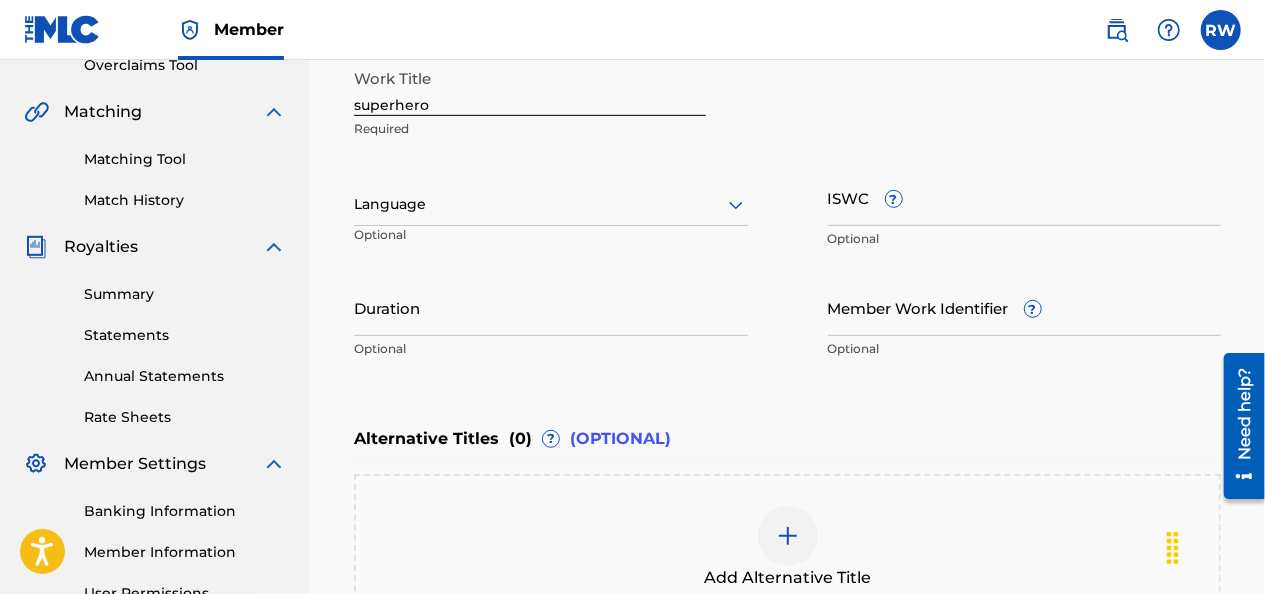 scroll, scrollTop: 434, scrollLeft: 0, axis: vertical 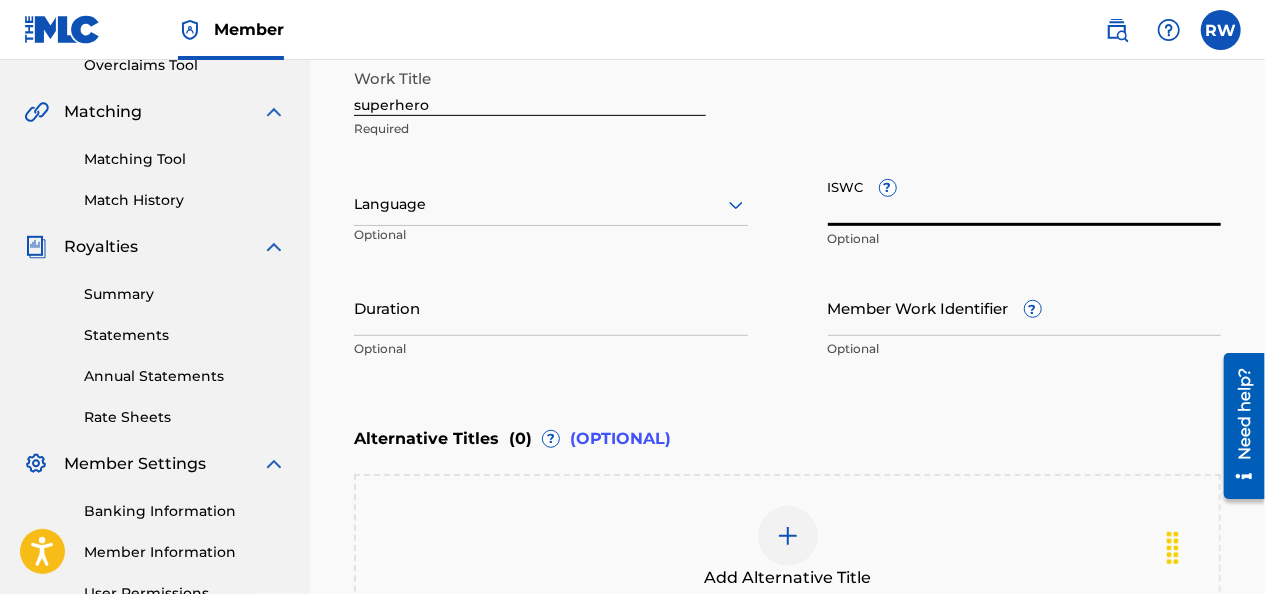 paste on "[PHONE]" 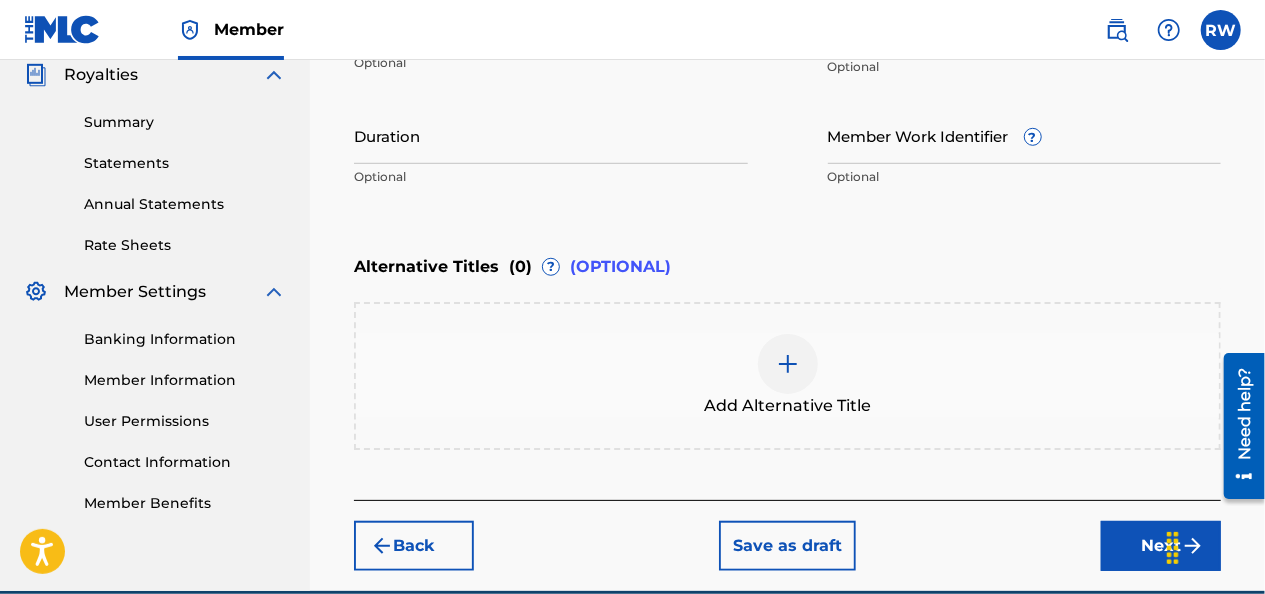 scroll, scrollTop: 612, scrollLeft: 0, axis: vertical 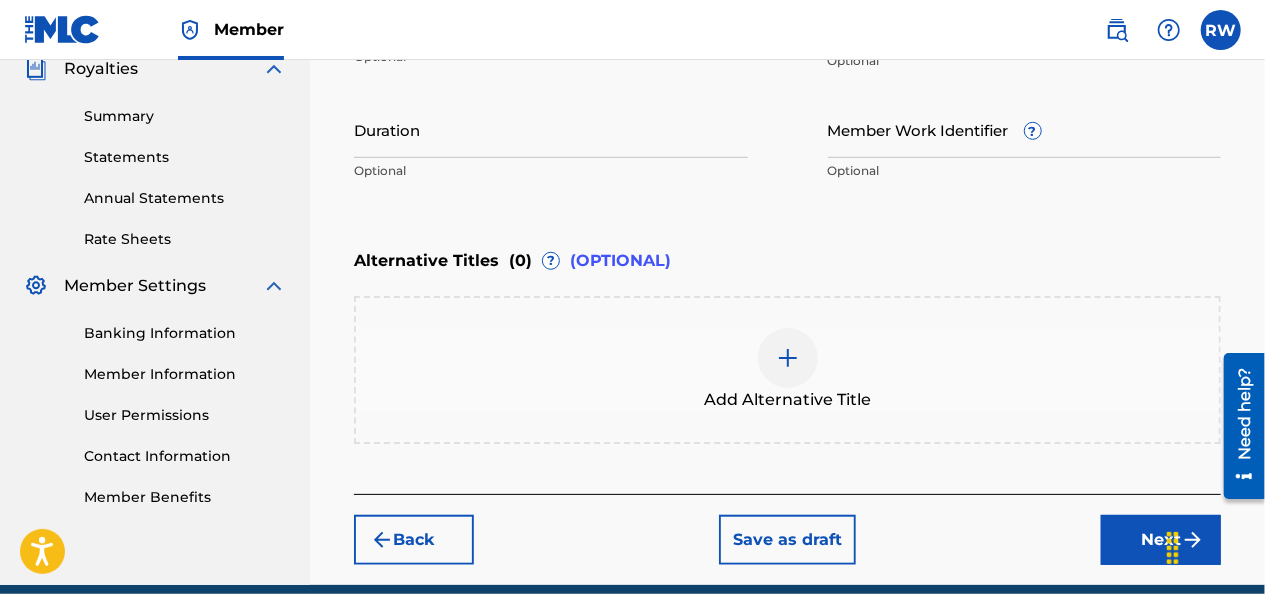 click on "Next" at bounding box center (1161, 540) 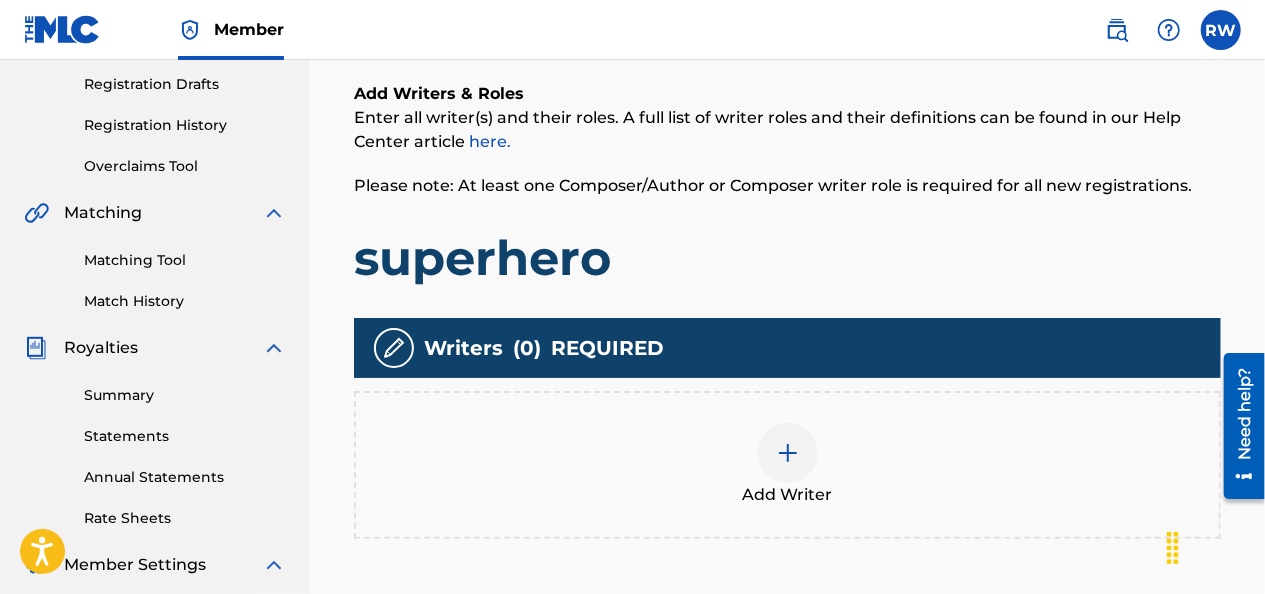 scroll, scrollTop: 342, scrollLeft: 0, axis: vertical 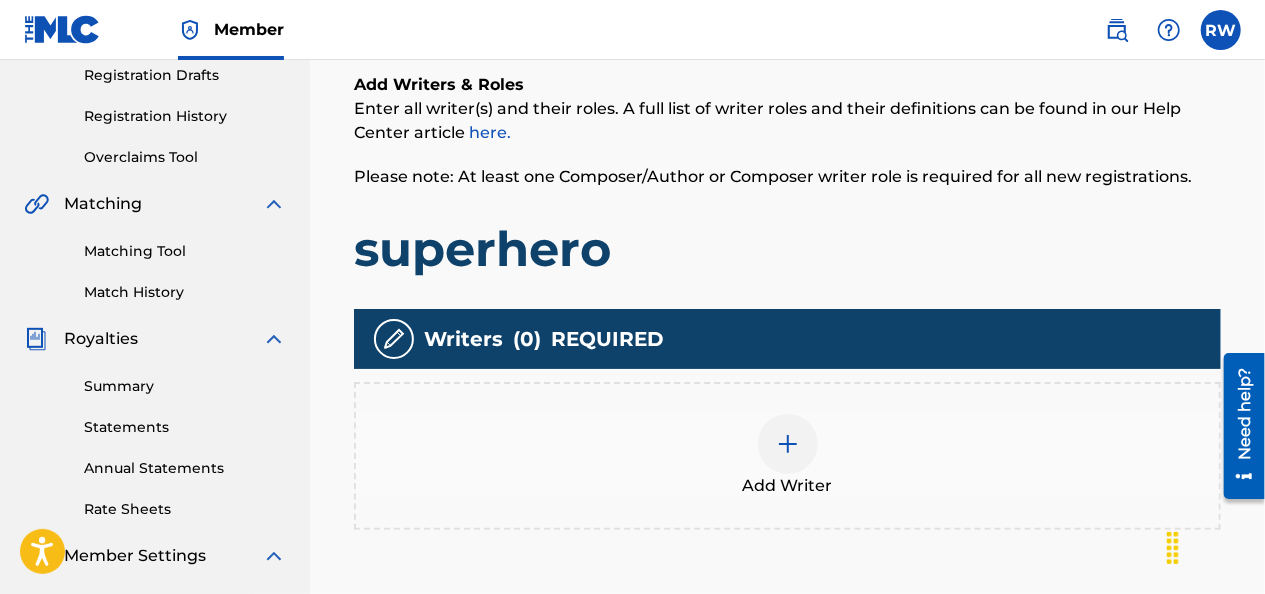 click at bounding box center (788, 444) 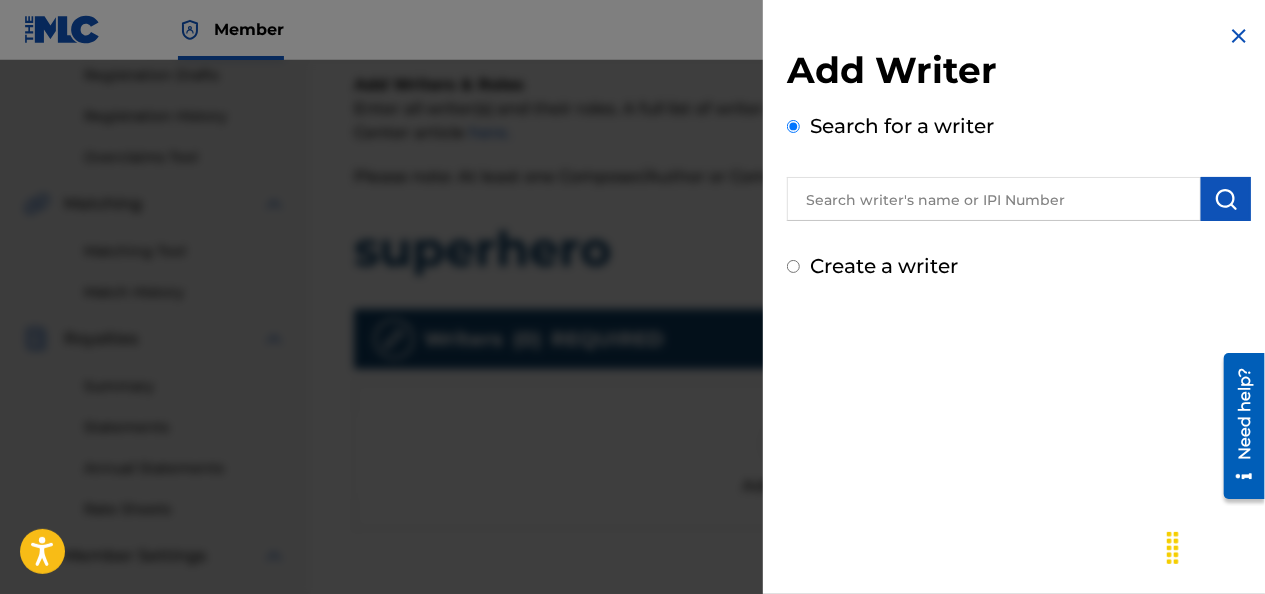 click at bounding box center (994, 199) 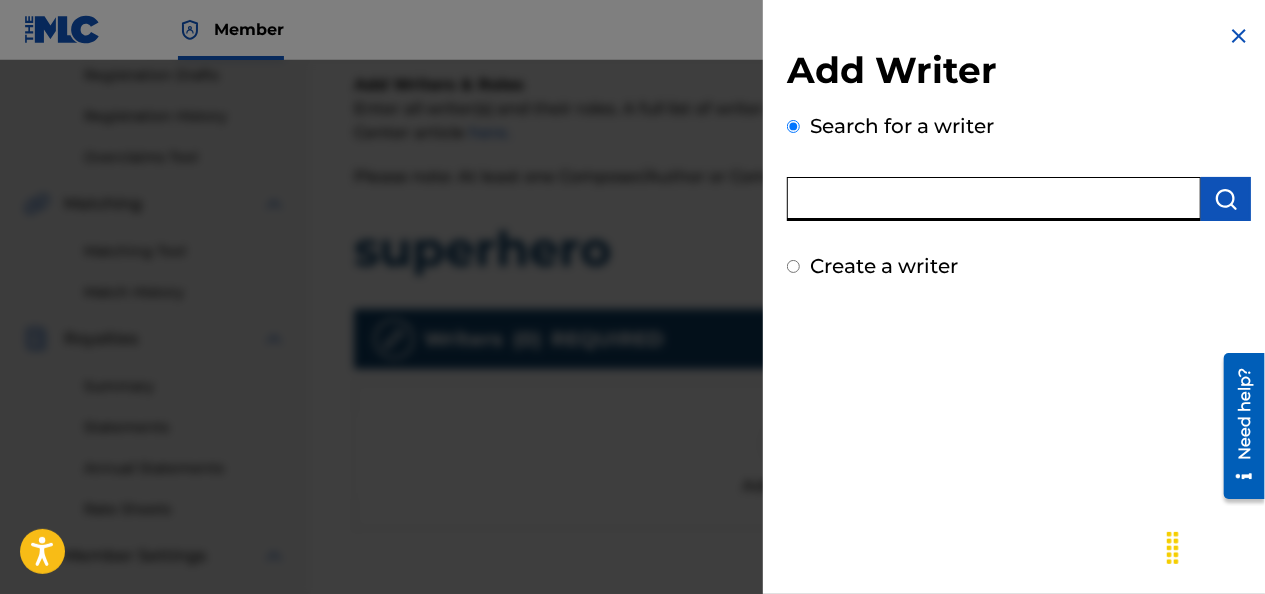 click at bounding box center [994, 199] 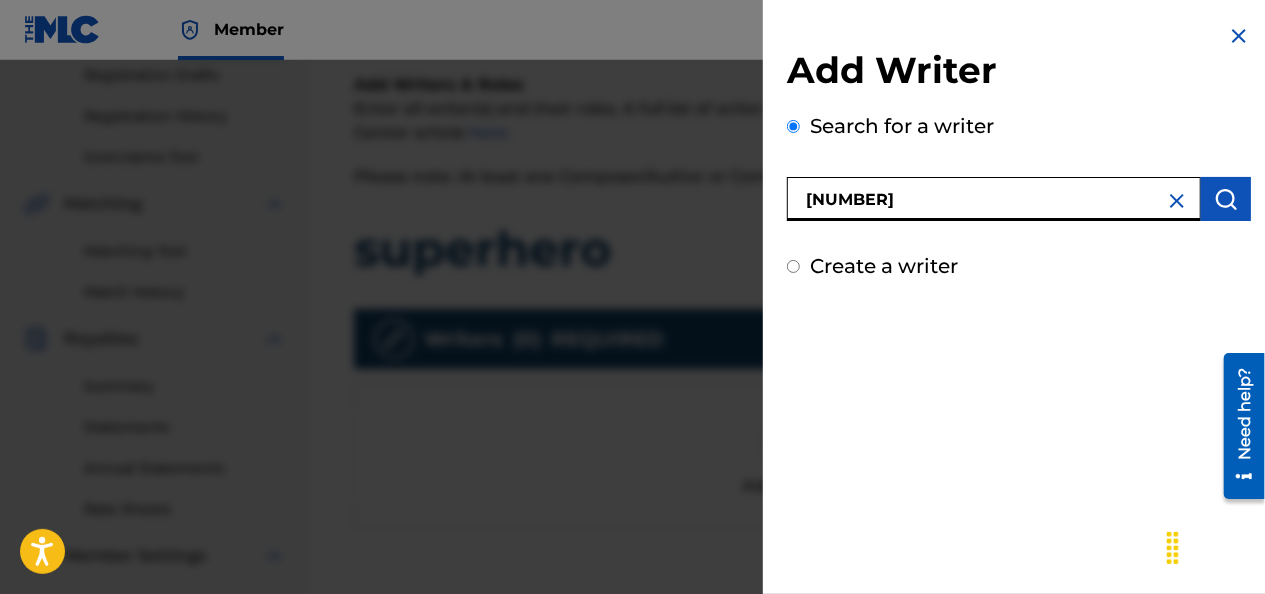 type on "[NUMBER]" 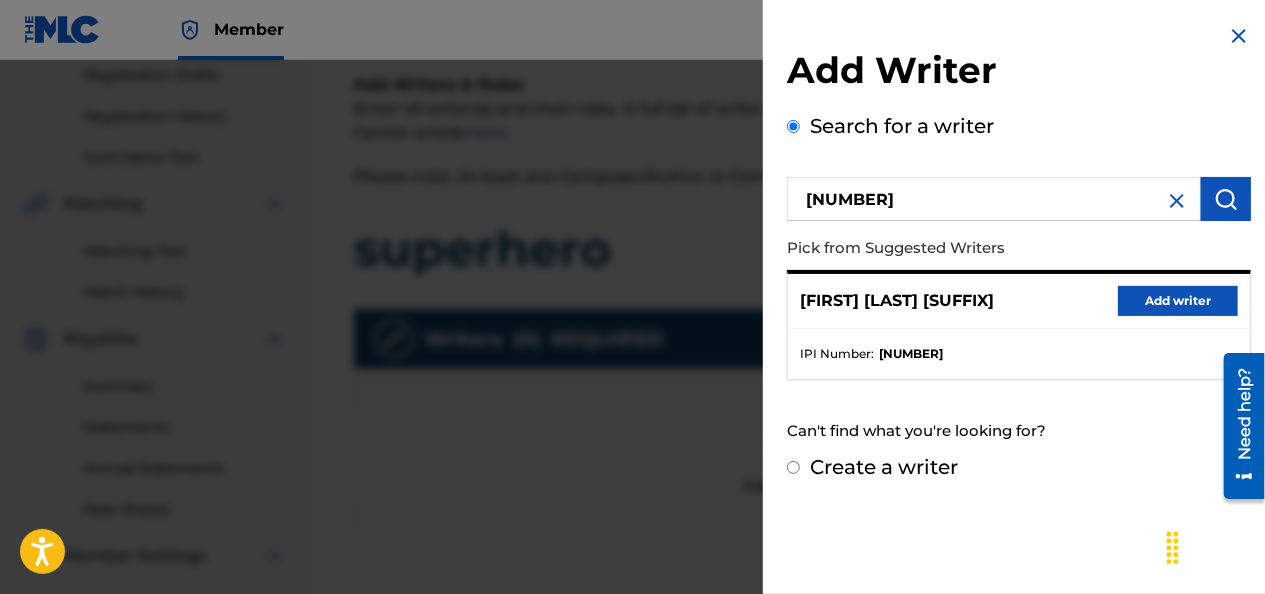 click on "Add writer" at bounding box center [1178, 301] 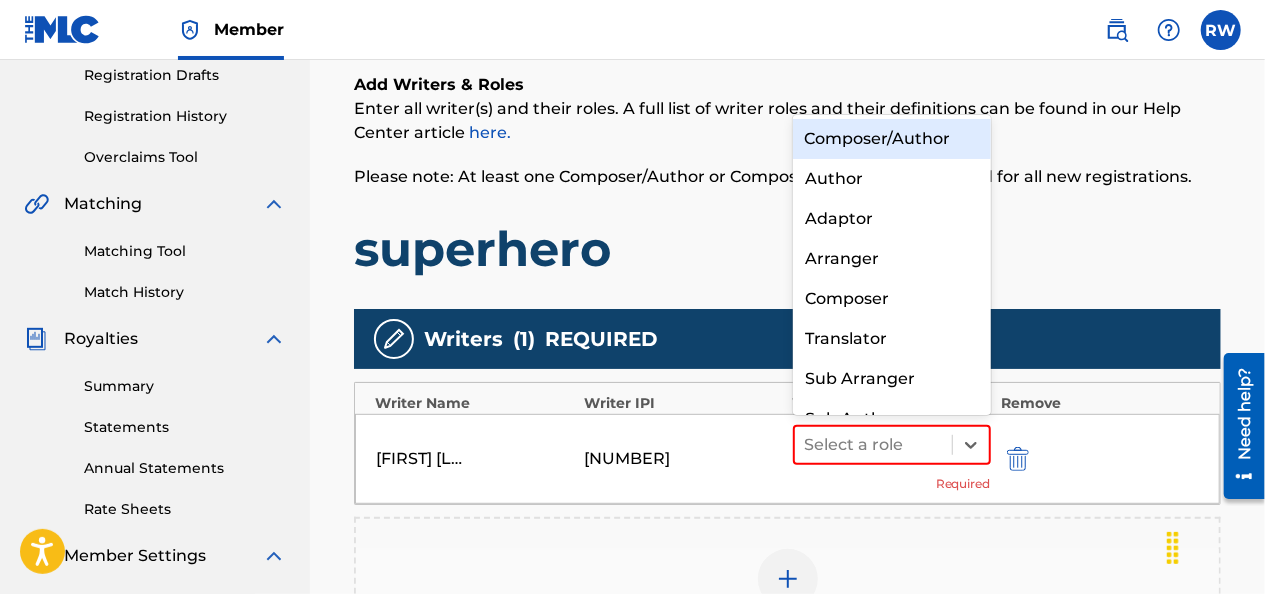 click on "Composer/Author" at bounding box center [892, 139] 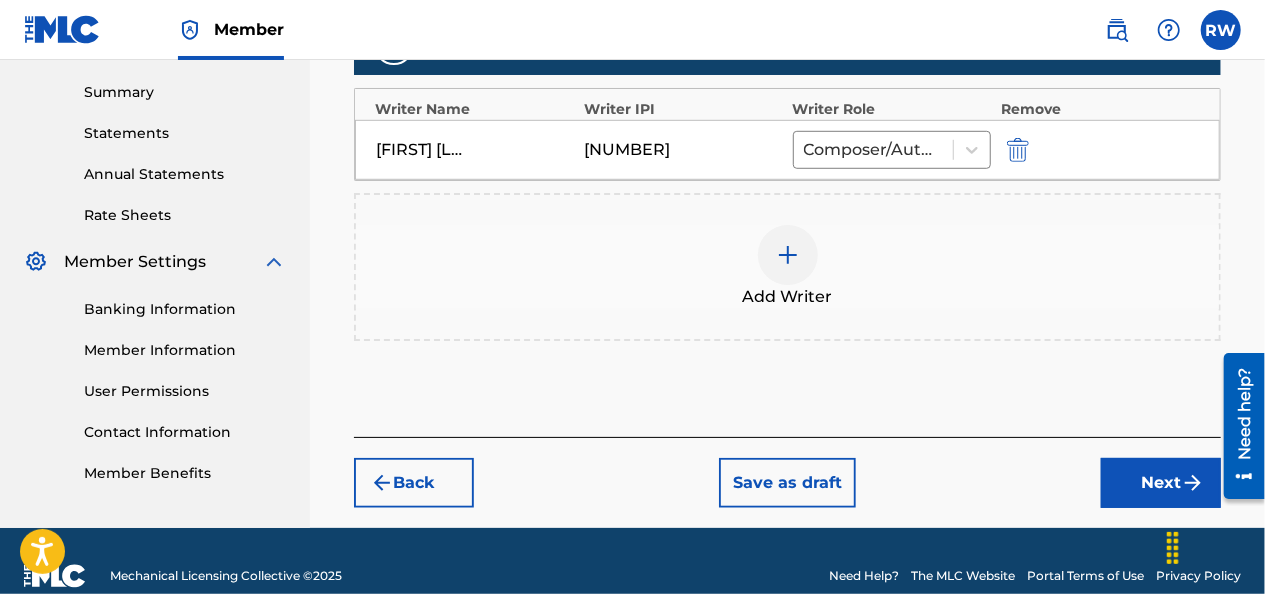 click on "Next" at bounding box center (1161, 483) 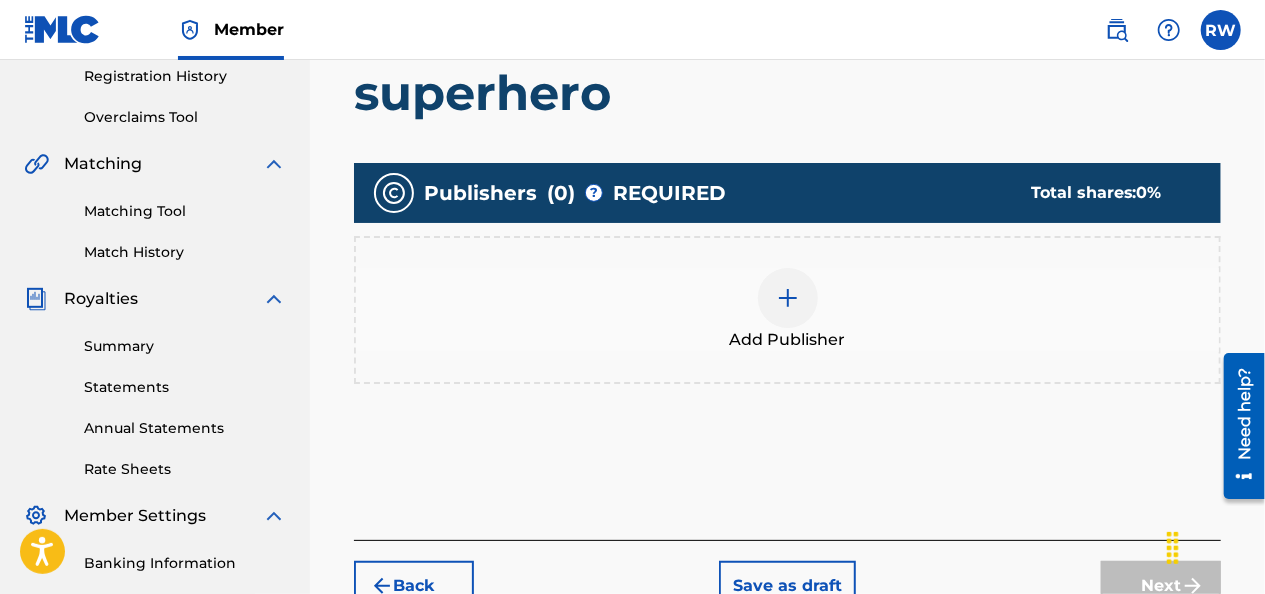 scroll, scrollTop: 382, scrollLeft: 0, axis: vertical 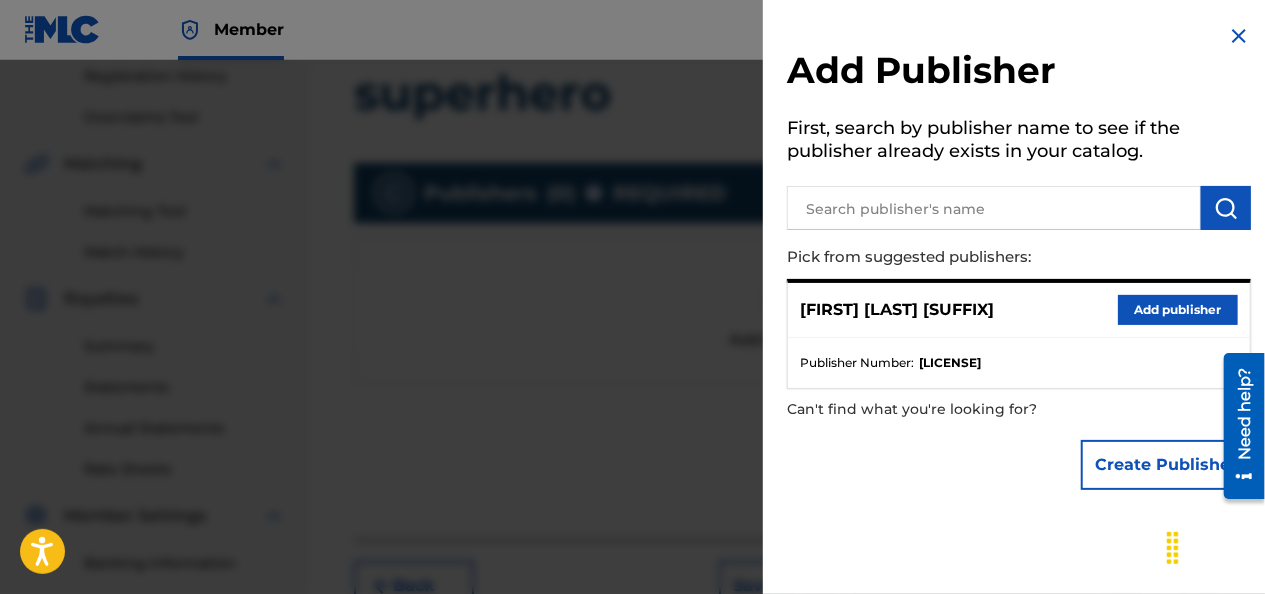 click on "Add publisher" at bounding box center (1178, 310) 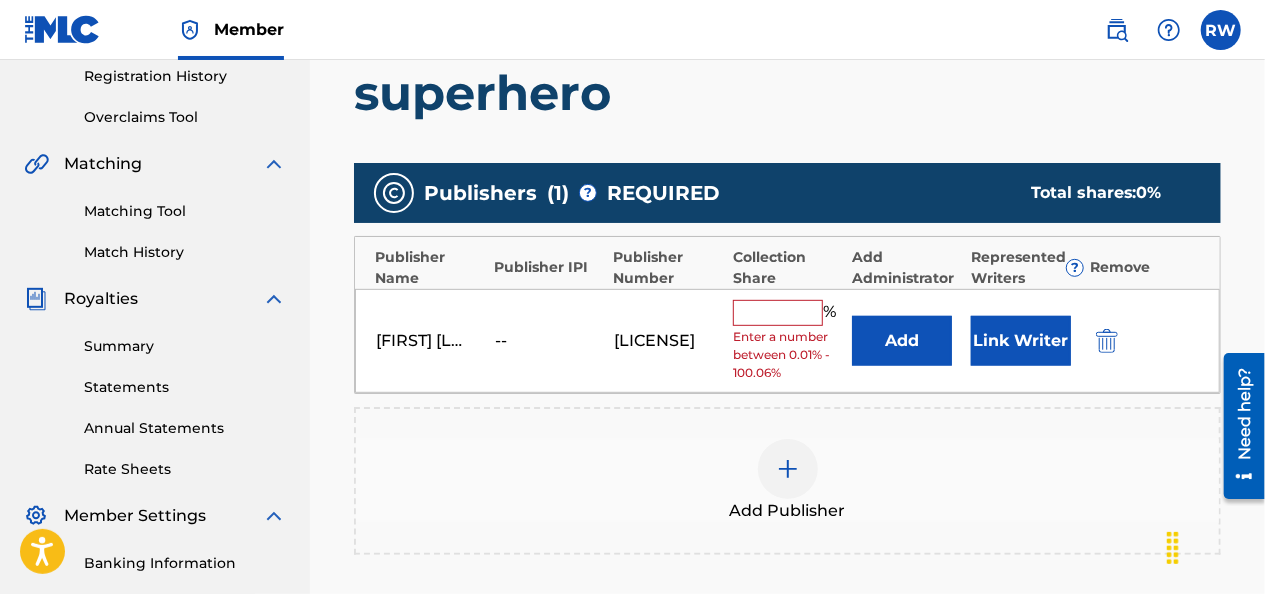 click at bounding box center [778, 313] 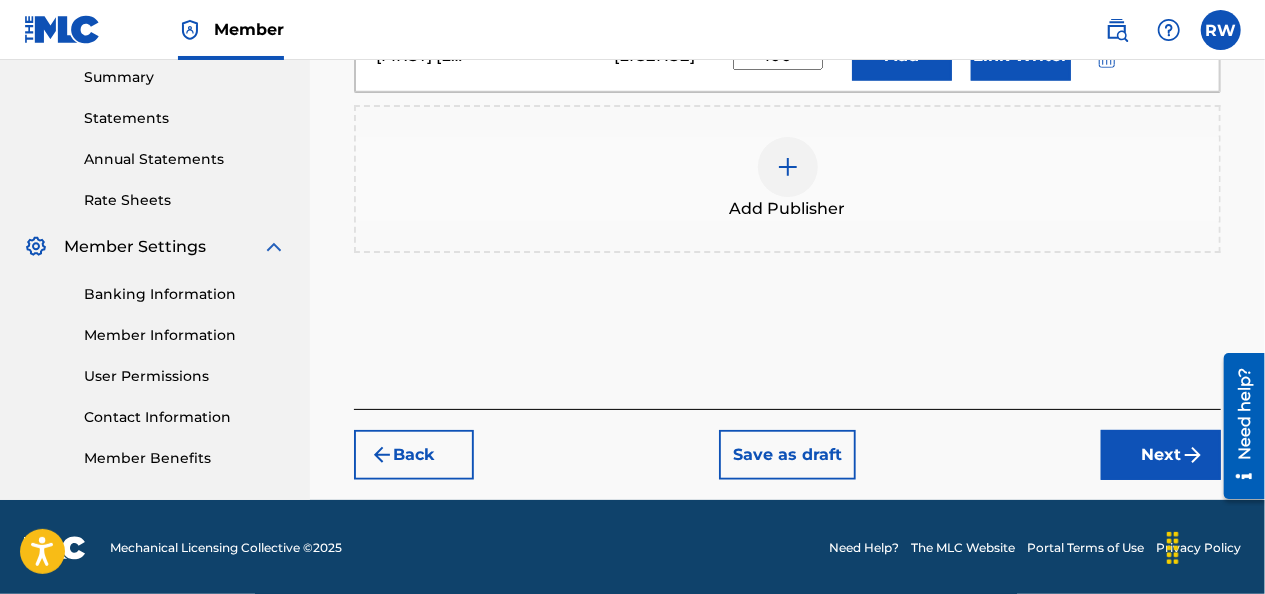 click on "Next" at bounding box center [1161, 455] 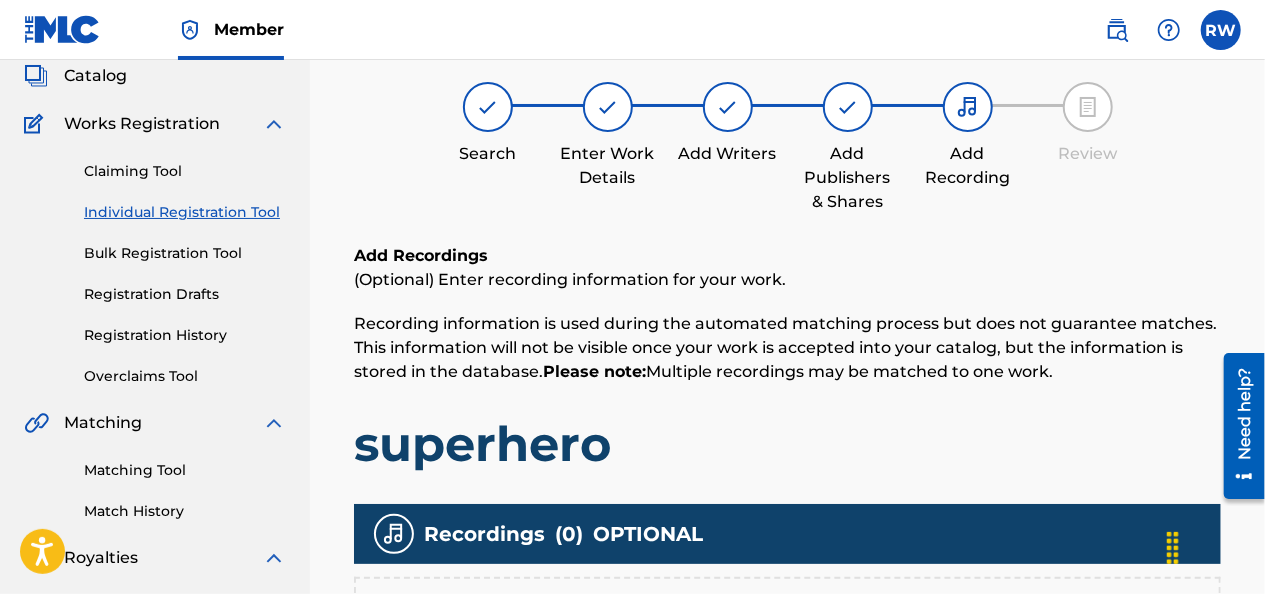 scroll, scrollTop: 316, scrollLeft: 0, axis: vertical 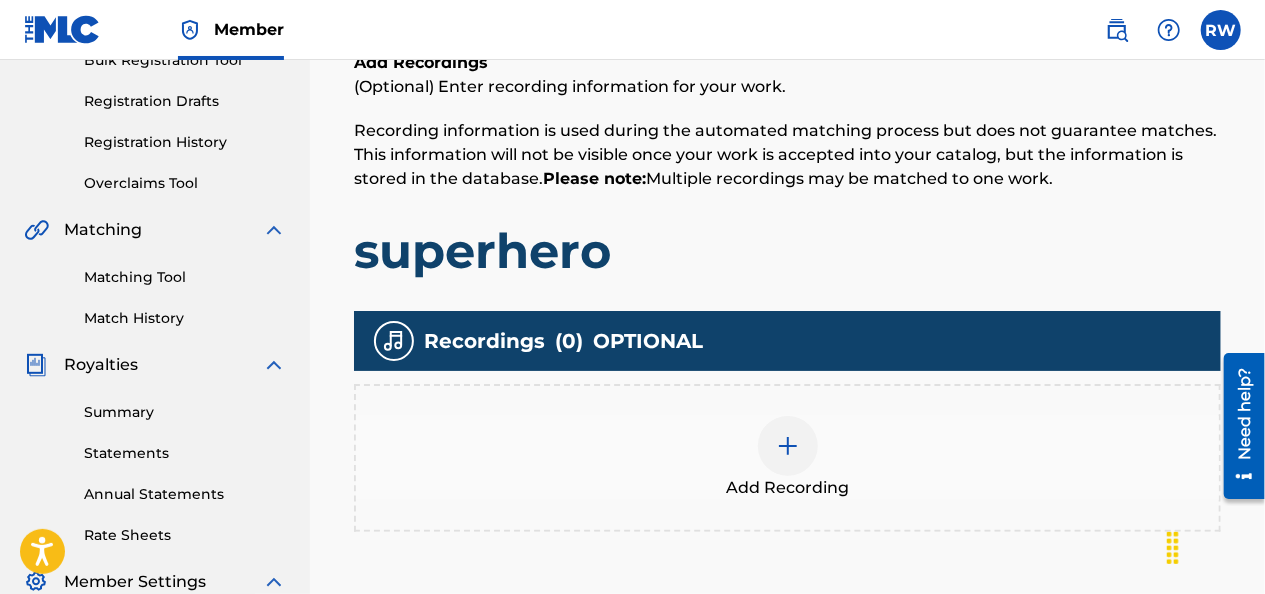 click at bounding box center (788, 446) 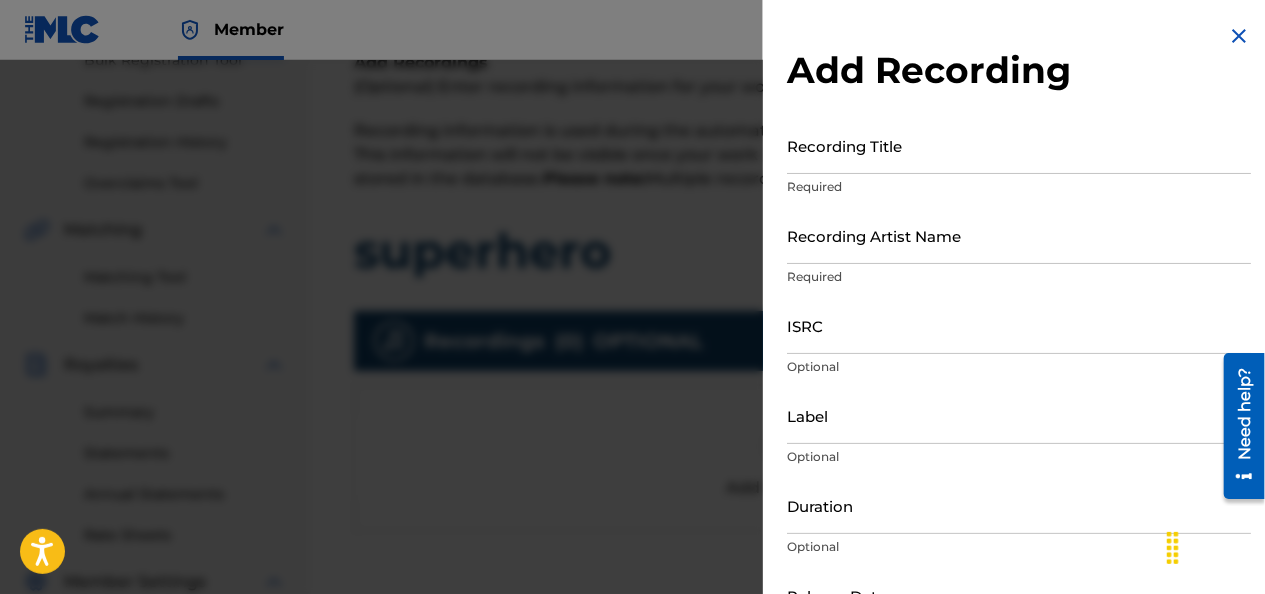 click on "Recording Title" at bounding box center (1019, 145) 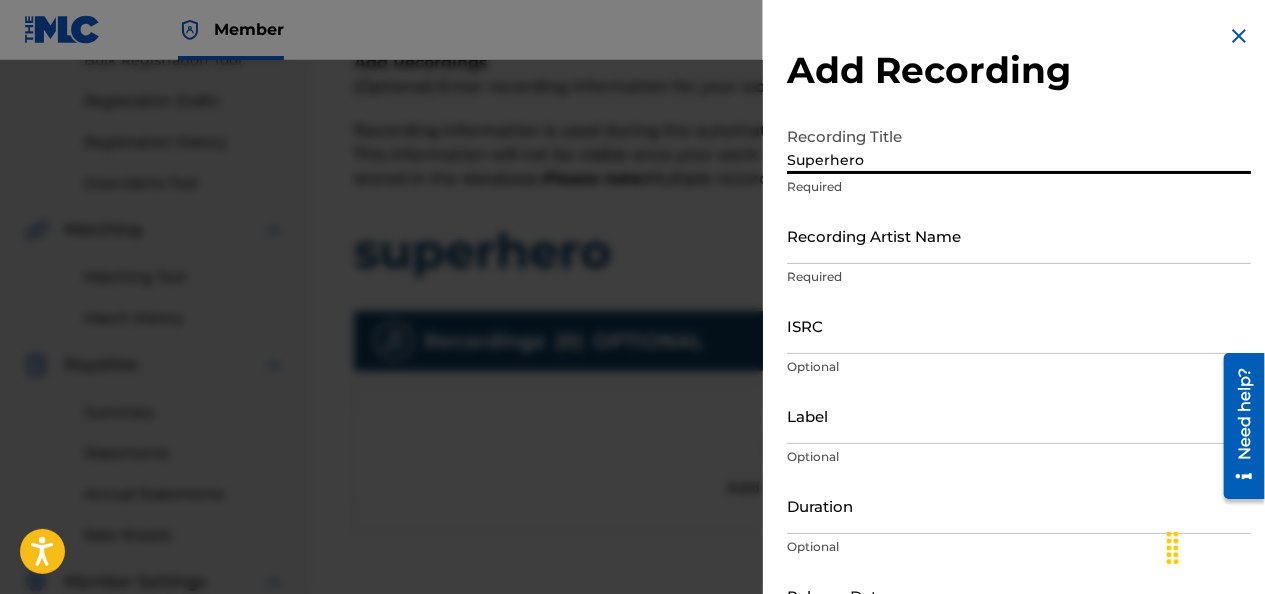 type on "Superhero" 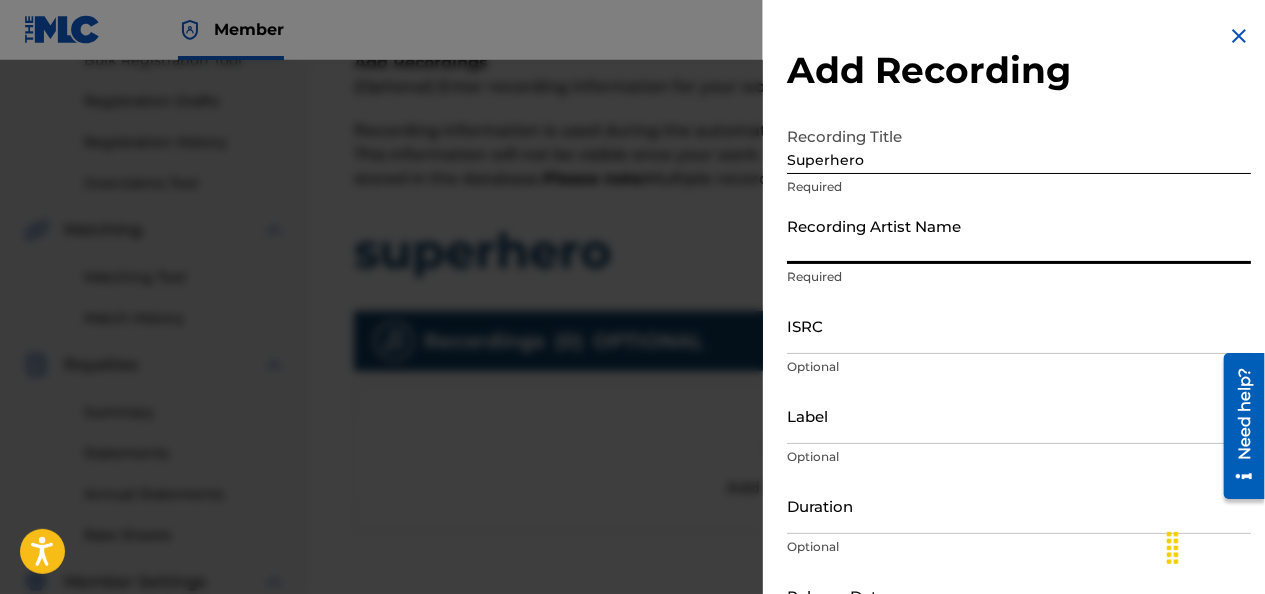 type on "[SUFFIX]" 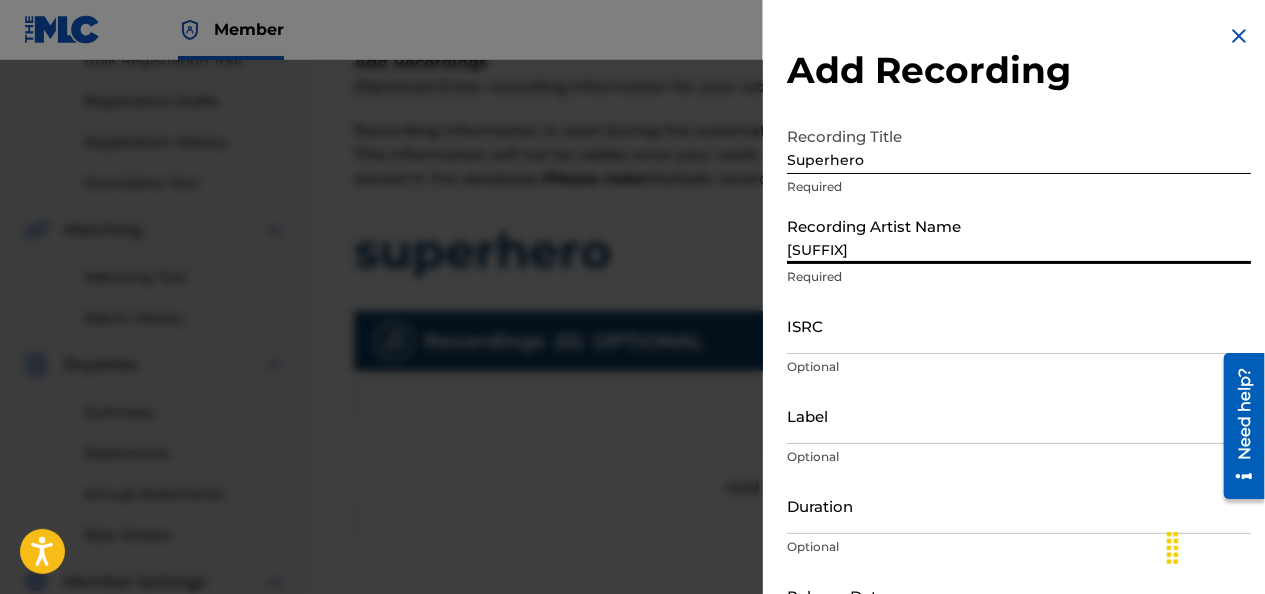 type on "[COMPANY]" 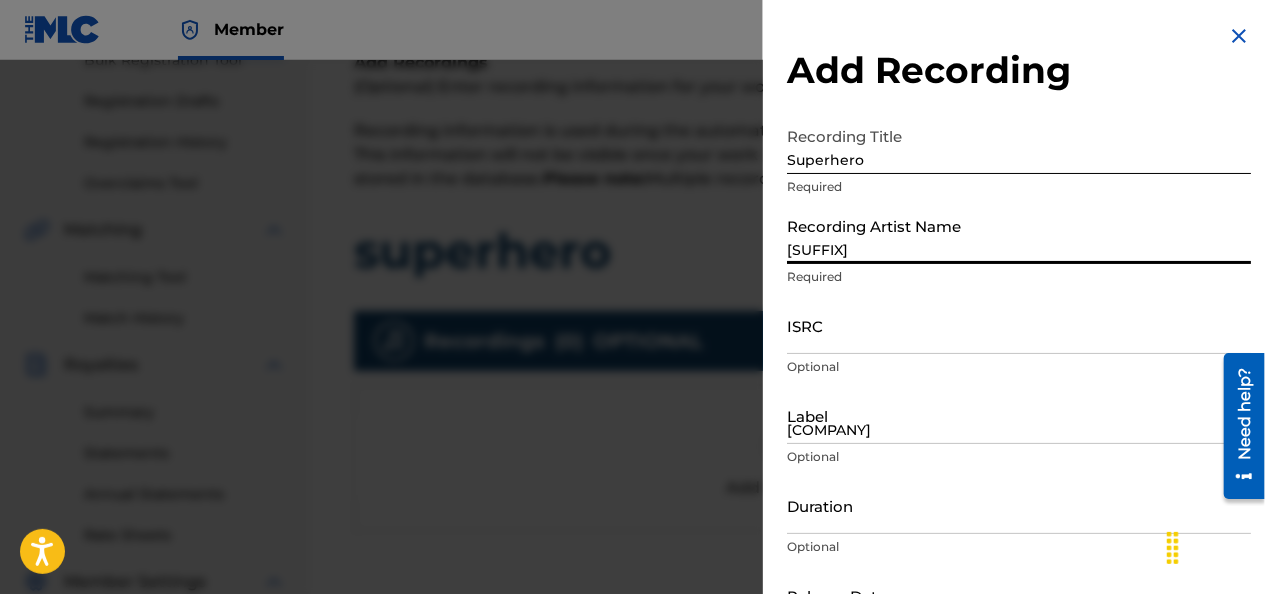 type on "[DATE]" 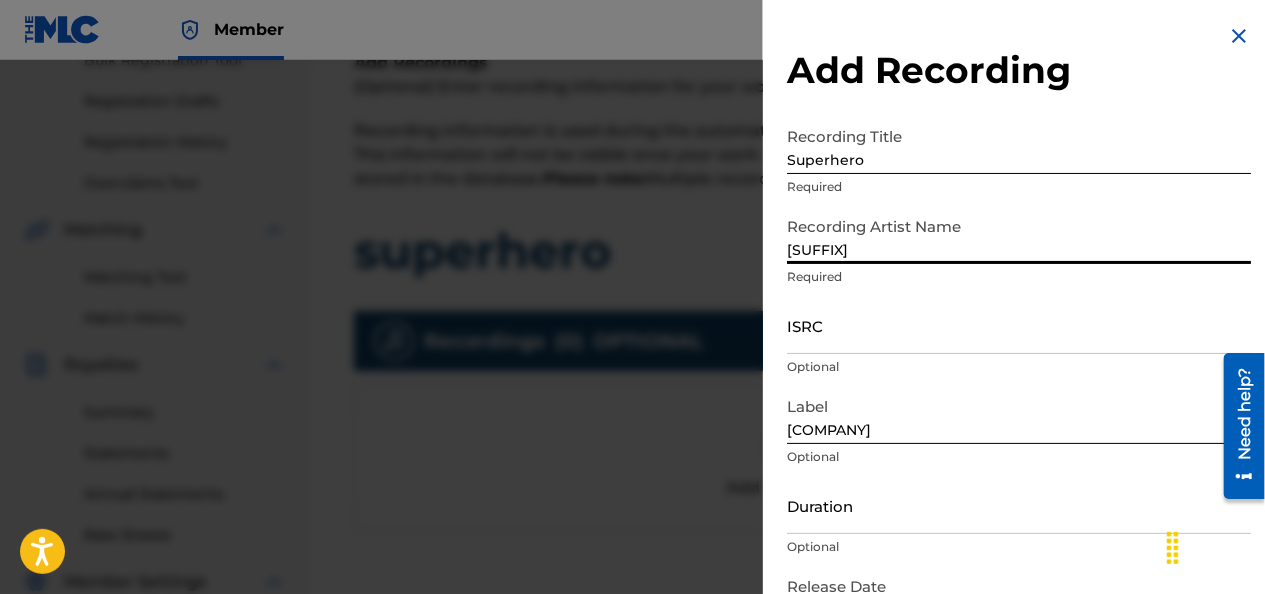 click on "ISRC" at bounding box center [1019, 325] 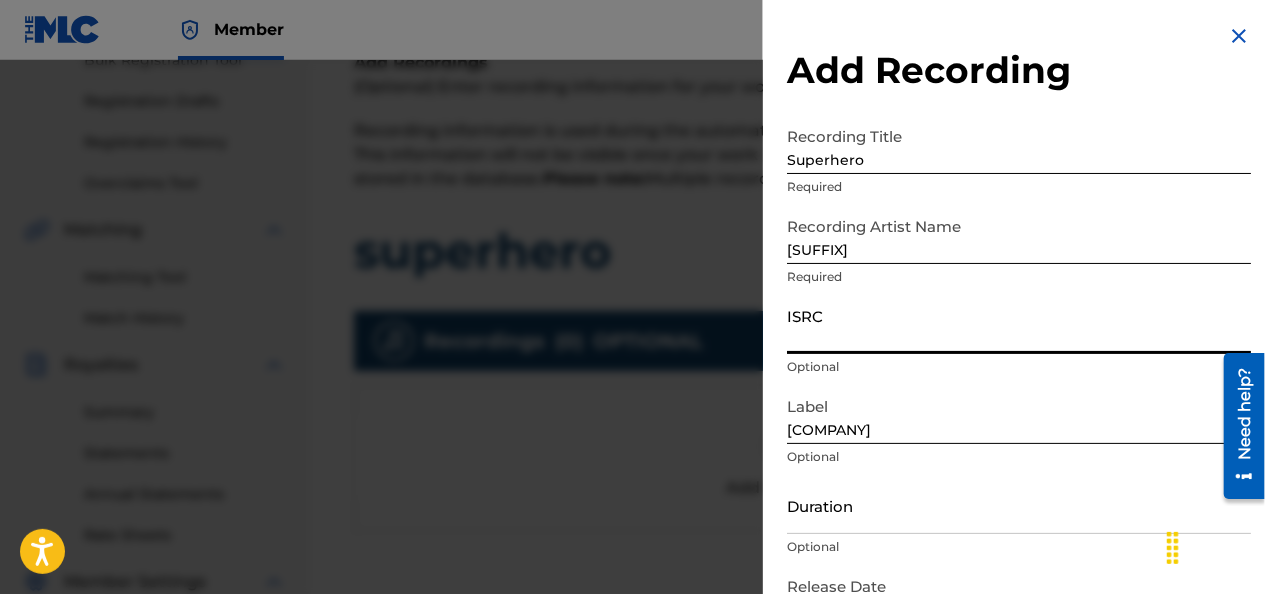 paste on "[LICENSE]" 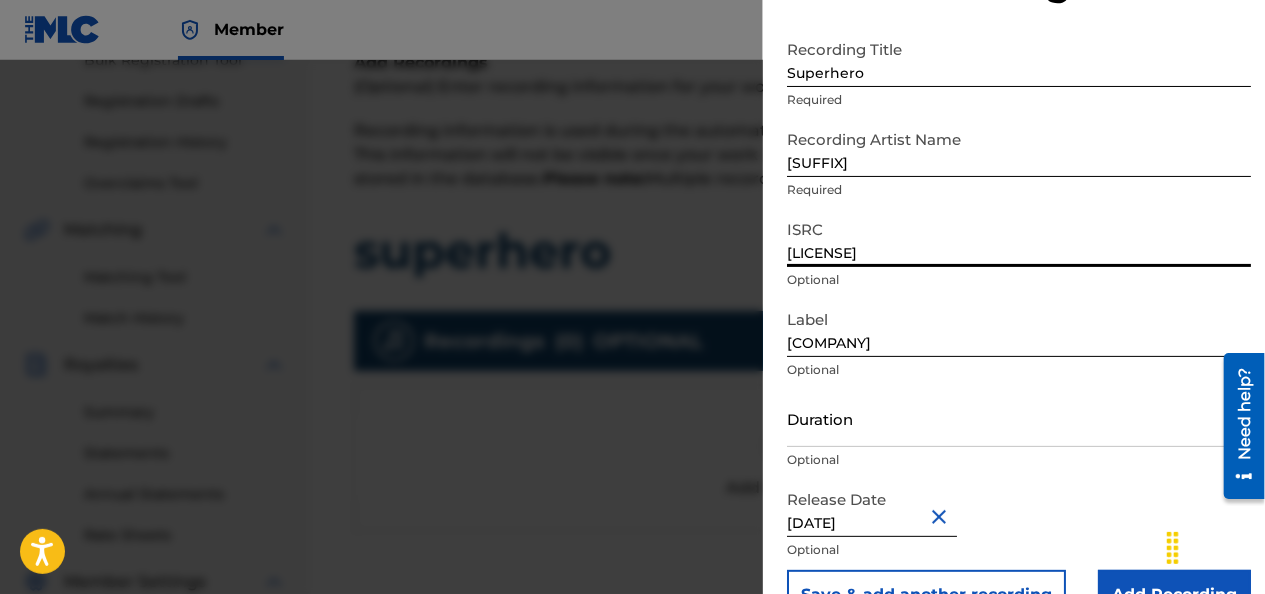 scroll, scrollTop: 137, scrollLeft: 0, axis: vertical 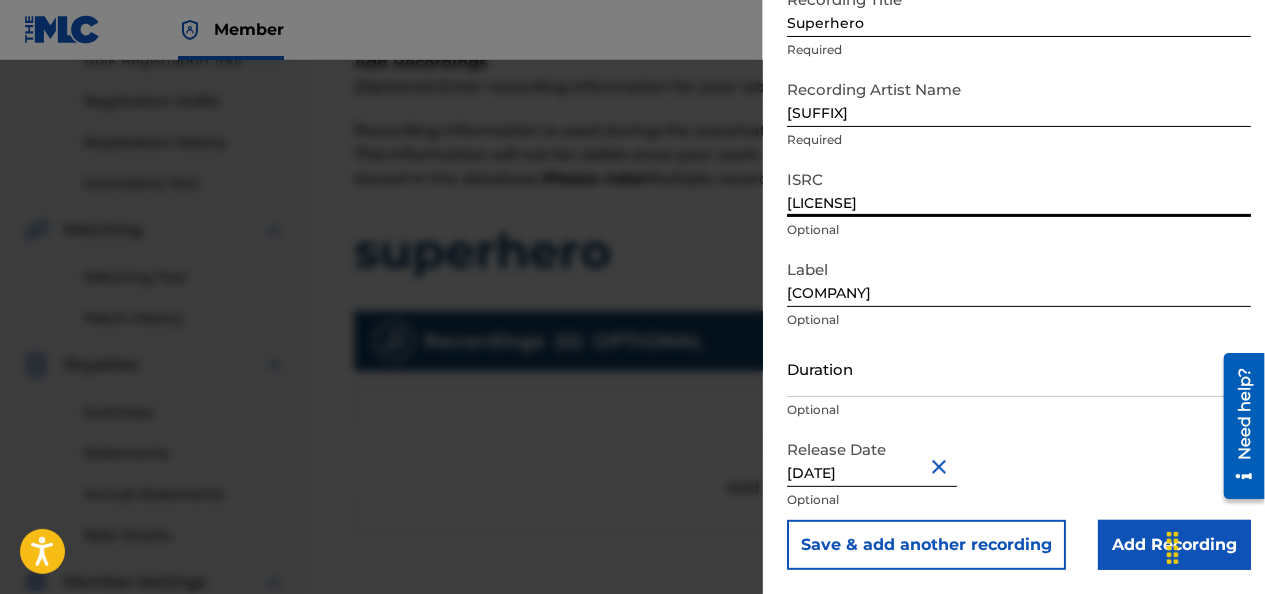 click on "Add Recording" at bounding box center [1174, 545] 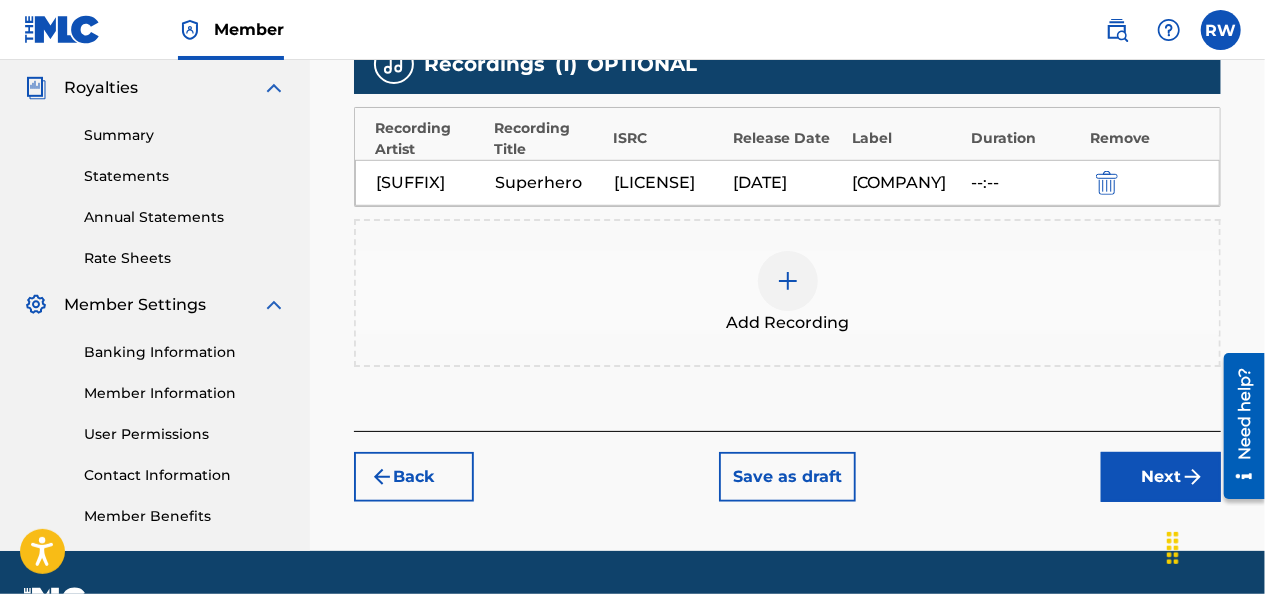 scroll, scrollTop: 646, scrollLeft: 0, axis: vertical 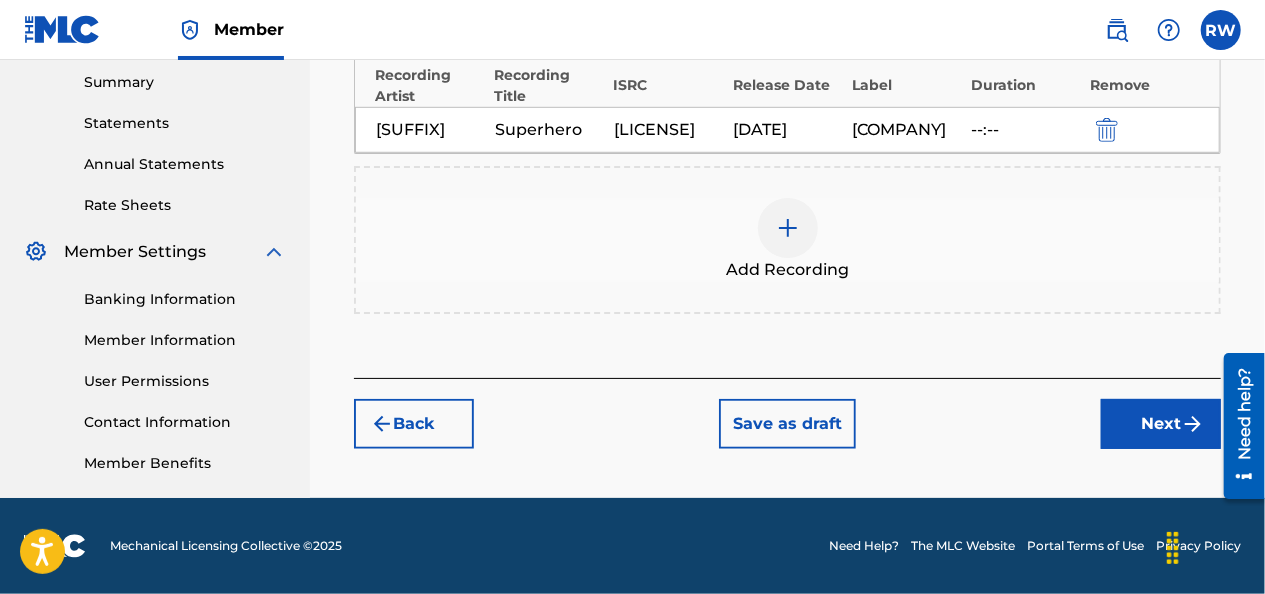 click on "Next" at bounding box center (1161, 424) 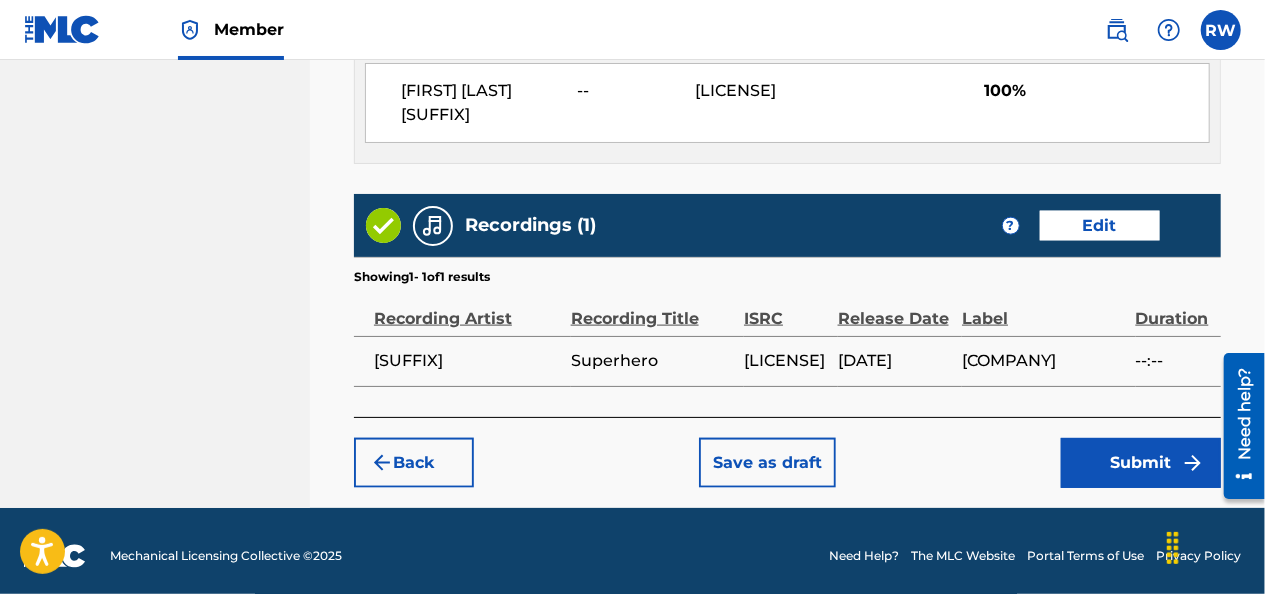 scroll, scrollTop: 1181, scrollLeft: 0, axis: vertical 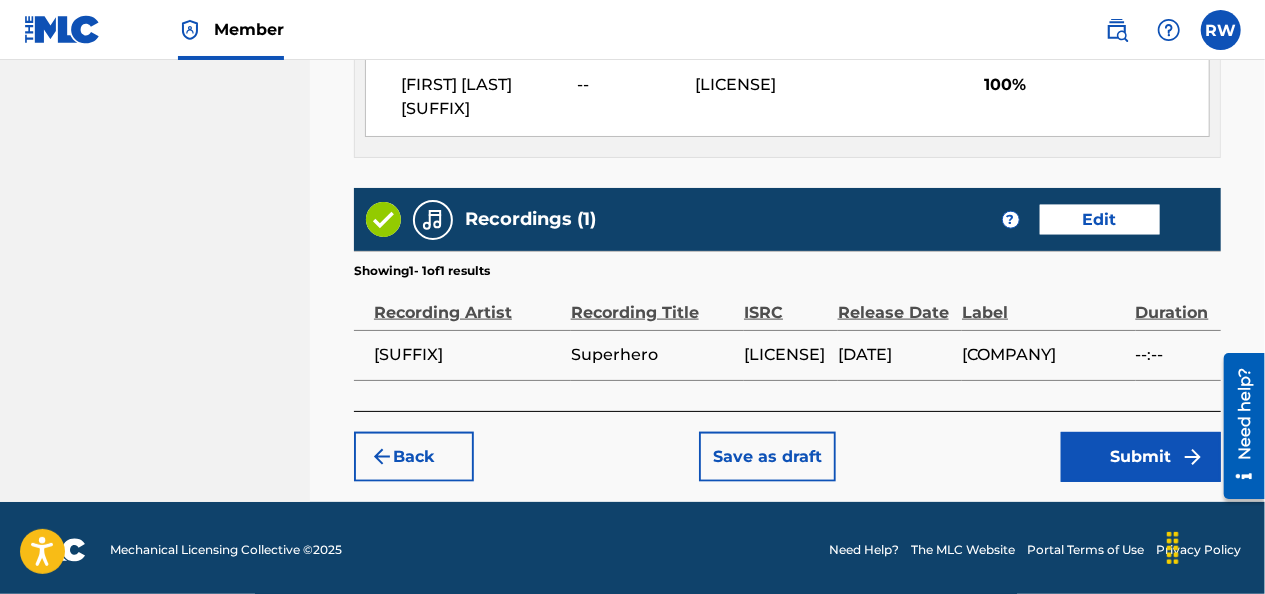 click on "Submit" at bounding box center [1141, 457] 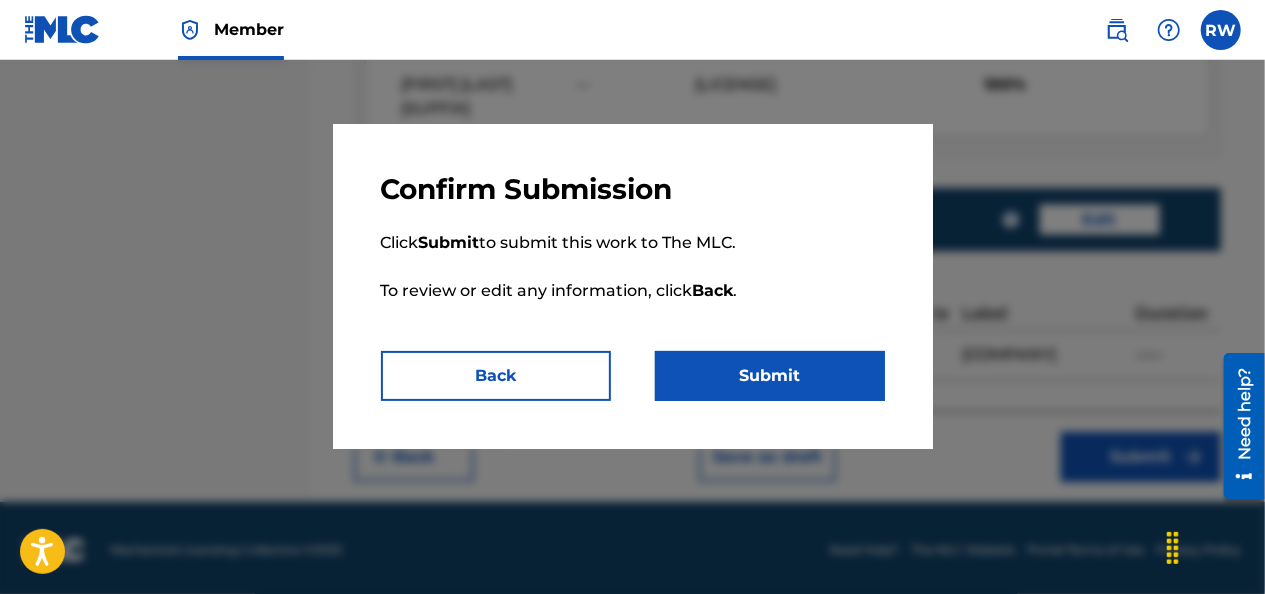 click on "Submit" at bounding box center [770, 376] 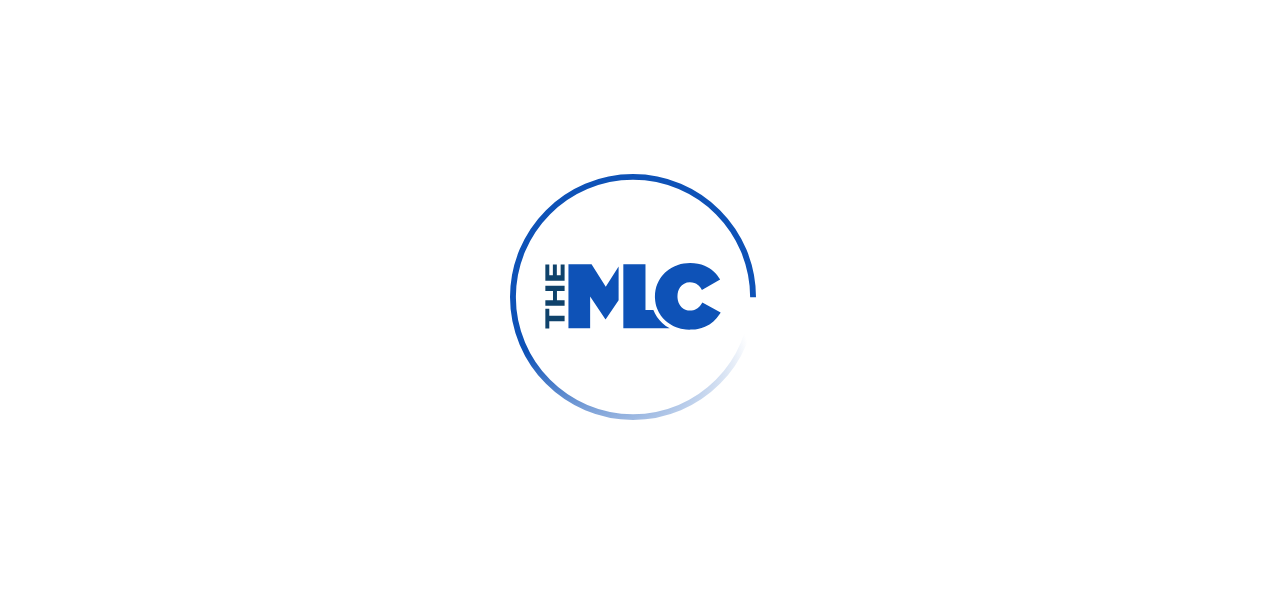 scroll, scrollTop: 0, scrollLeft: 0, axis: both 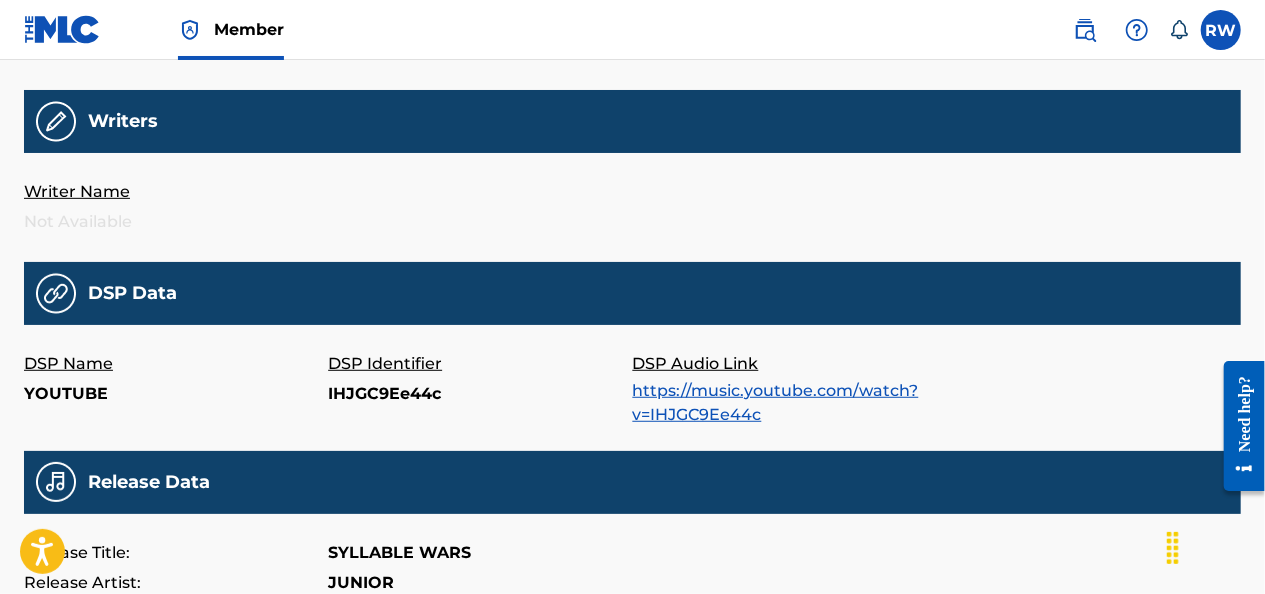 click on "Writer Name" at bounding box center [176, 192] 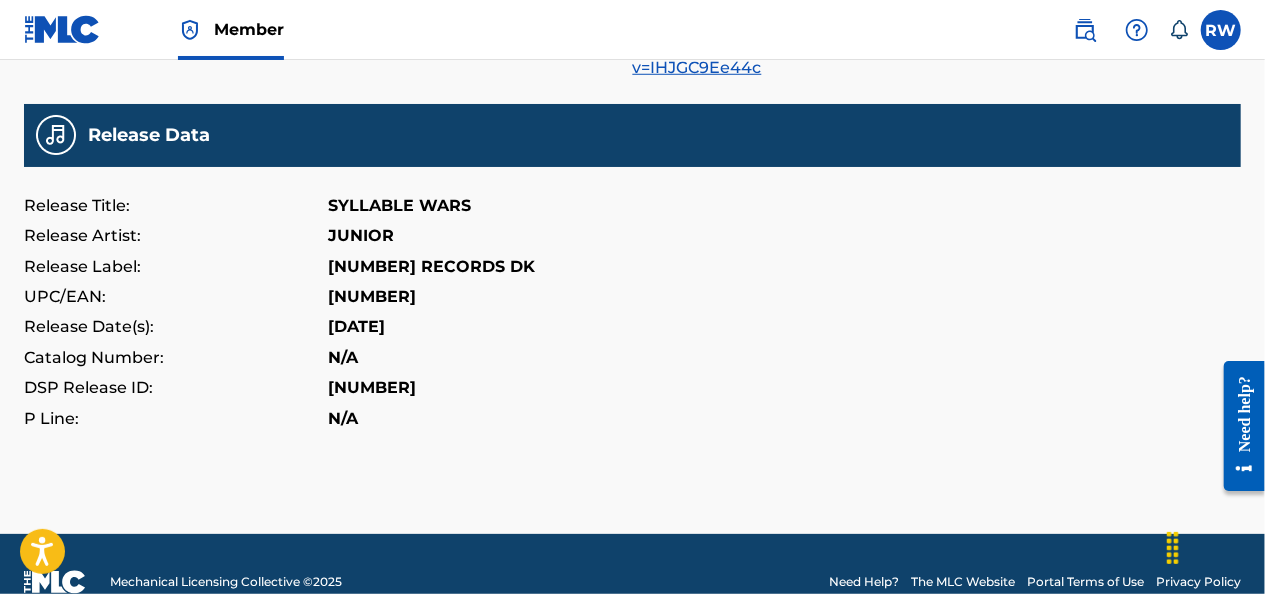 scroll, scrollTop: 834, scrollLeft: 0, axis: vertical 